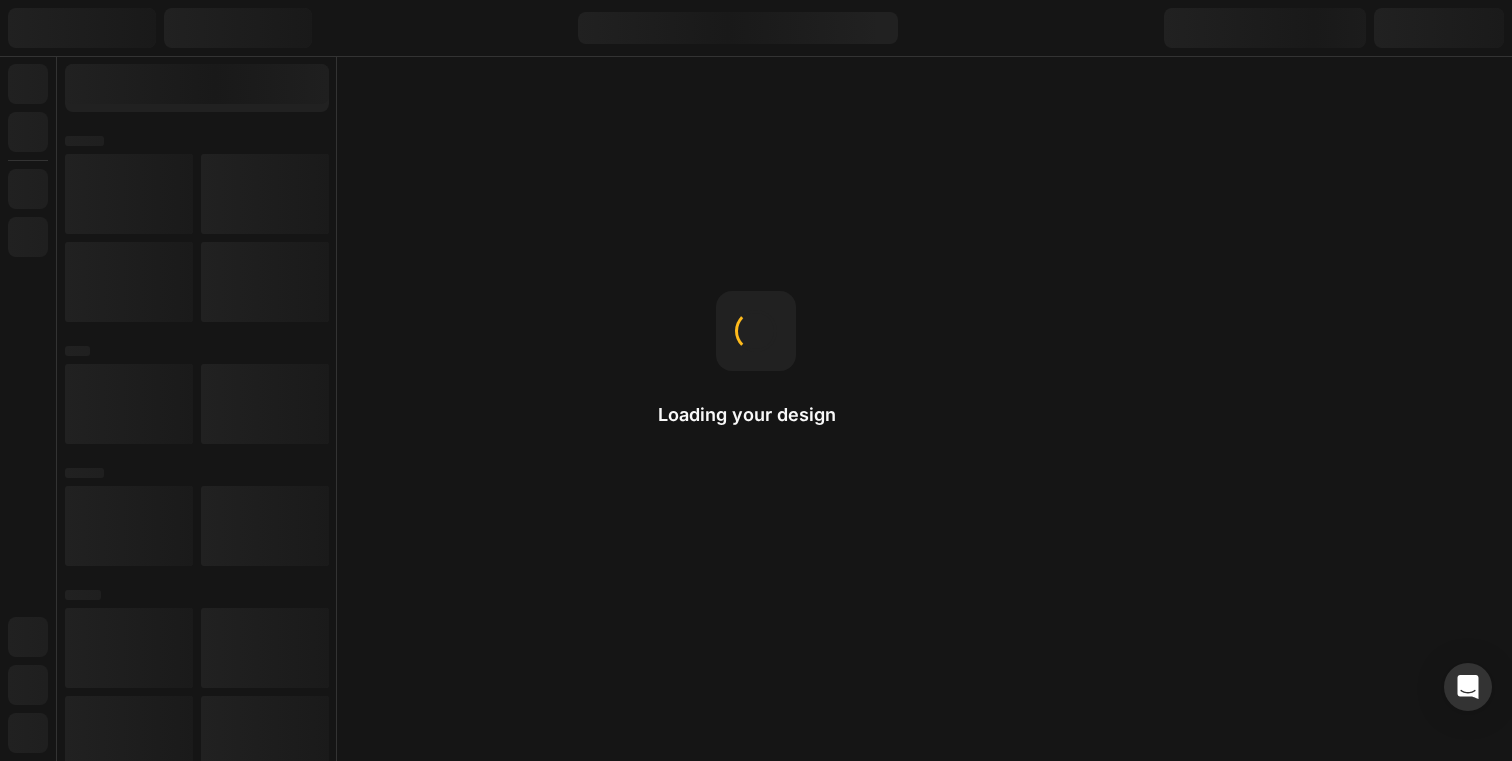 scroll, scrollTop: 0, scrollLeft: 0, axis: both 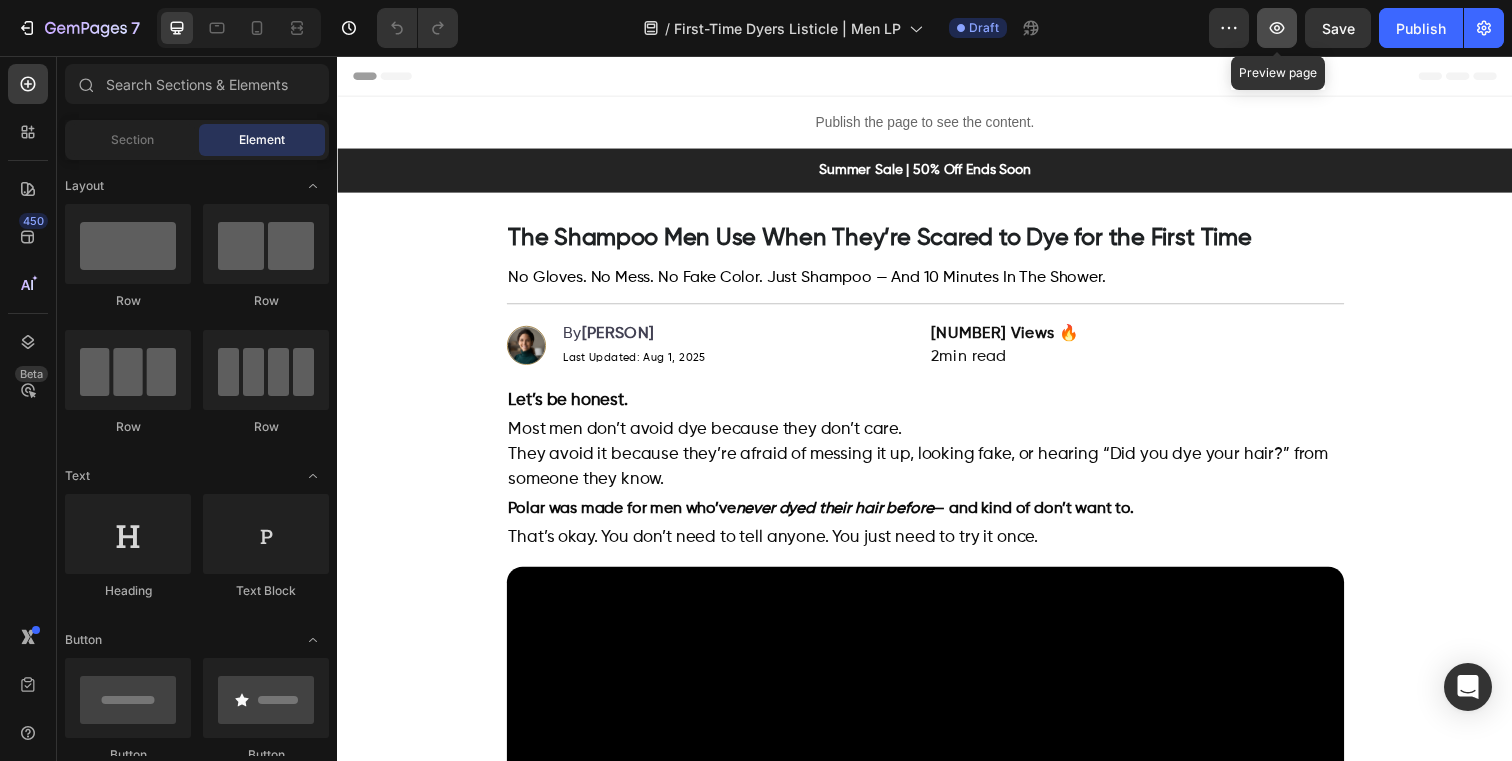 click 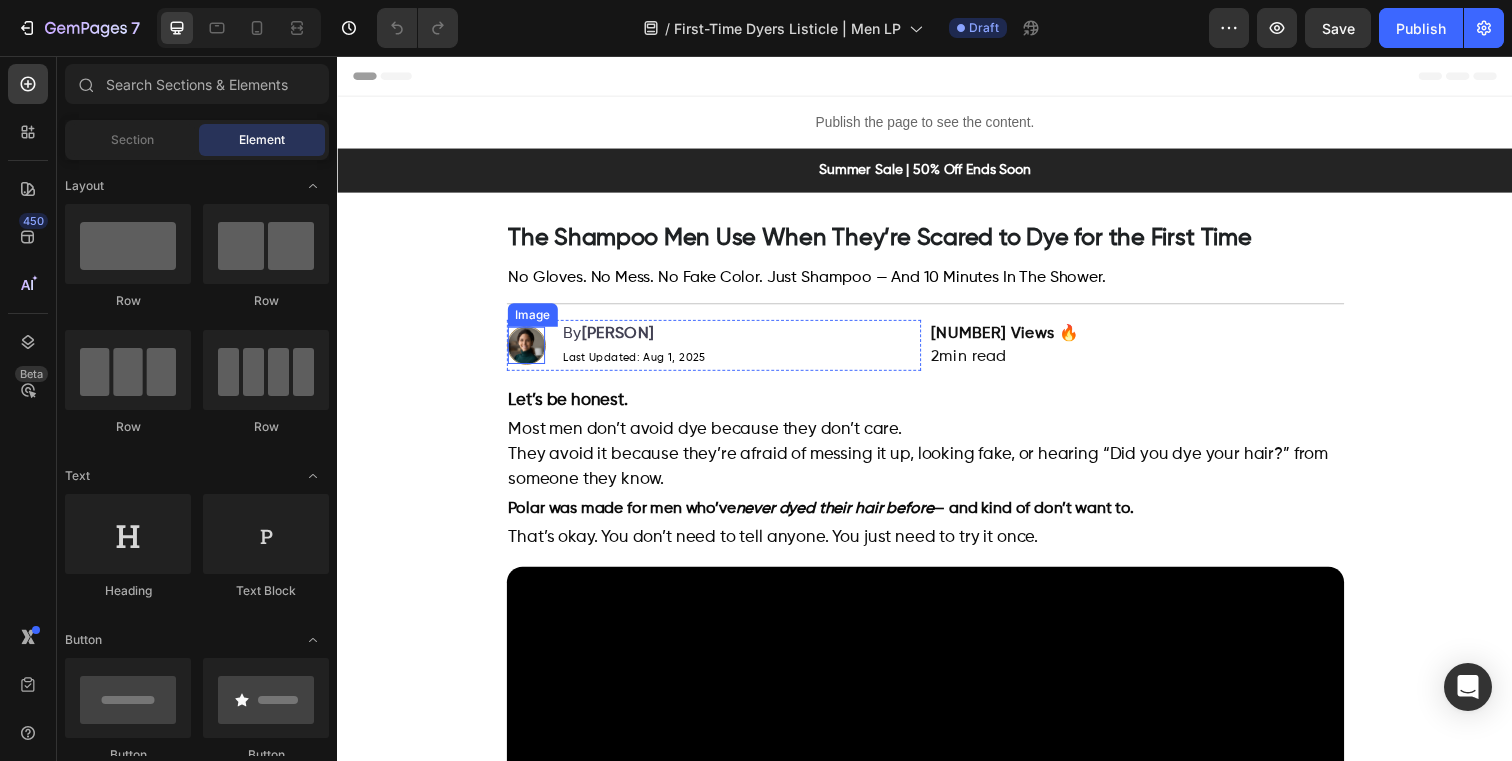 click at bounding box center [530, 351] 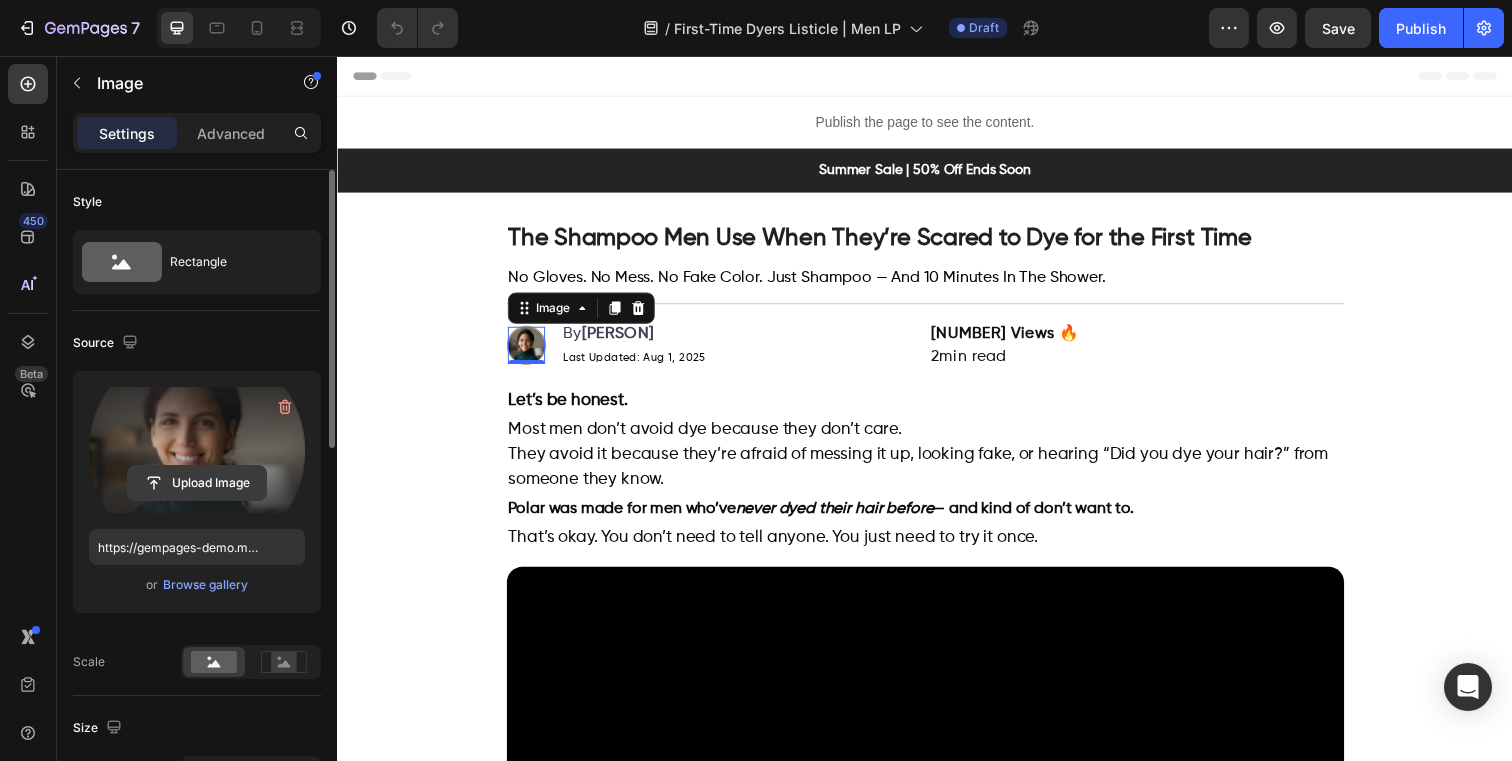 click 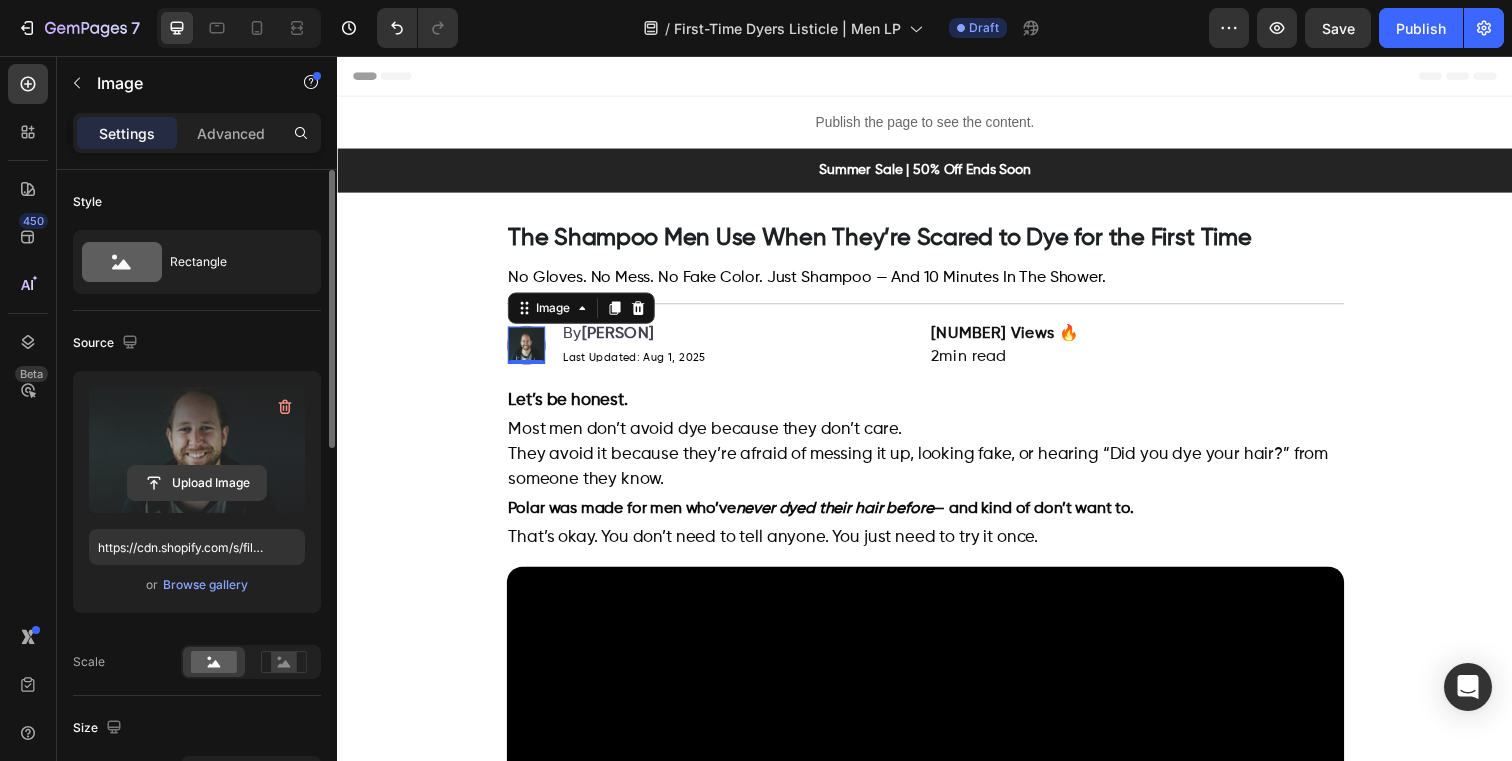 click 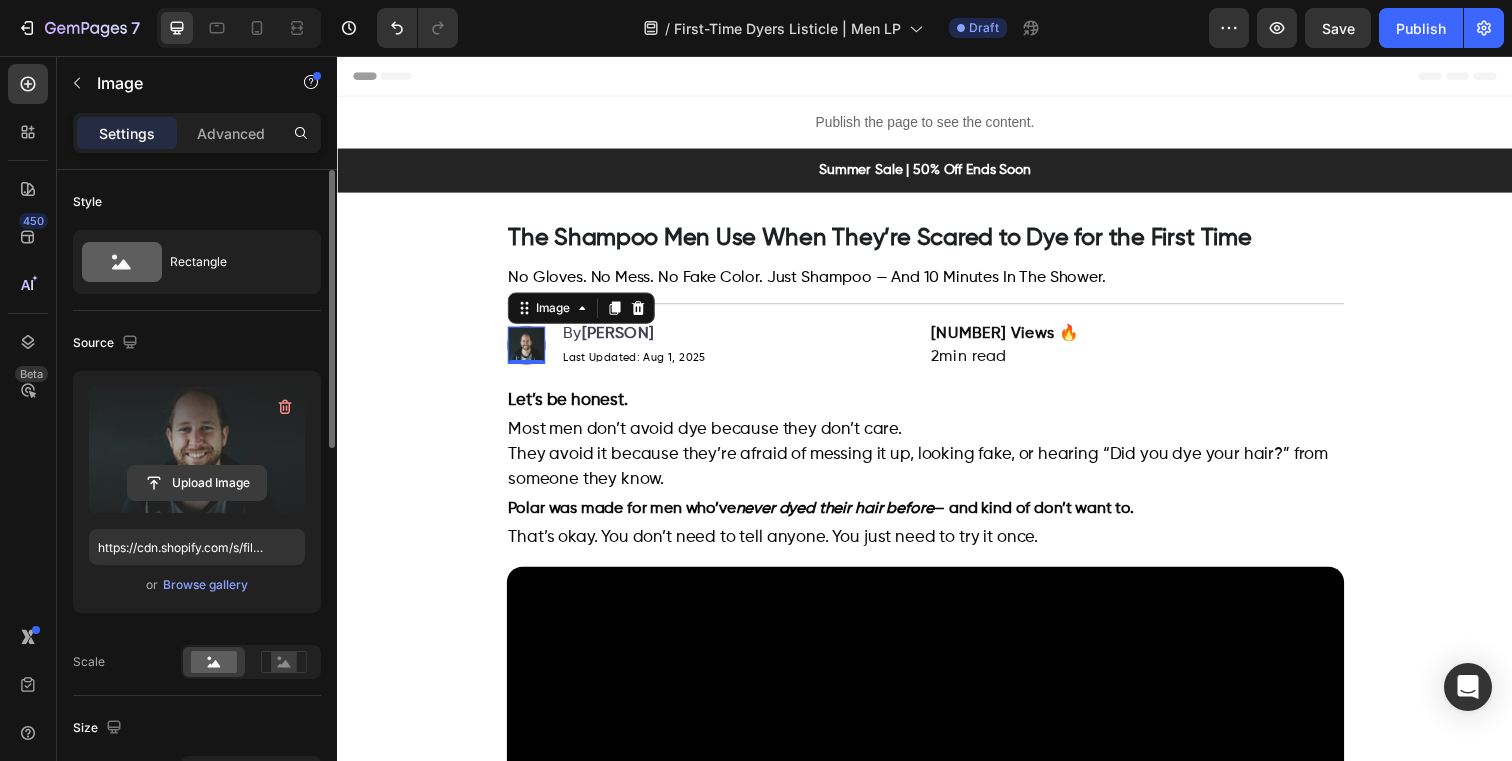 click 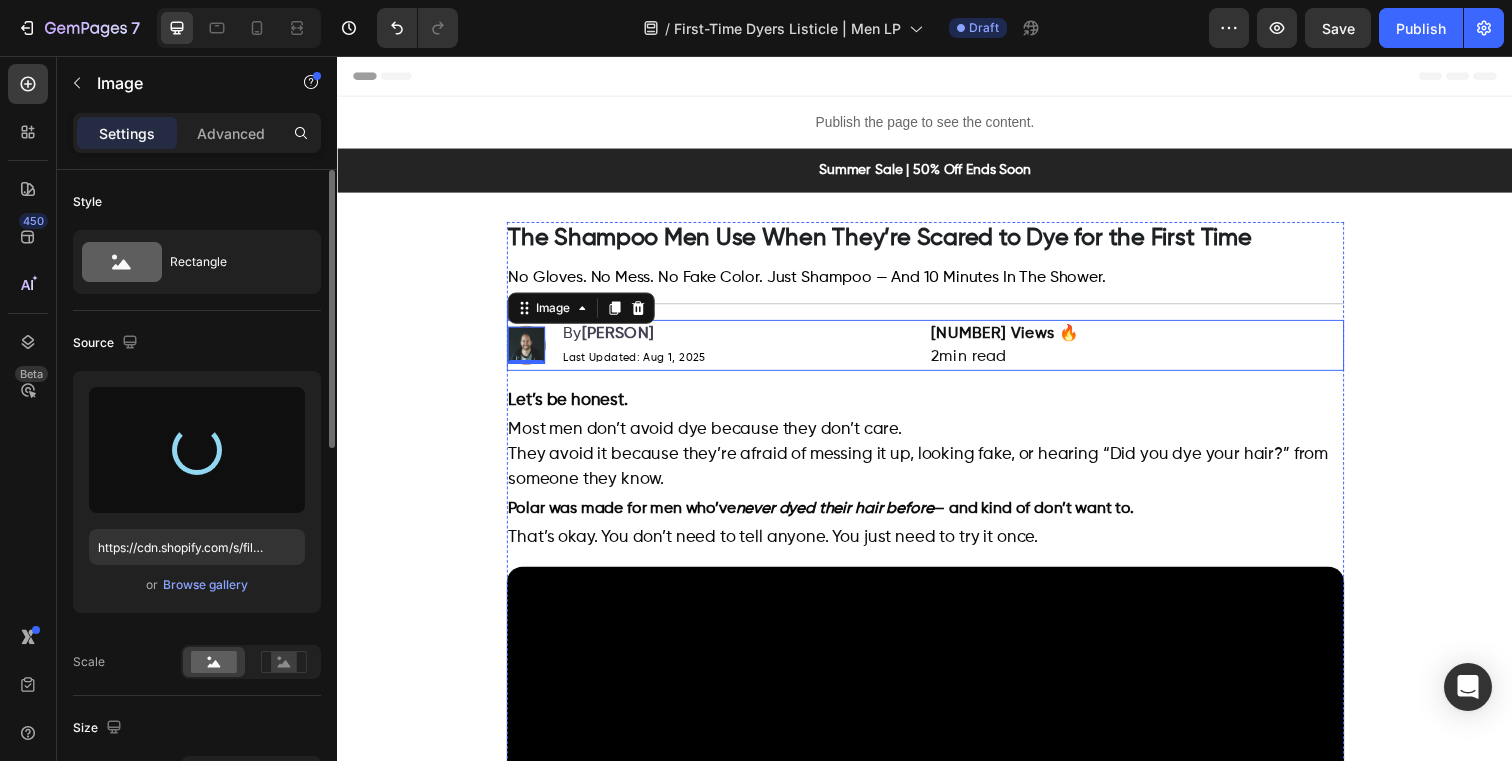 type on "https://cdn.shopify.com/s/files/1/0831/3195/7593/files/gempages_521614231259317420-05beccdf-cd7f-4752-989f-376a4afb5d7e.png" 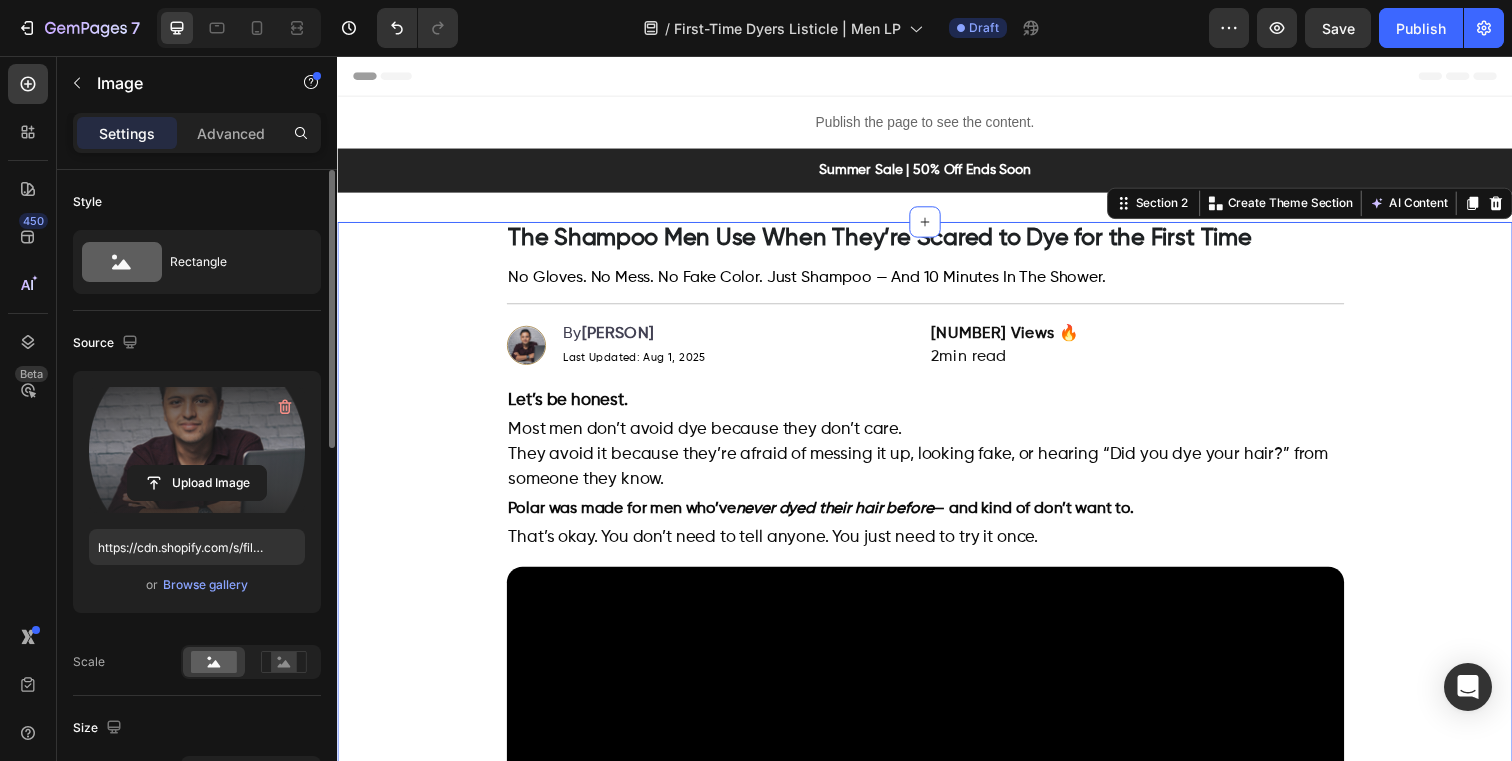 click on "The Shampoo Men Use When They’re Scared to Dye for the First Time Heading No Gloves. No Mess. No Fake Color. Just Shampoo — And 10 Minutes In The Shower. Text Block Image By [PERSON] Last Updated: Aug 1, 2025 Text block Row 3.1m Views 🔥 2min read Text block Row Let’s be honest. Text Block Most men don’t avoid dye because they don’t care. They avoid it because they’re afraid of messing it up, looking fake, or hearing “Did you dye your hair?” from someone they know. Text Block Polar was made for men who’ve never dyed their hair before — and kind of don’t want to. Text Block That’s okay. You don’t need to tell anyone. You just need to try it once. Text Block Video Image We Asked 10,000 Men Why They’ve Never Dyed Their Hair. Here’s What They Said — and How We Fixed It. Heading Row Image “I’ll probably look like a clown.” Heading Row “It’ll be too obvious. People will laugh or ask what I did.” – [PERSON], 41 Text Block 16 Image Heading Row “You look good.”" at bounding box center (937, 1402) 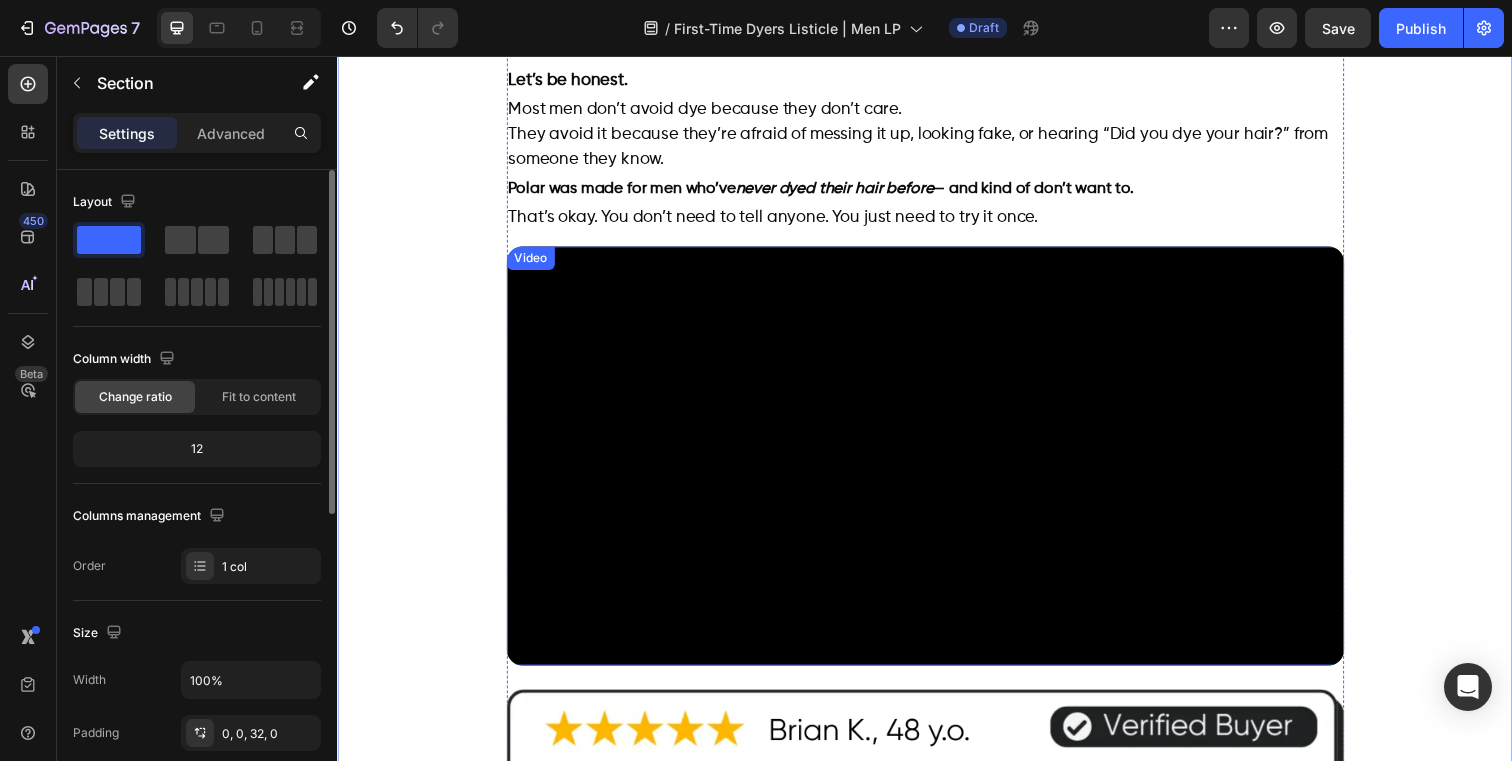 scroll, scrollTop: 672, scrollLeft: 0, axis: vertical 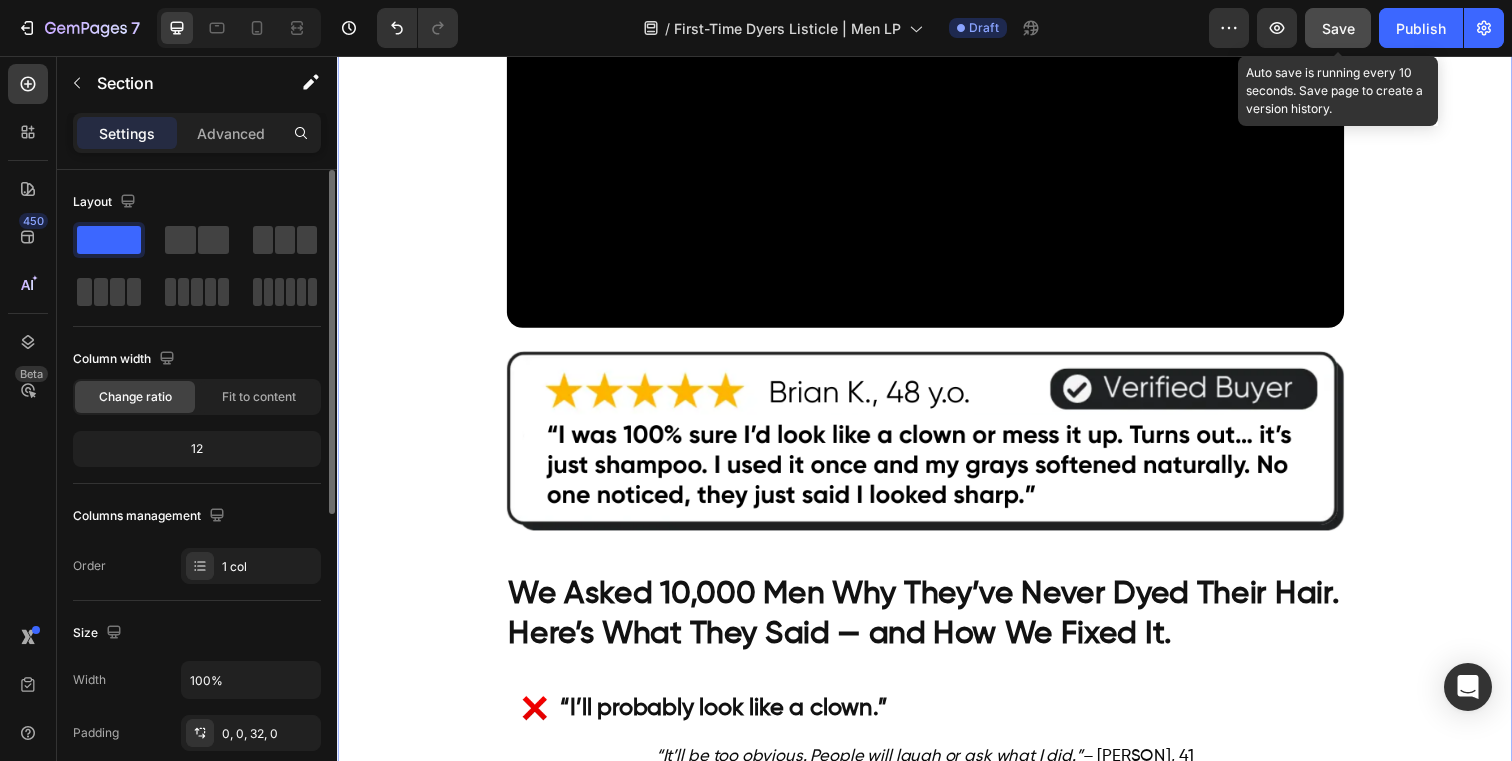 click on "Save" at bounding box center [1338, 28] 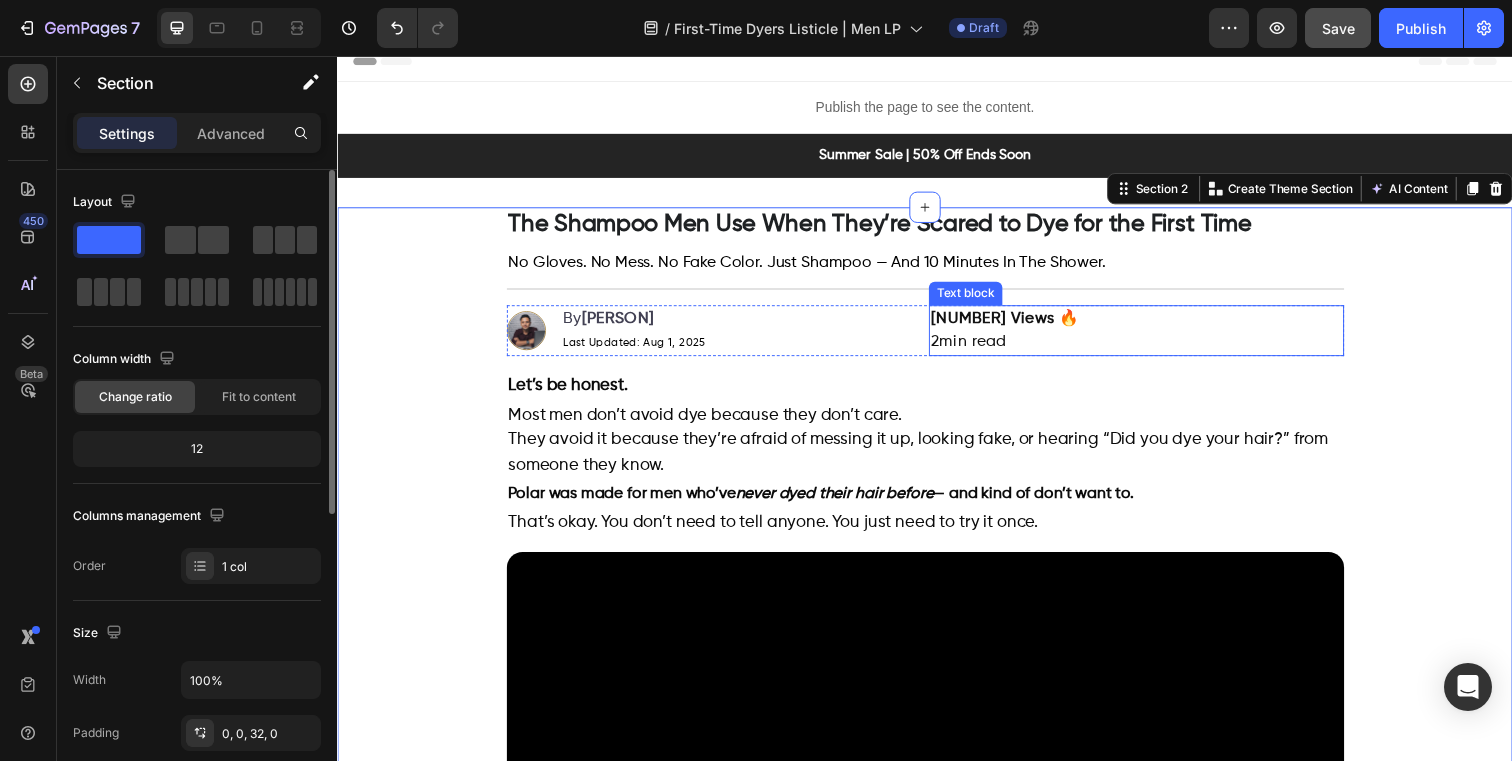 scroll, scrollTop: 6, scrollLeft: 0, axis: vertical 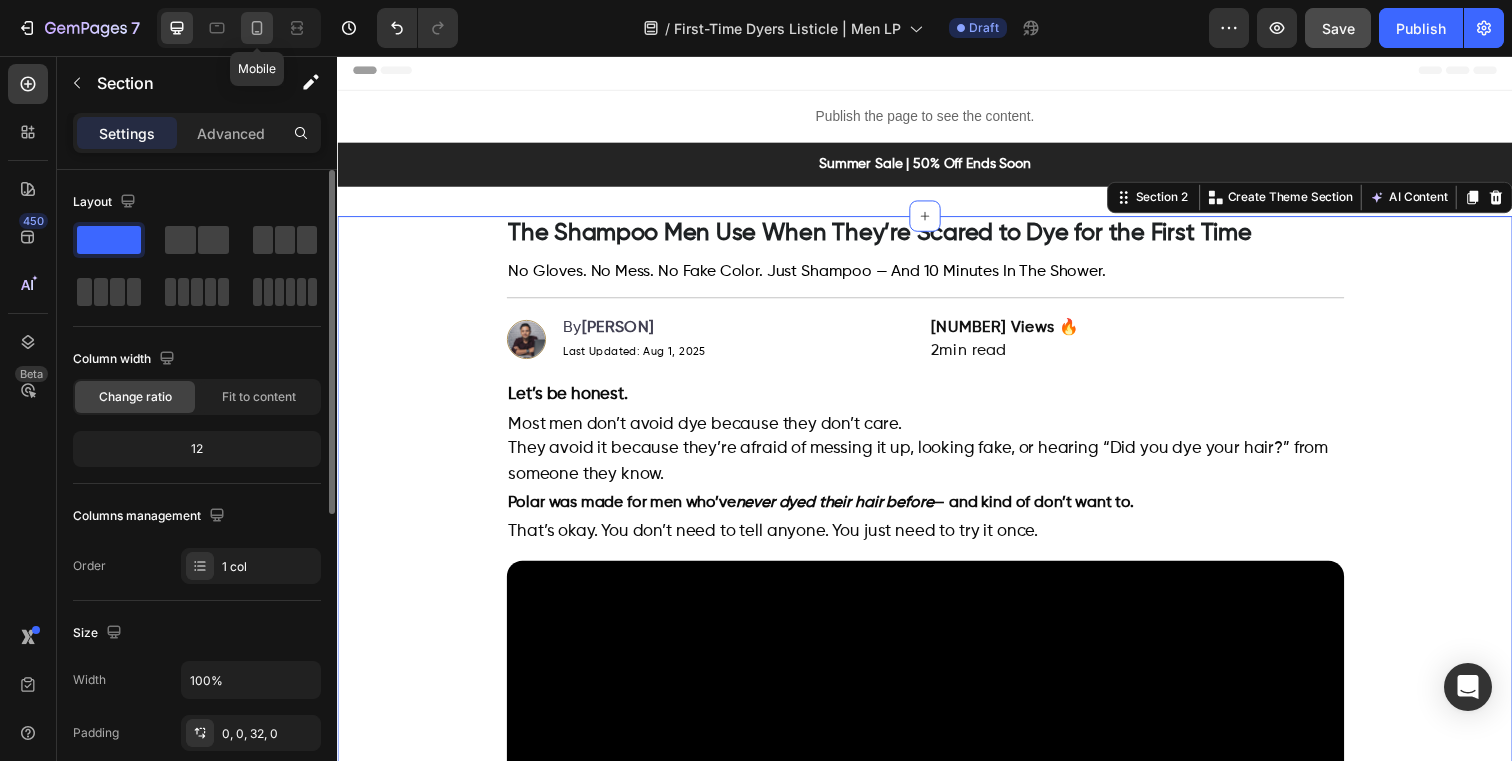 click 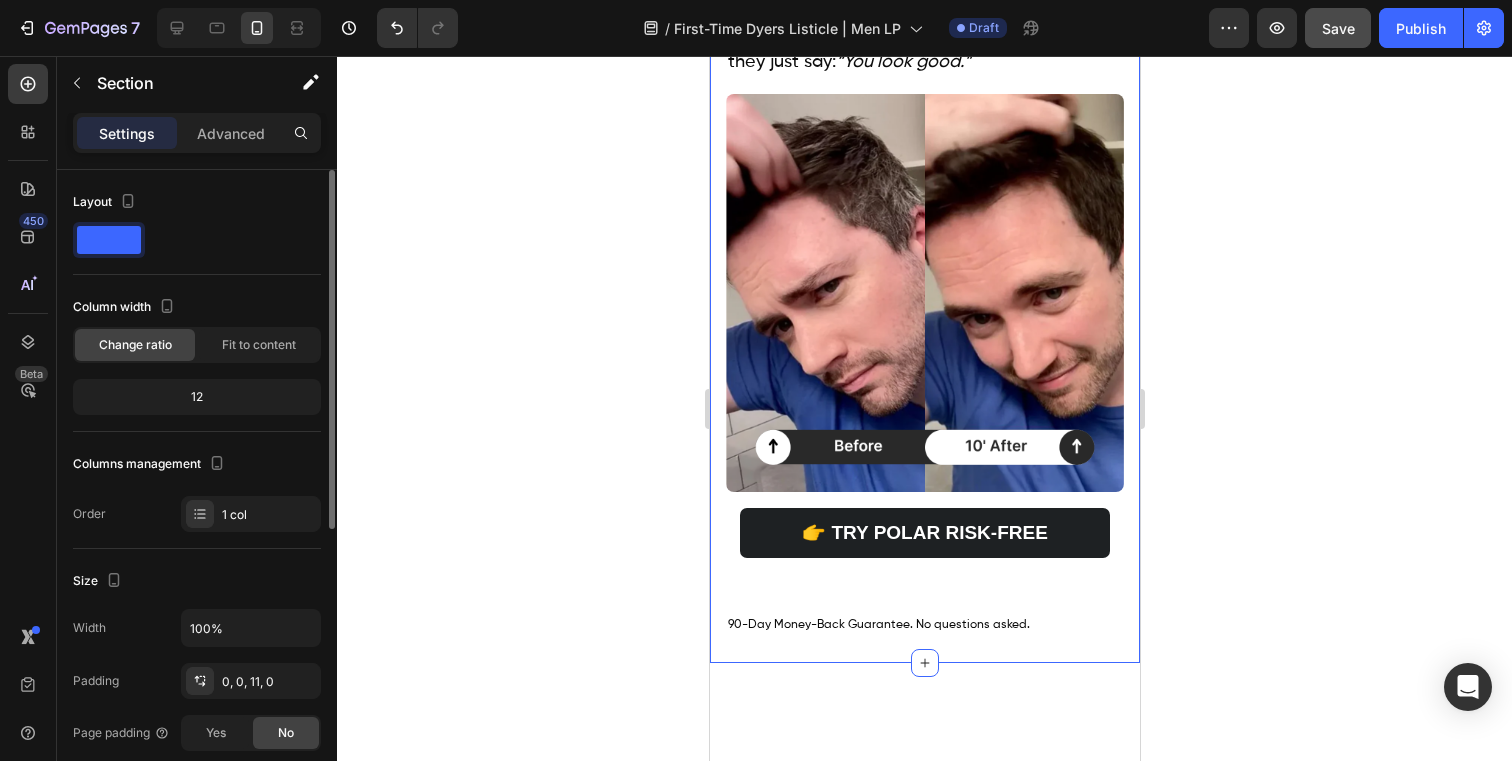 scroll, scrollTop: 1438, scrollLeft: 0, axis: vertical 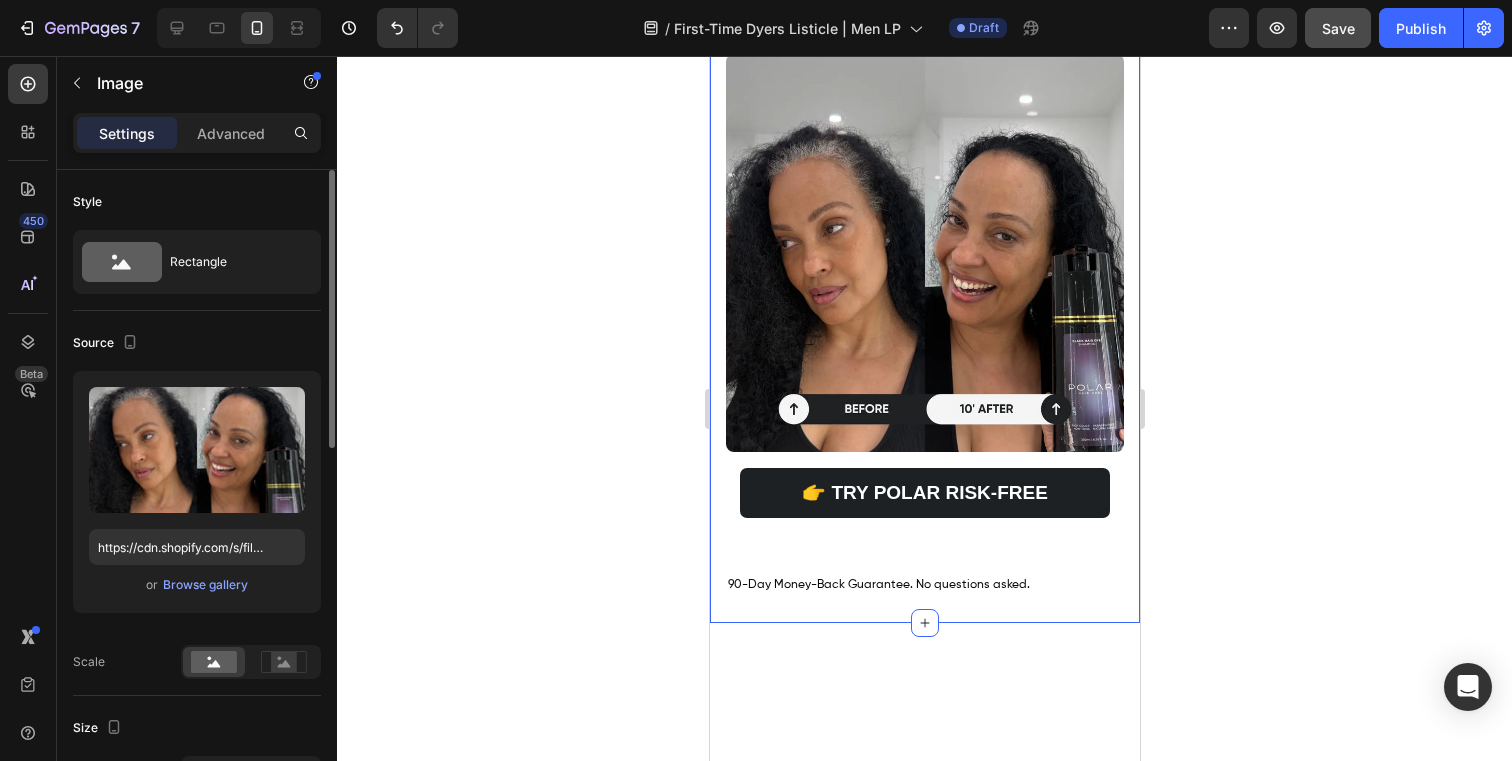 click at bounding box center [924, 253] 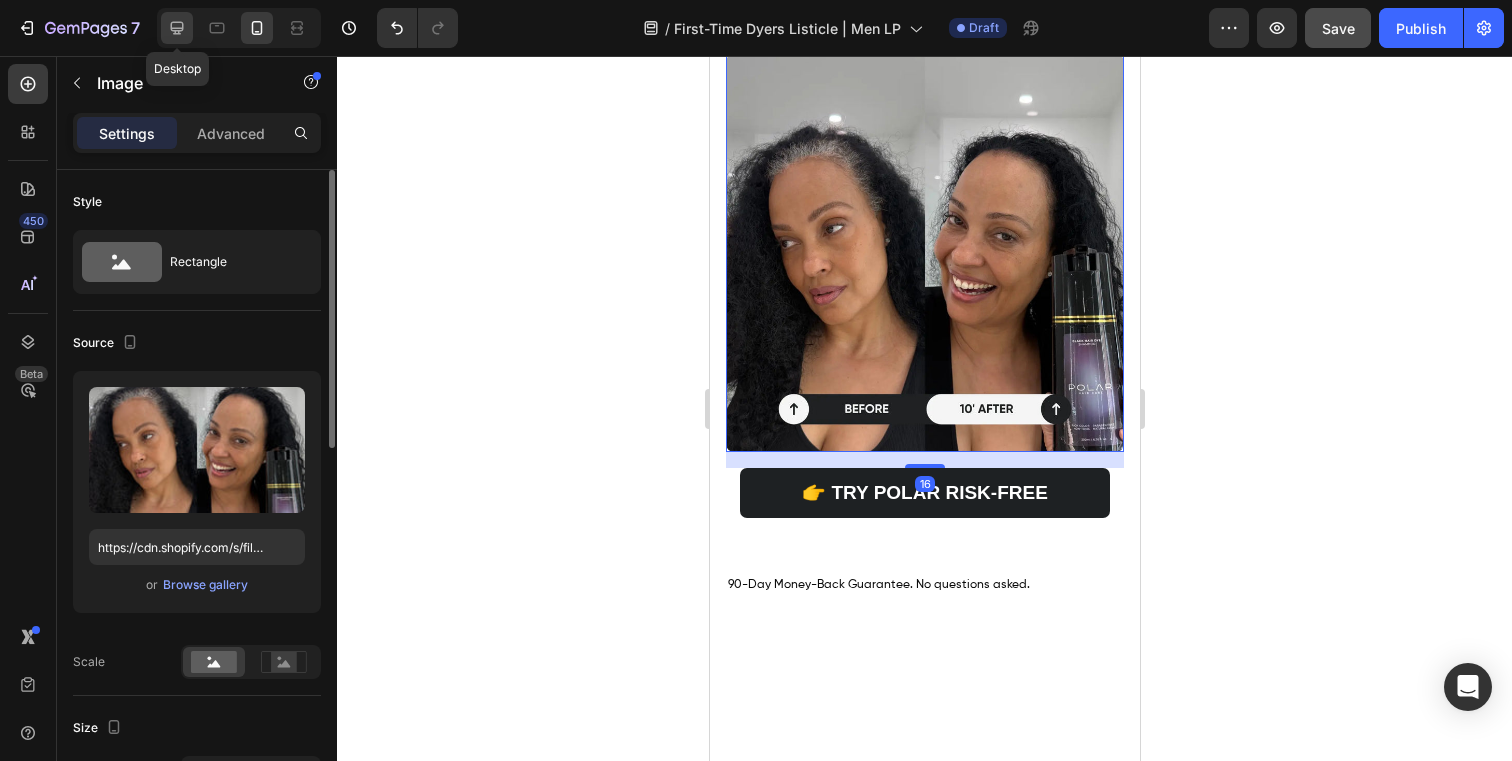 click 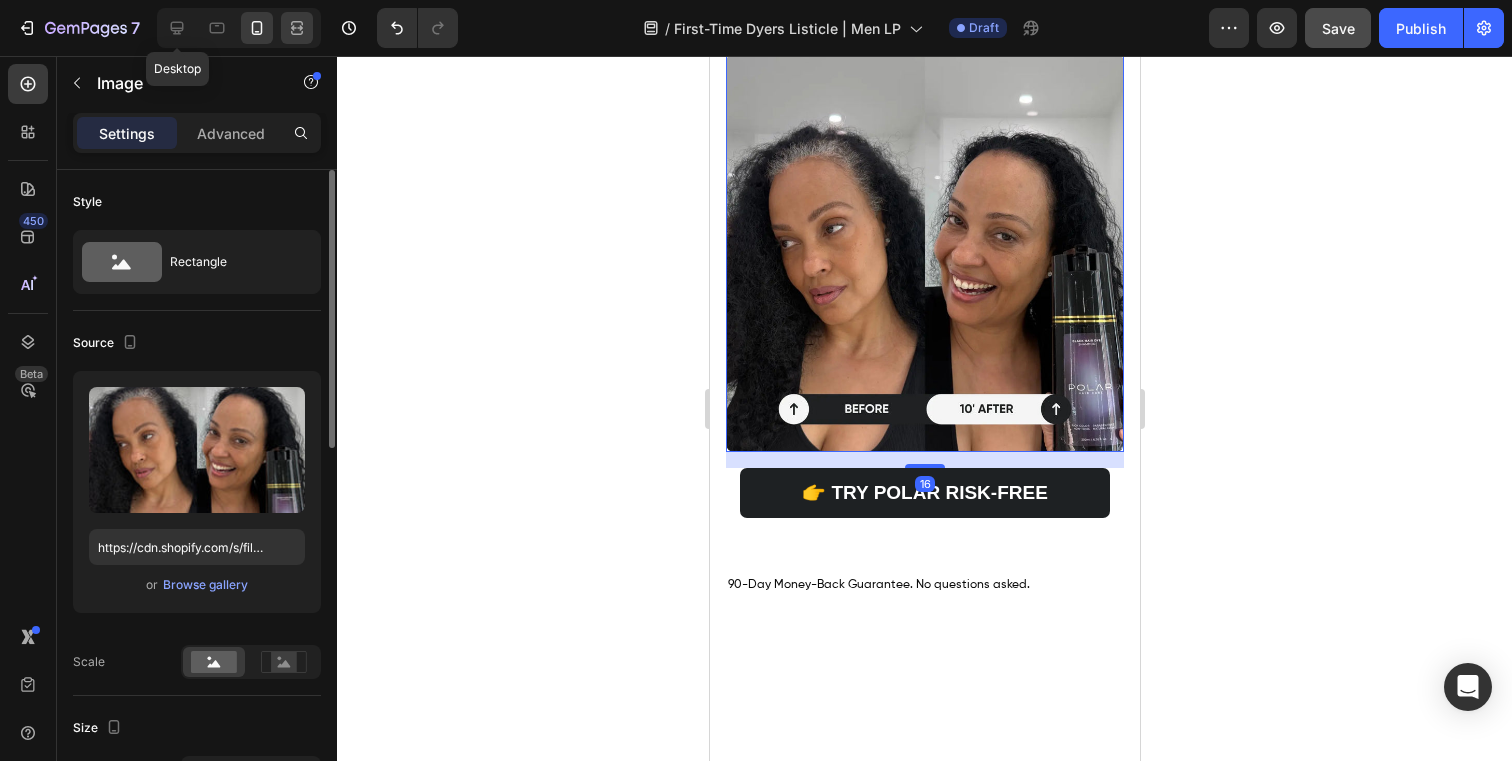 type on "https://cdn.shopify.com/s/files/1/0831/3195/7593/files/gempages_521614231259317420-1fb96ffd-e346-43e0-ac7d-15e3e3764663.png" 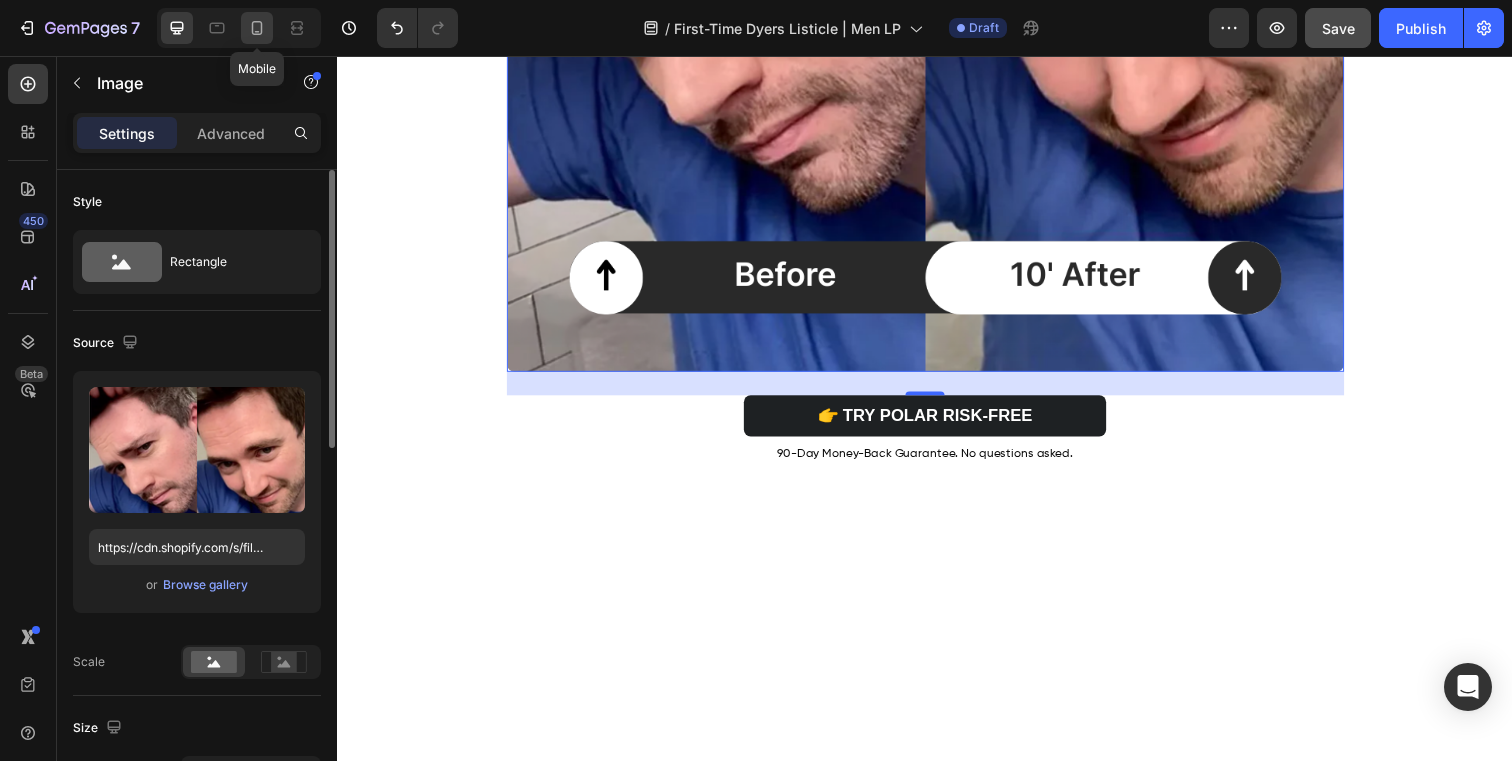 click 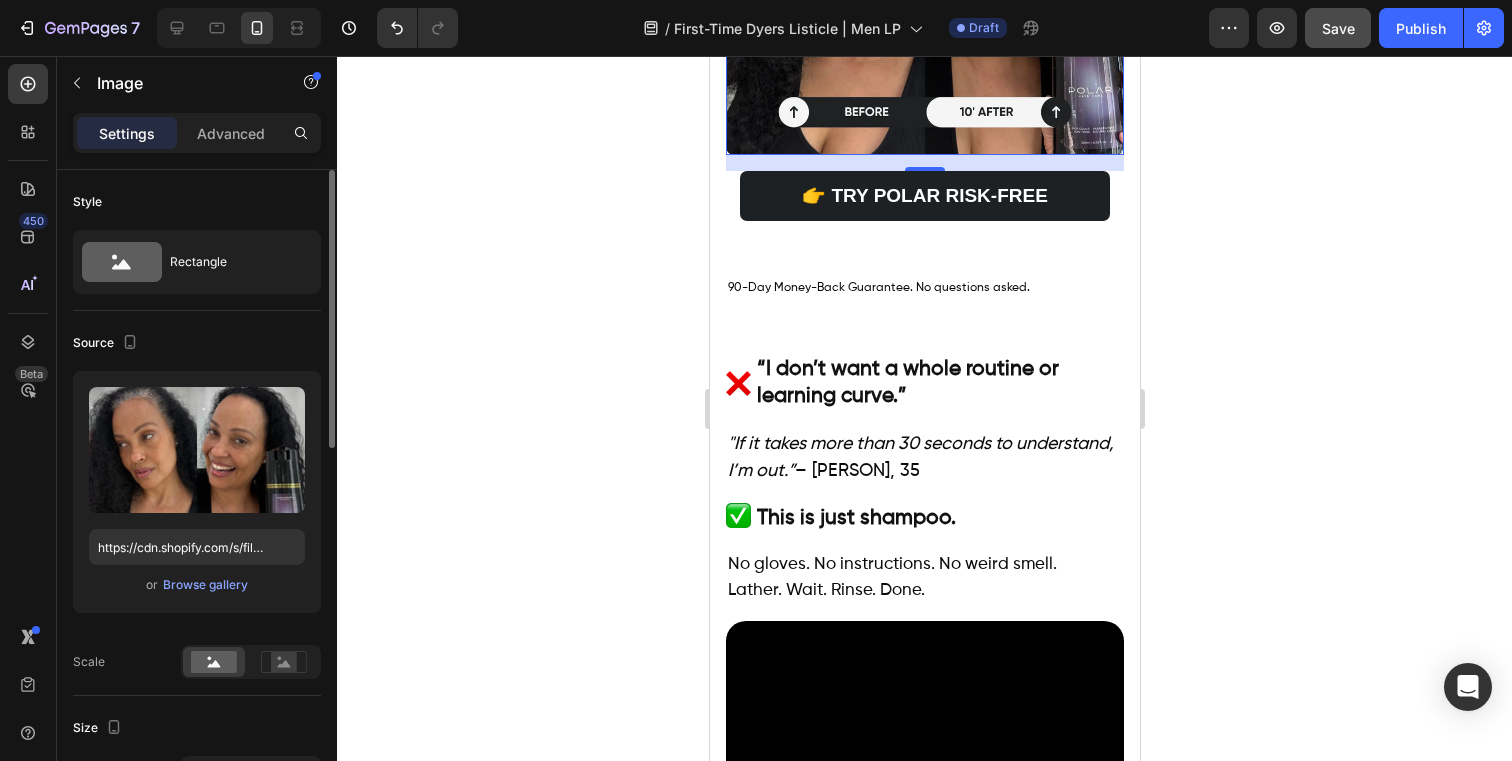 scroll, scrollTop: 1657, scrollLeft: 0, axis: vertical 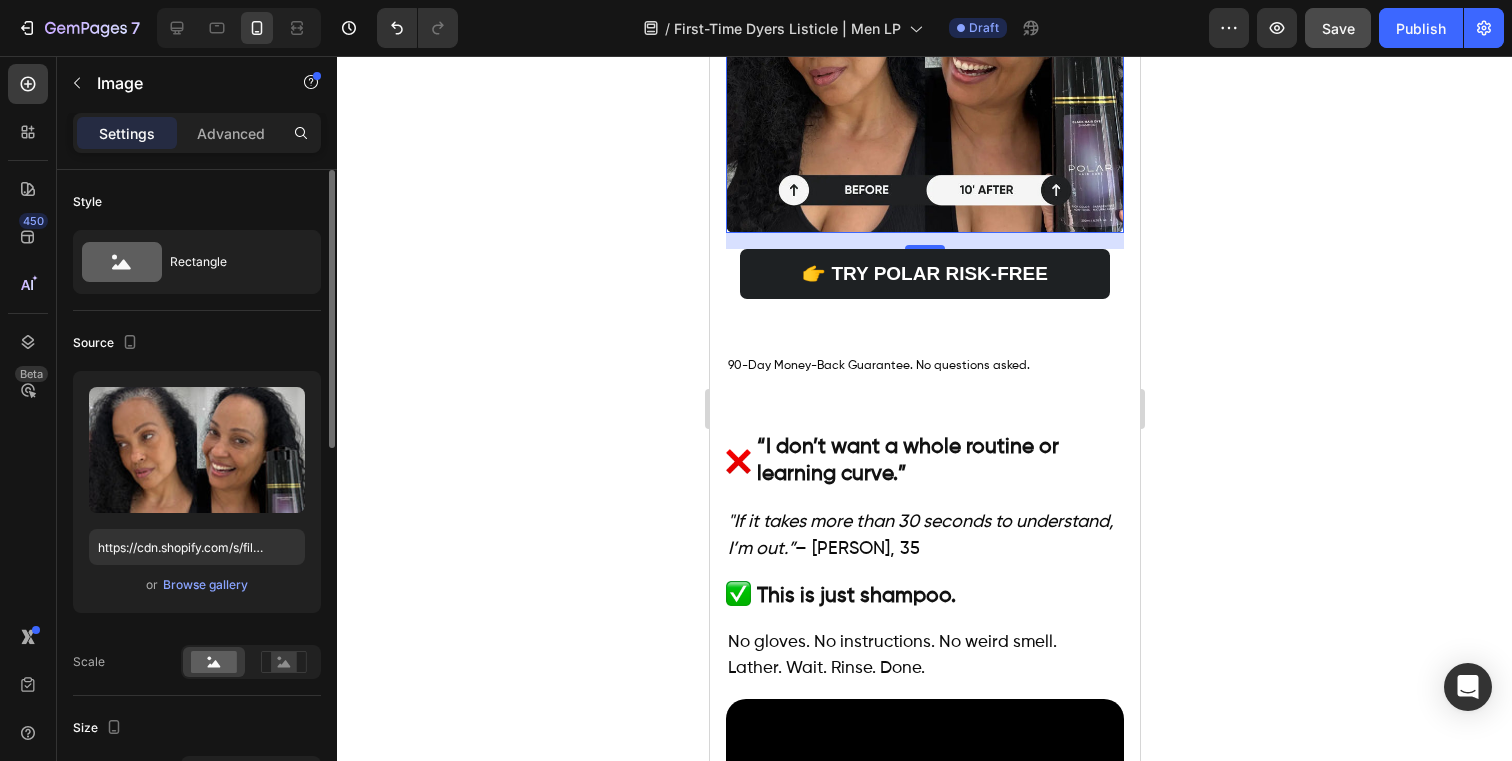 click at bounding box center (924, 34) 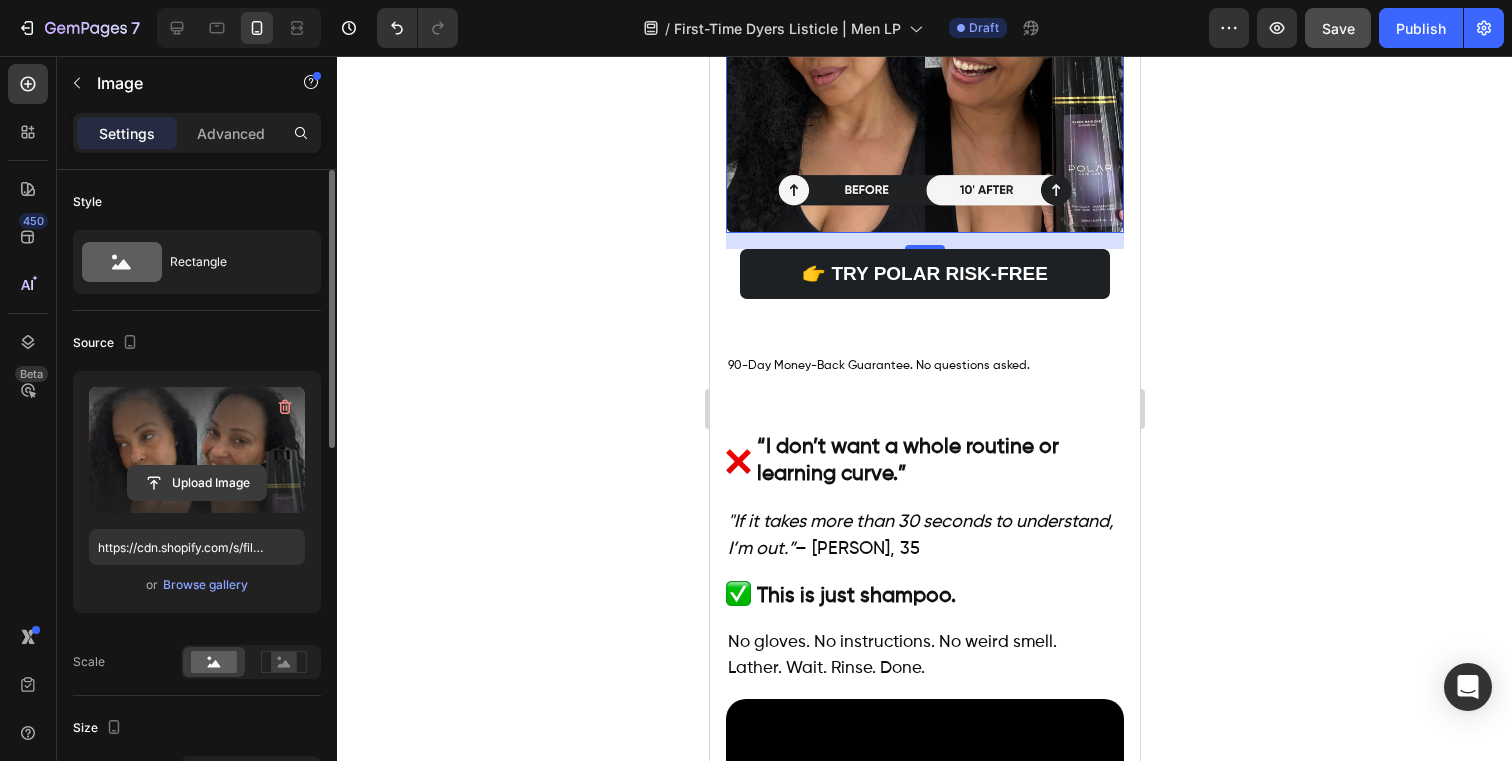 click 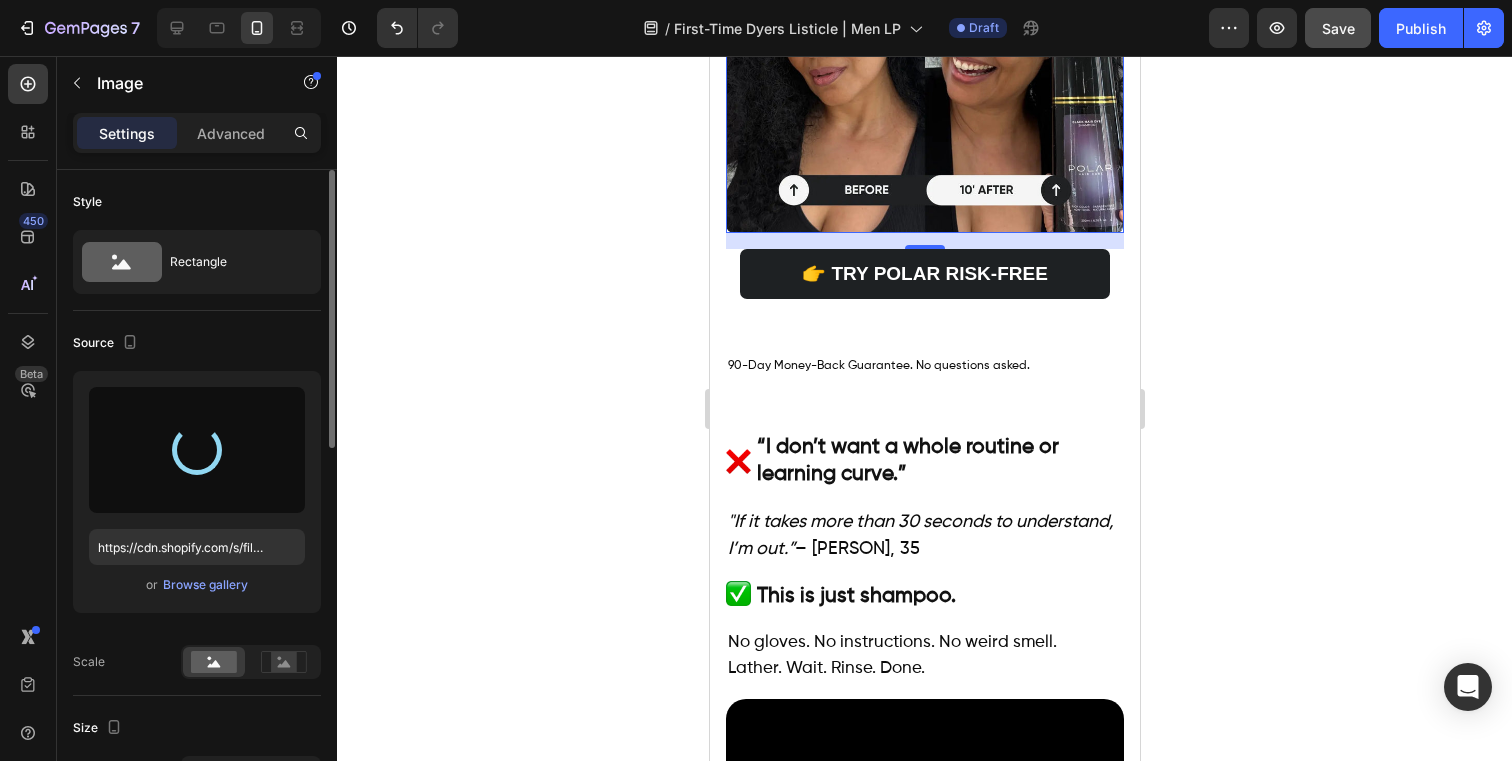 type on "https://cdn.shopify.com/s/files/1/0831/3195/7593/files/gempages_521614231259317420-1fb96ffd-e346-43e0-ac7d-15e3e3764663.png" 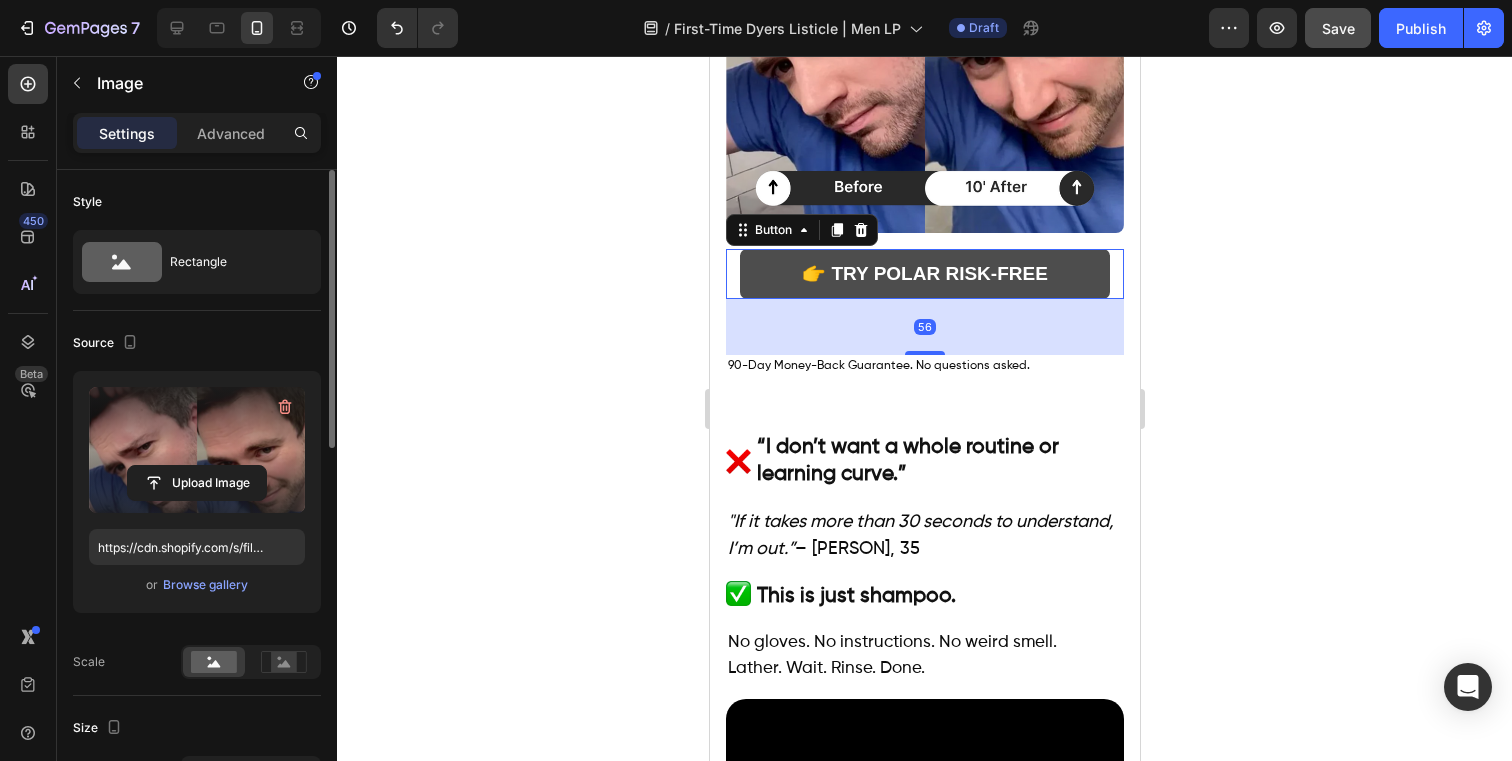 click on "👉 TRY POLAR RISK-FREE" at bounding box center [924, 274] 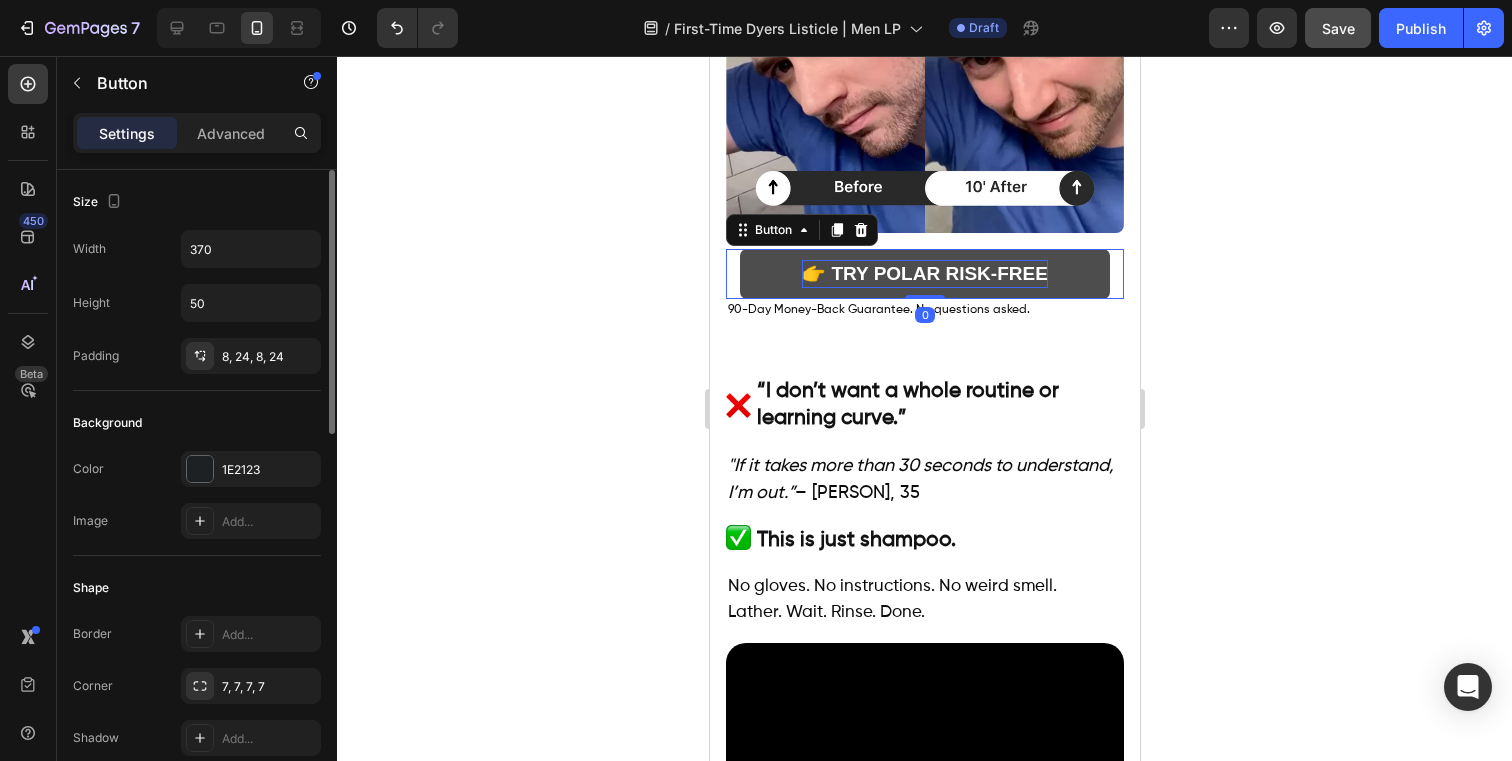 drag, startPoint x: 926, startPoint y: 627, endPoint x: 913, endPoint y: 563, distance: 65.30697 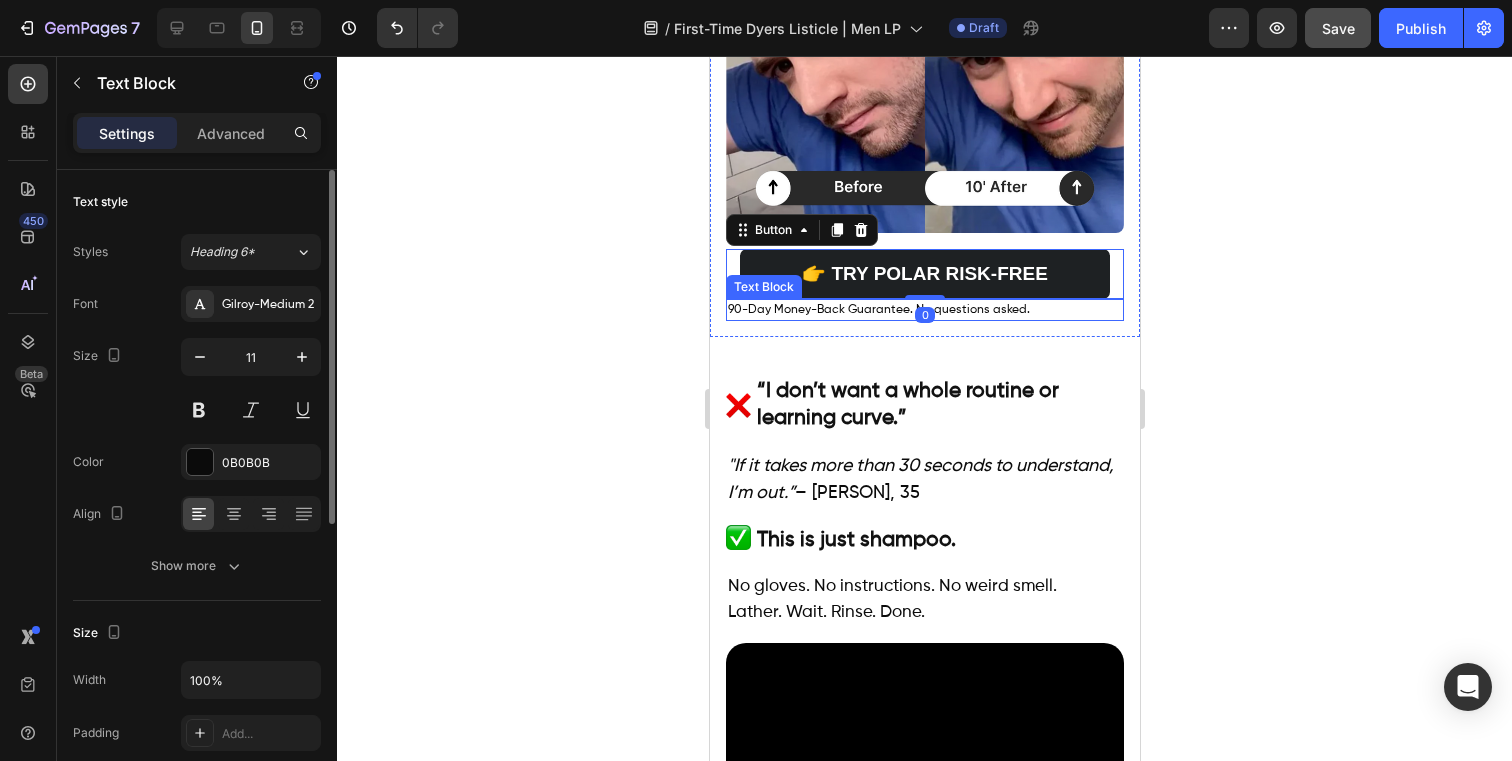 click on "90-Day Money-Back Guarantee. No questions asked." at bounding box center [878, 310] 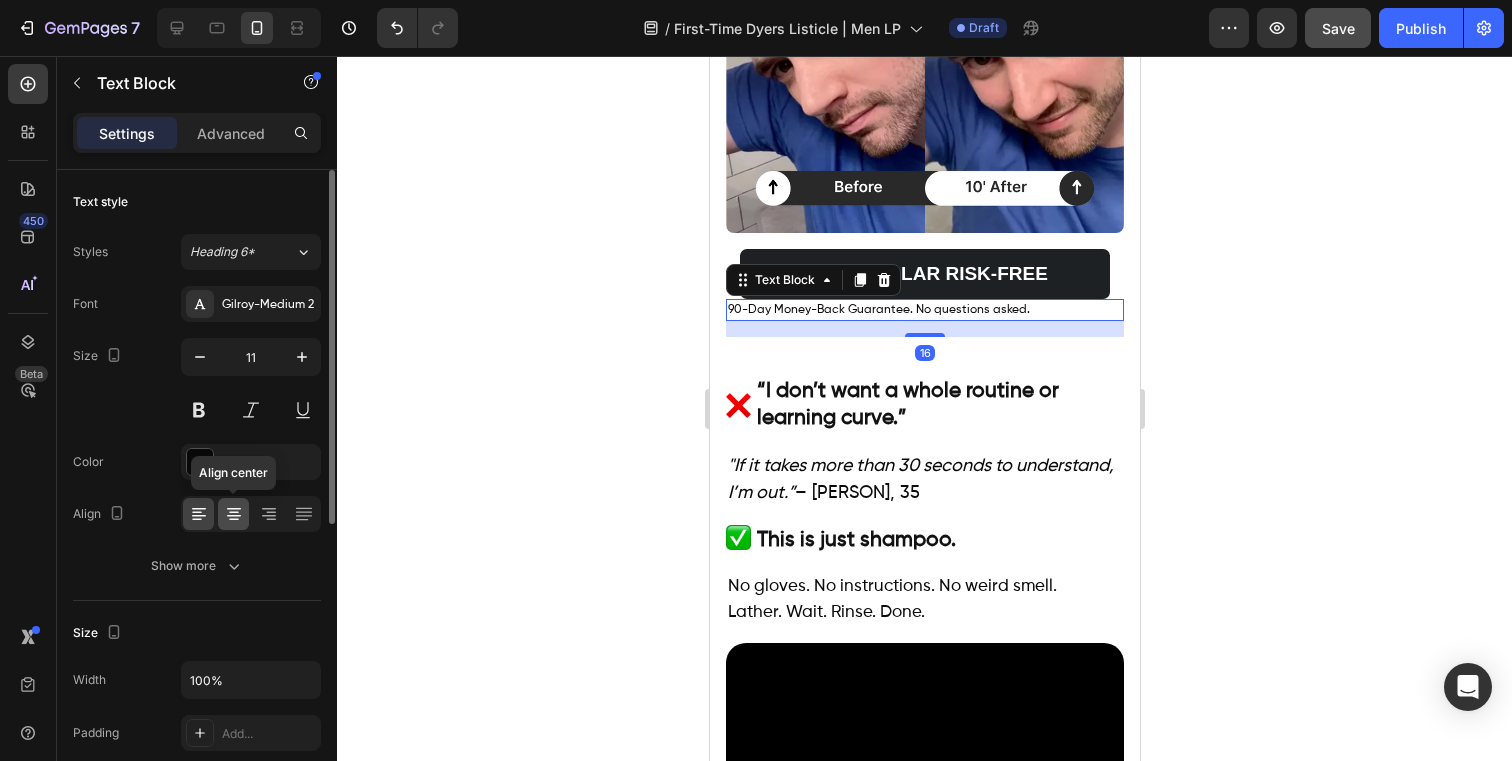 click 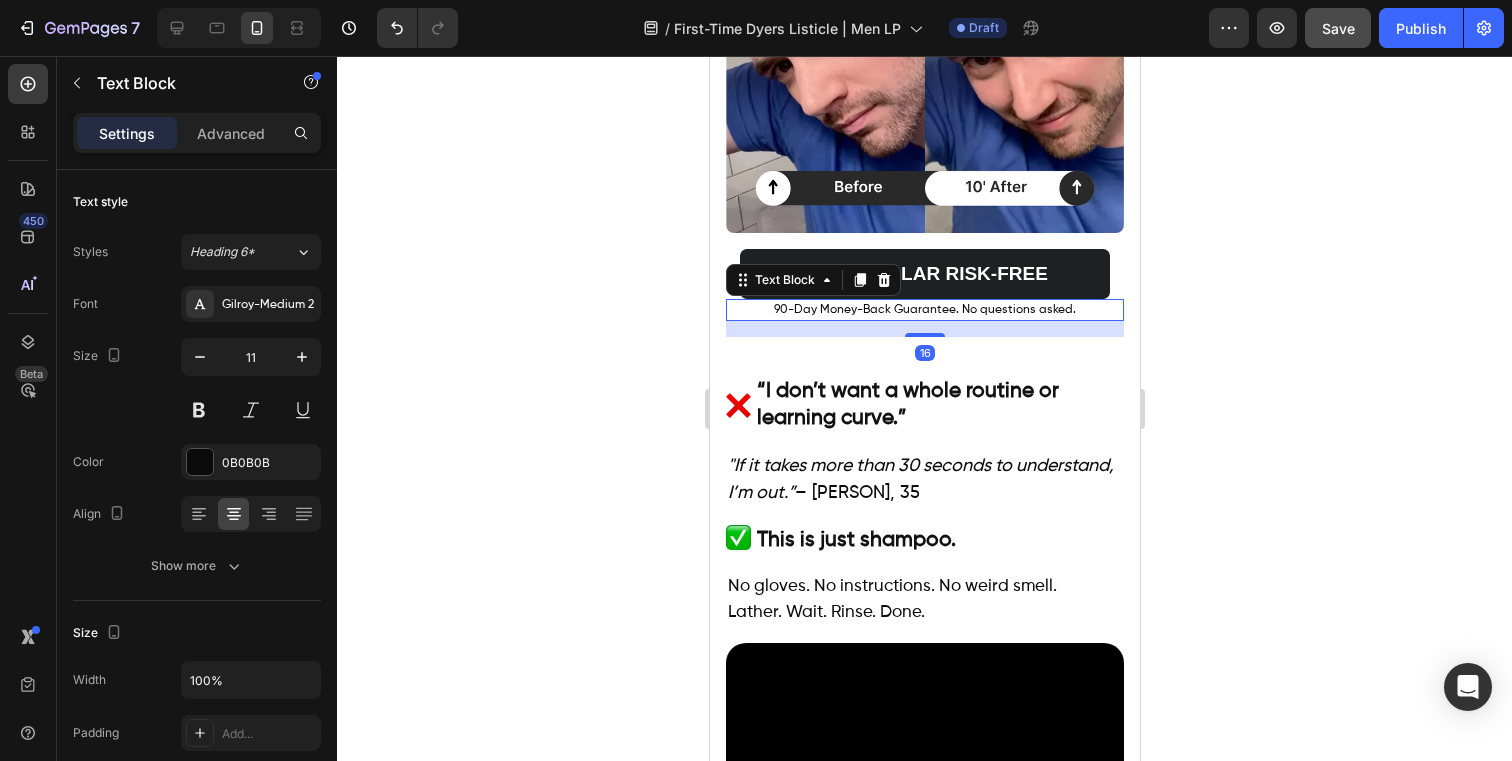 click 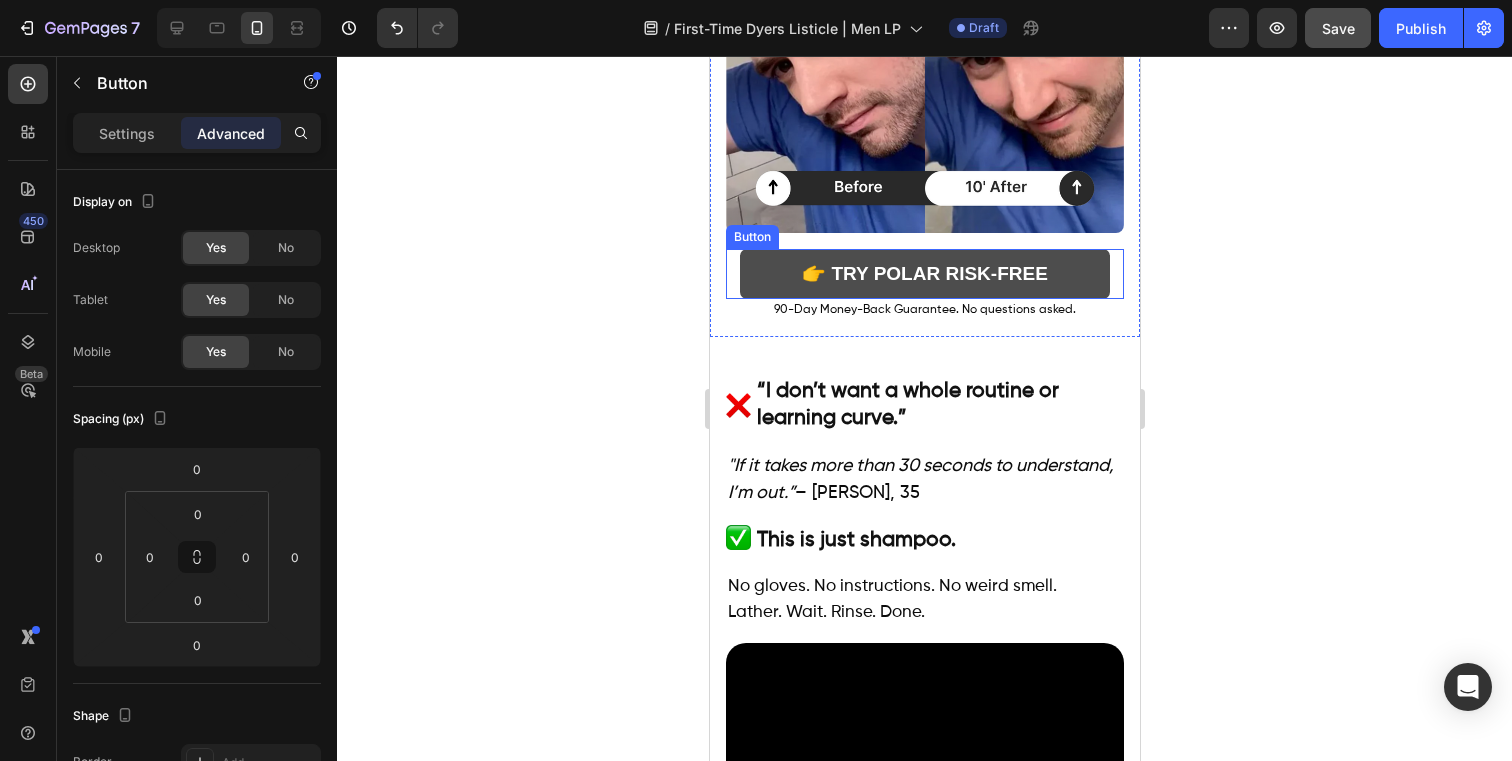 click on "👉 TRY POLAR RISK-FREE" at bounding box center (924, 274) 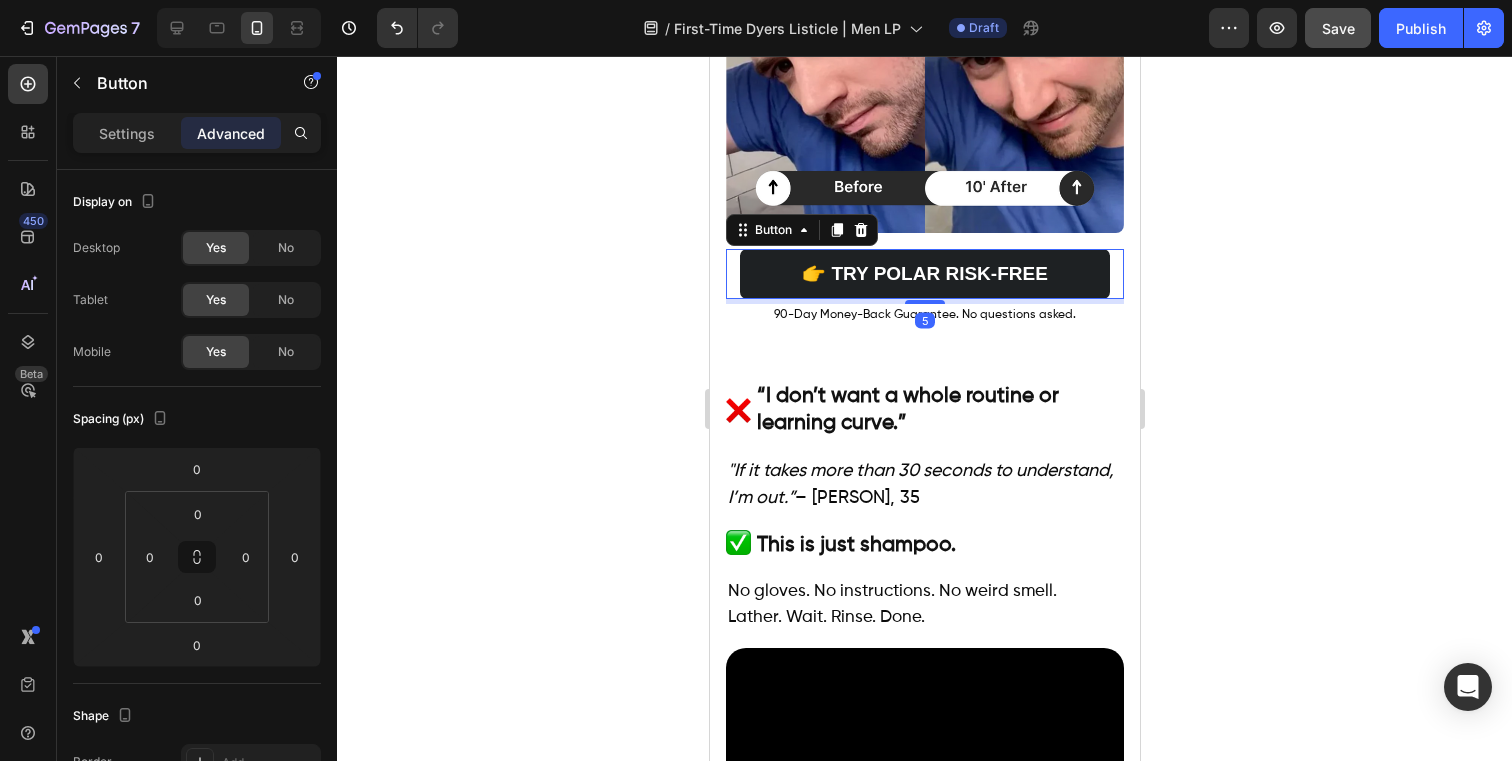 drag, startPoint x: 926, startPoint y: 573, endPoint x: 1129, endPoint y: 544, distance: 205.06097 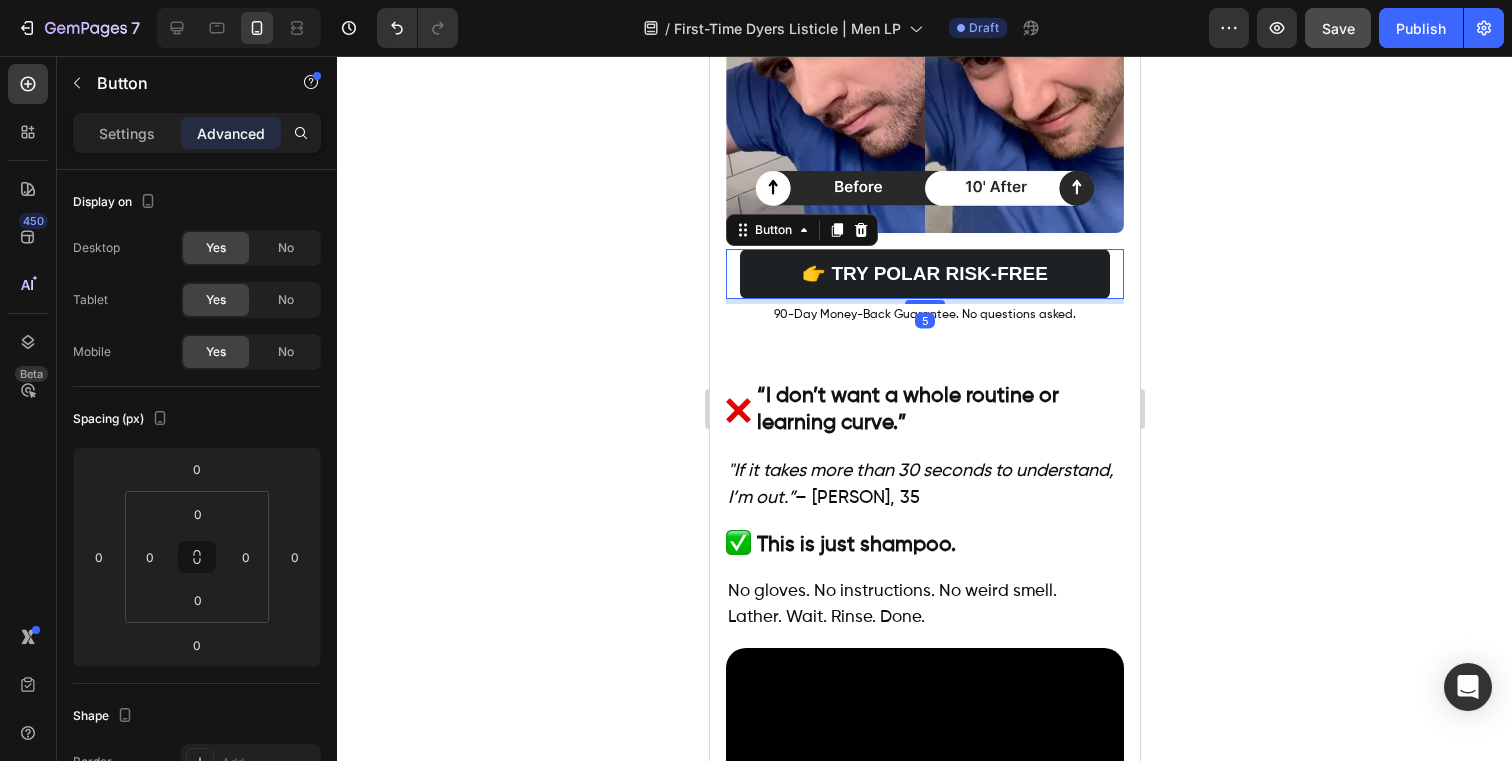 click at bounding box center [924, 302] 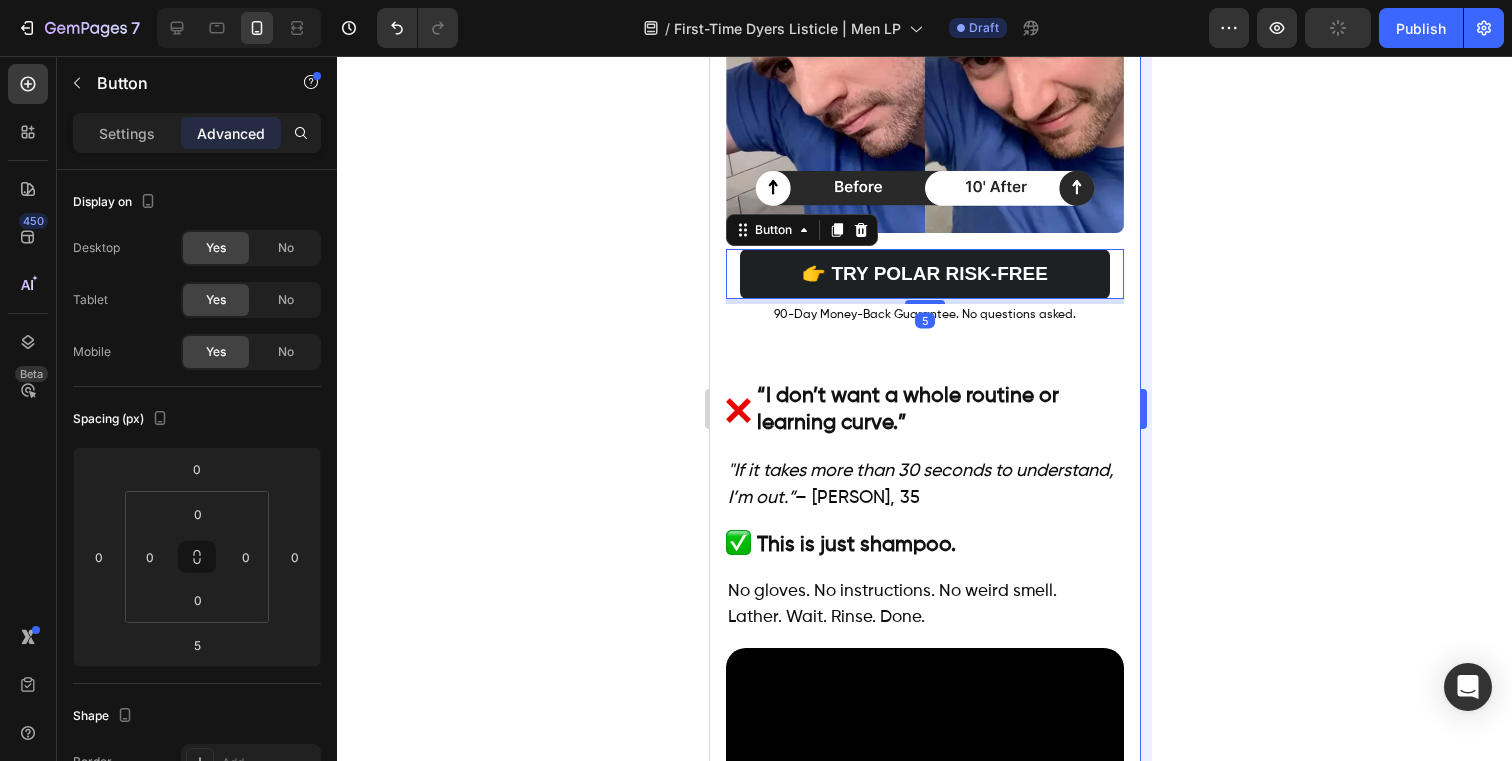 drag, startPoint x: 1170, startPoint y: 543, endPoint x: 1148, endPoint y: 544, distance: 22.022715 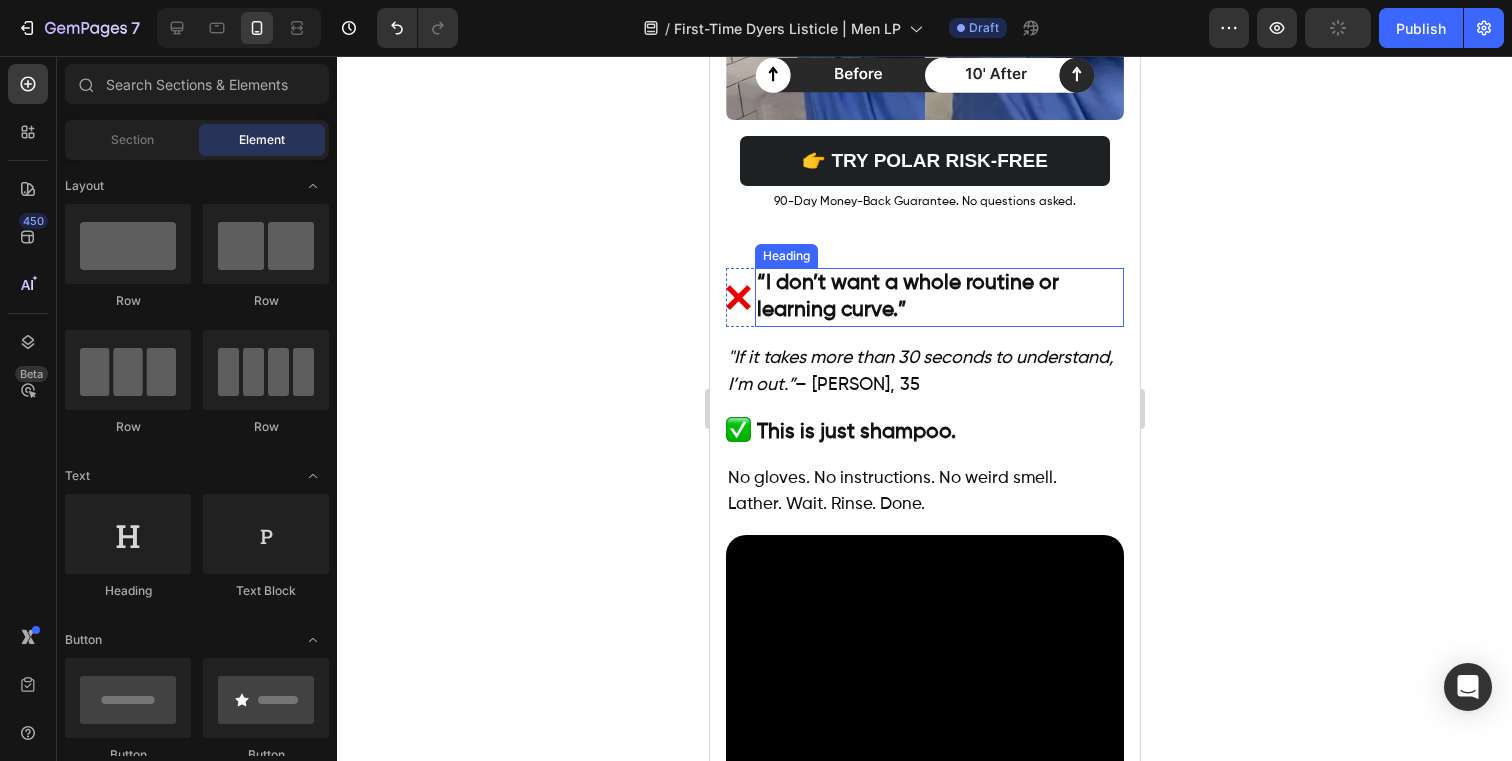 scroll, scrollTop: 1816, scrollLeft: 0, axis: vertical 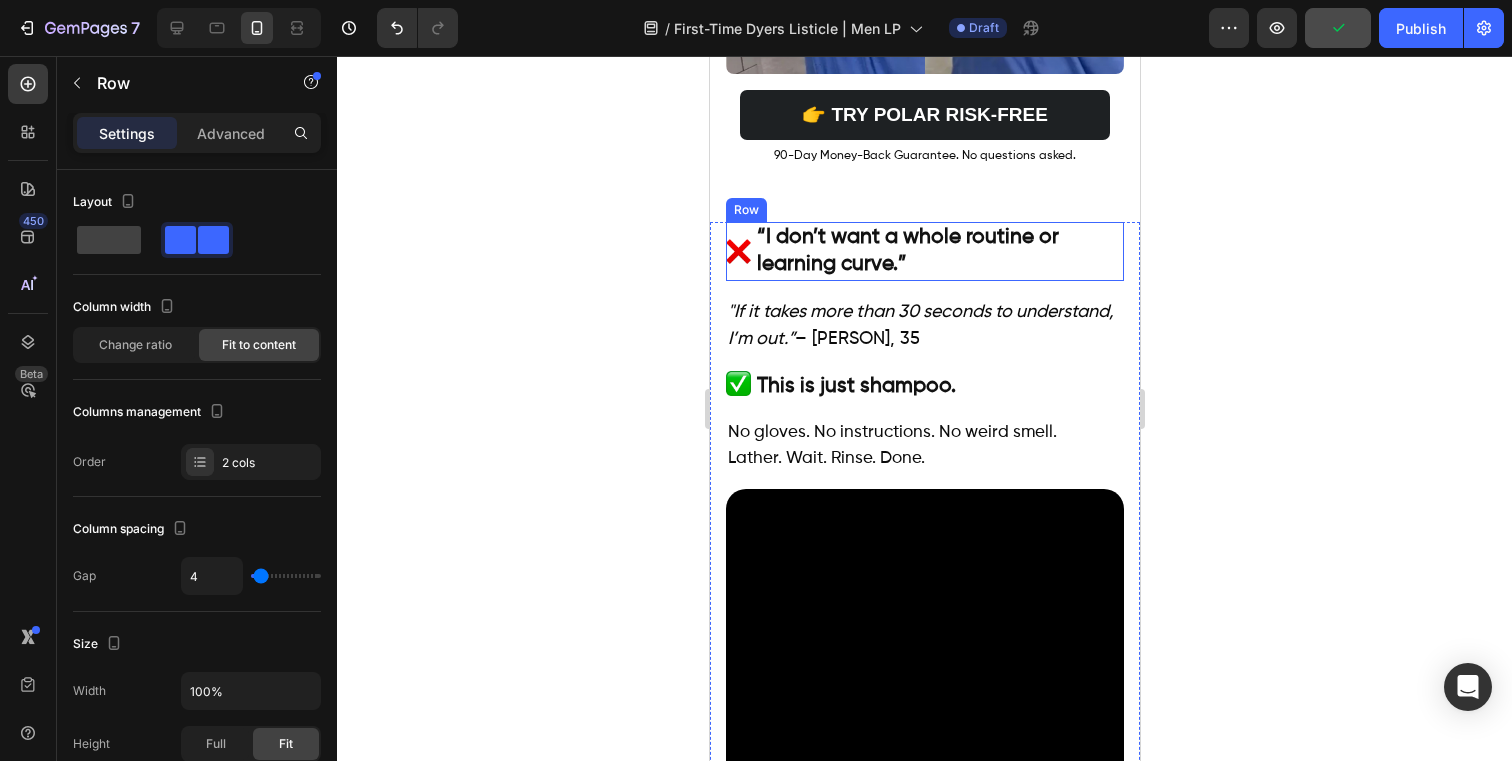 click on "Image" at bounding box center [737, 251] 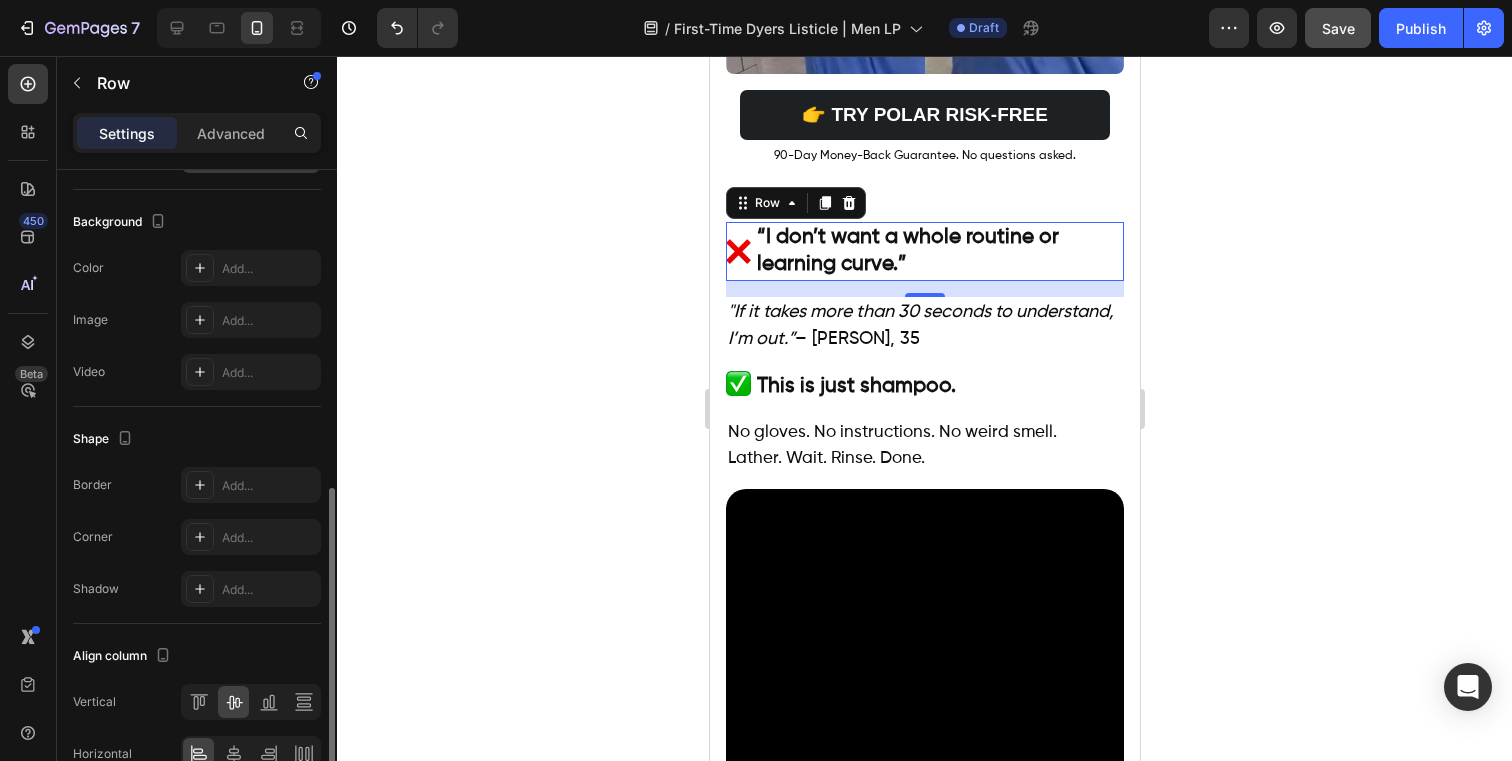 scroll, scrollTop: 748, scrollLeft: 0, axis: vertical 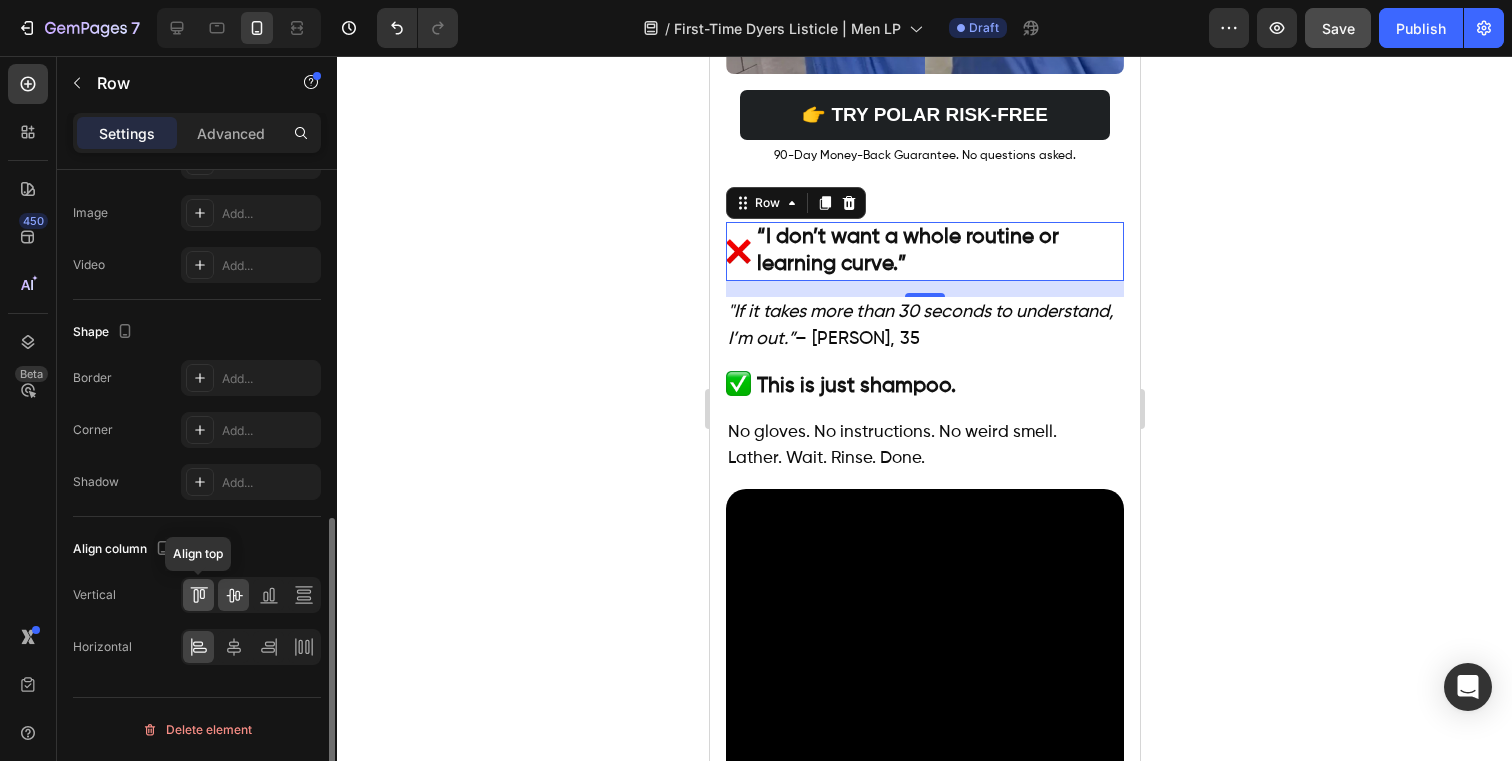 click 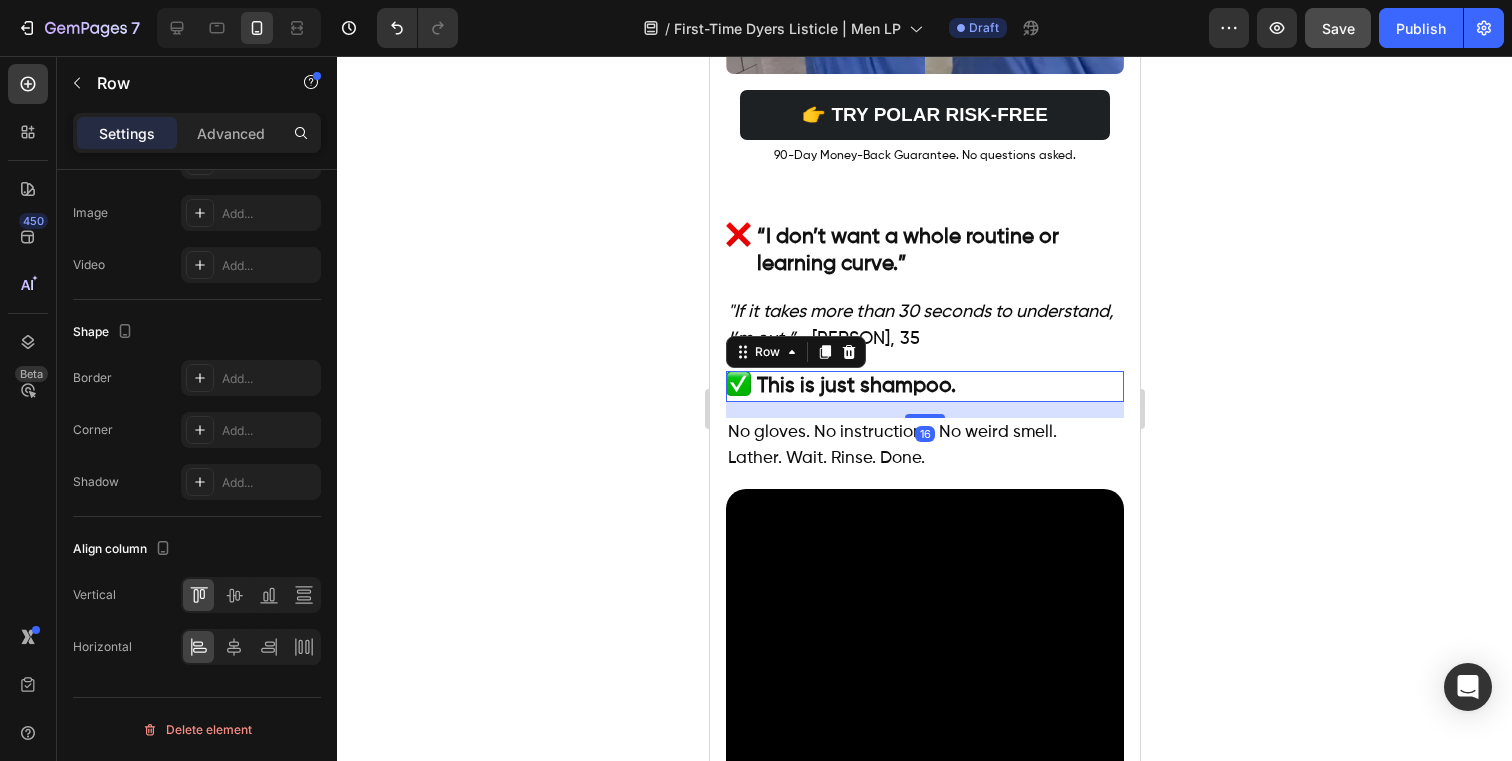 click on "Image This is just shampoo. Heading Row   16" at bounding box center [924, 386] 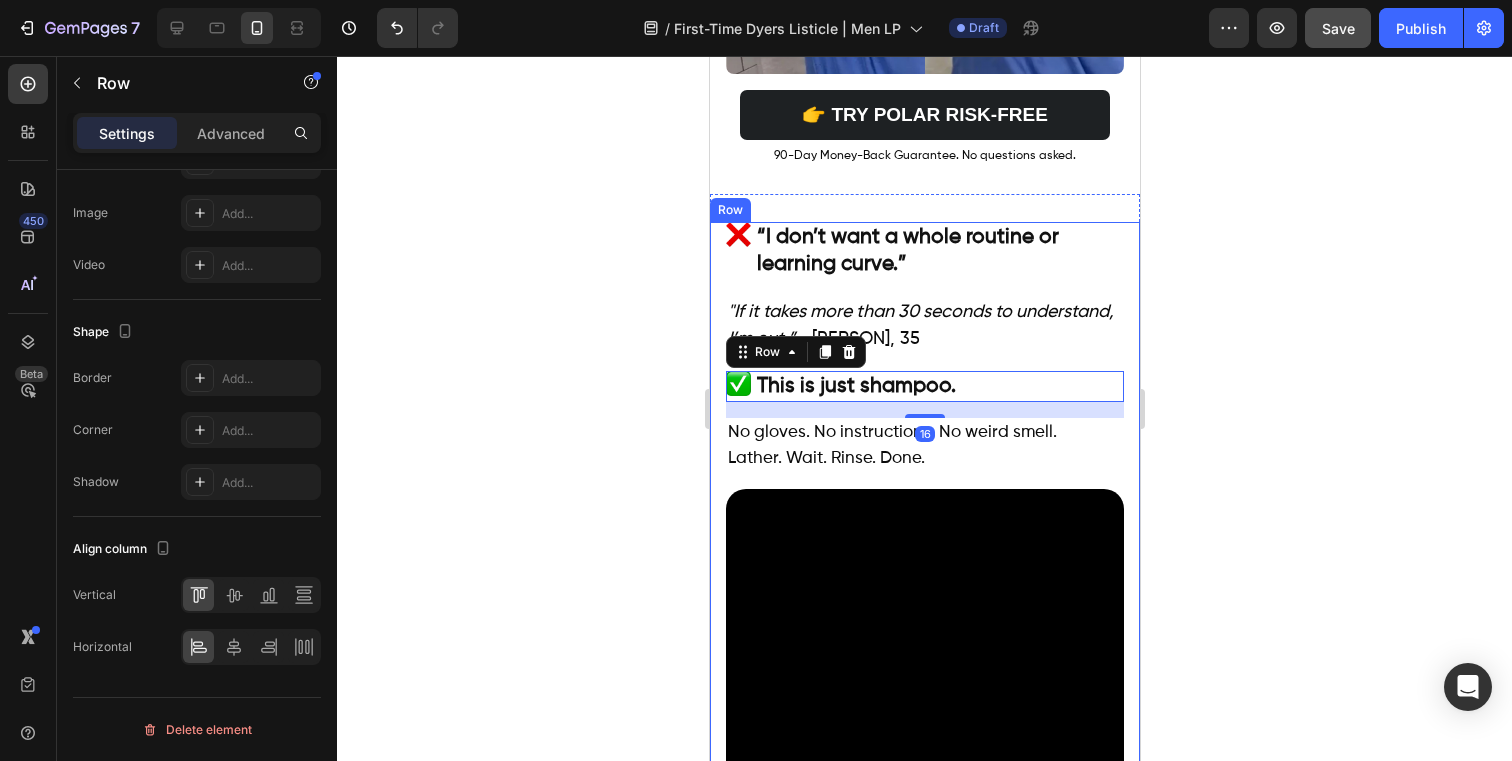 click 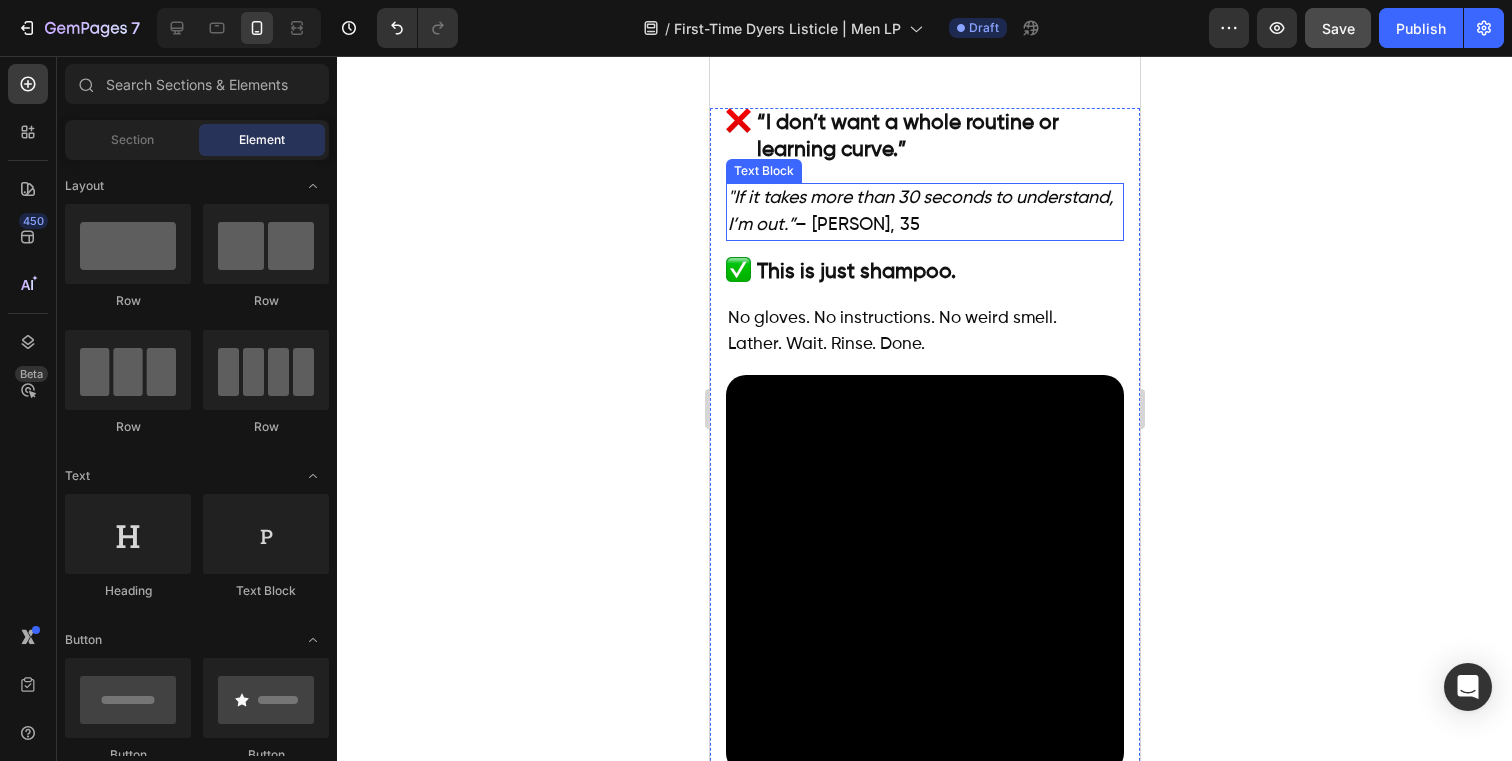 scroll, scrollTop: 1960, scrollLeft: 0, axis: vertical 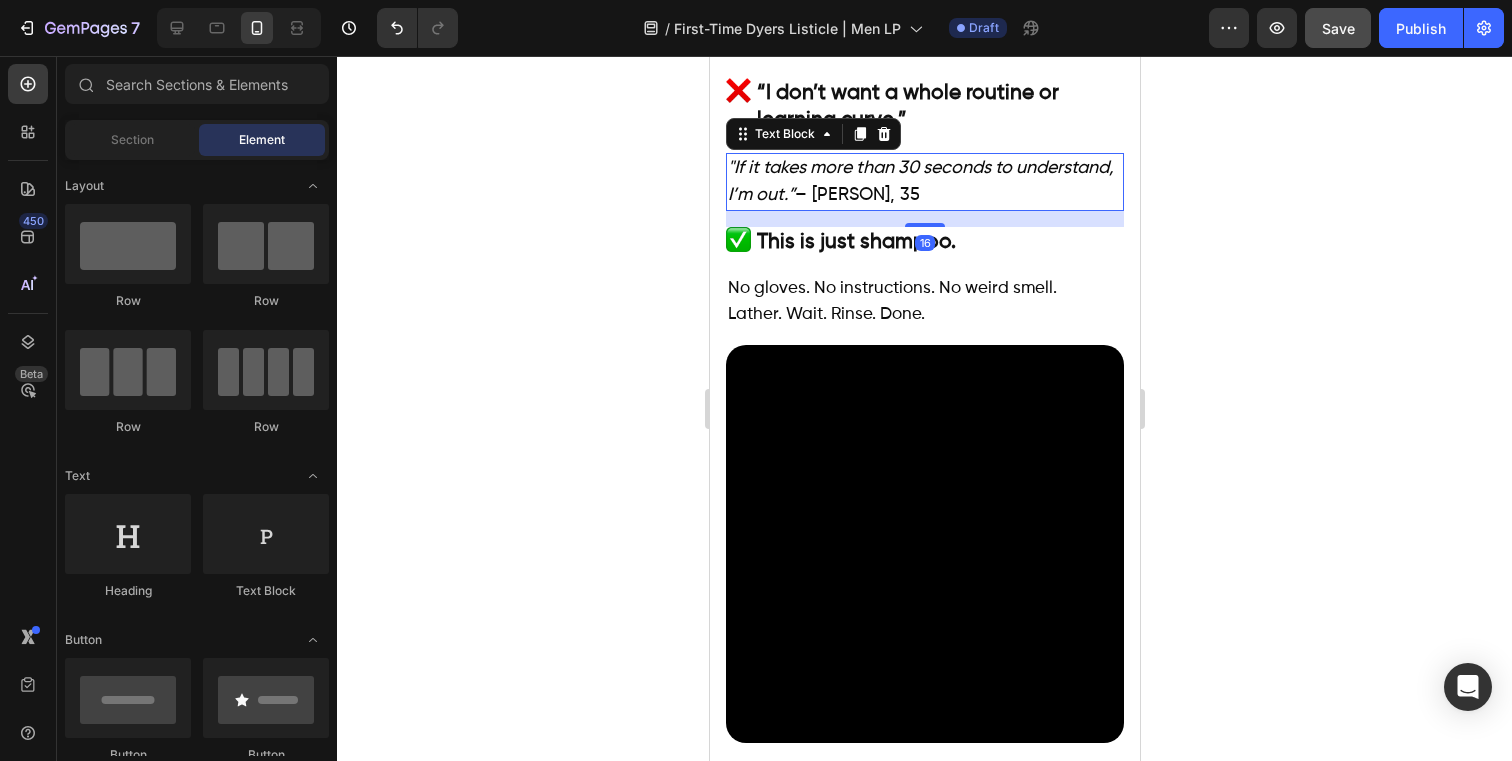 click on ""If it takes more than 30 seconds to understand, I’m out.”  – [PERSON], 35" at bounding box center [924, 182] 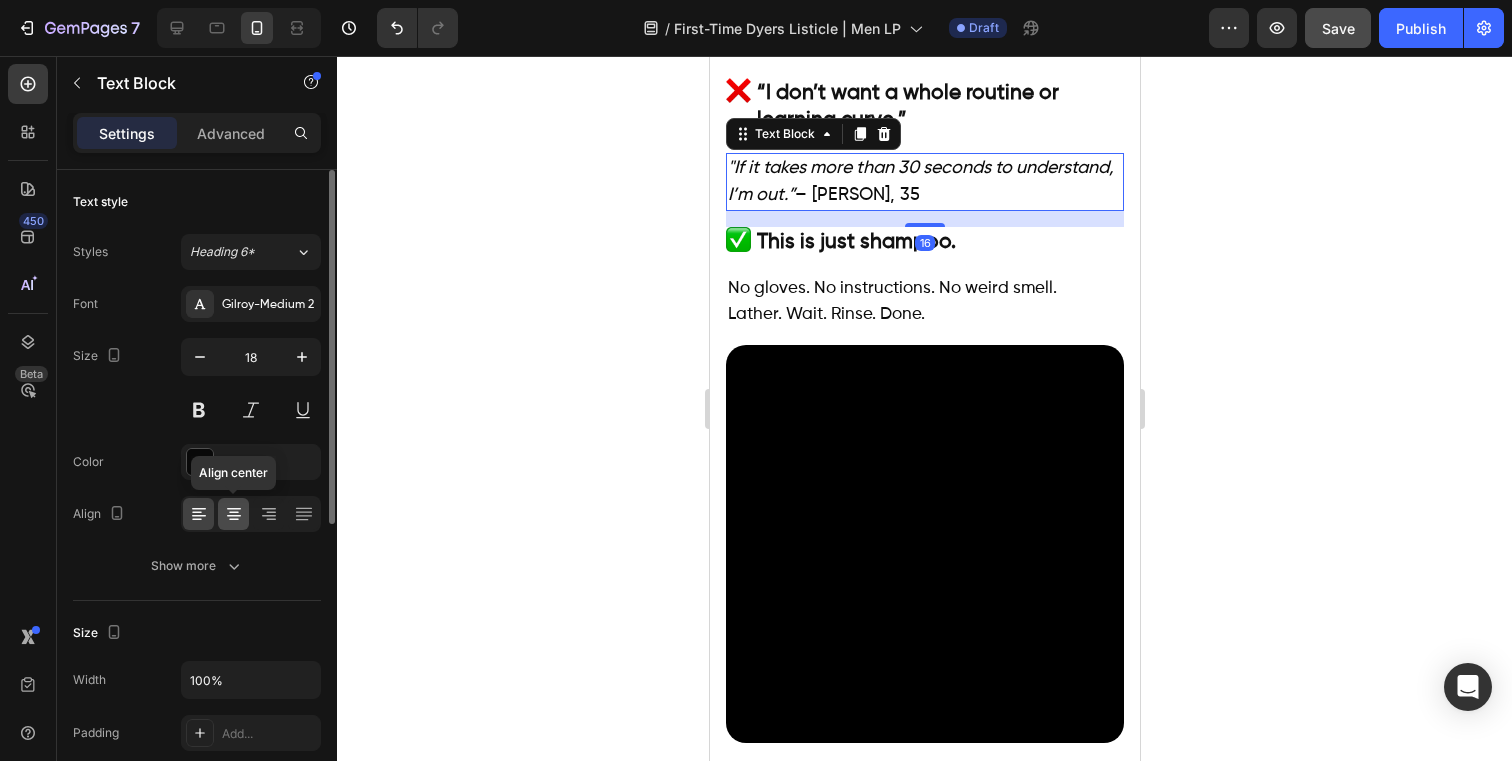 click 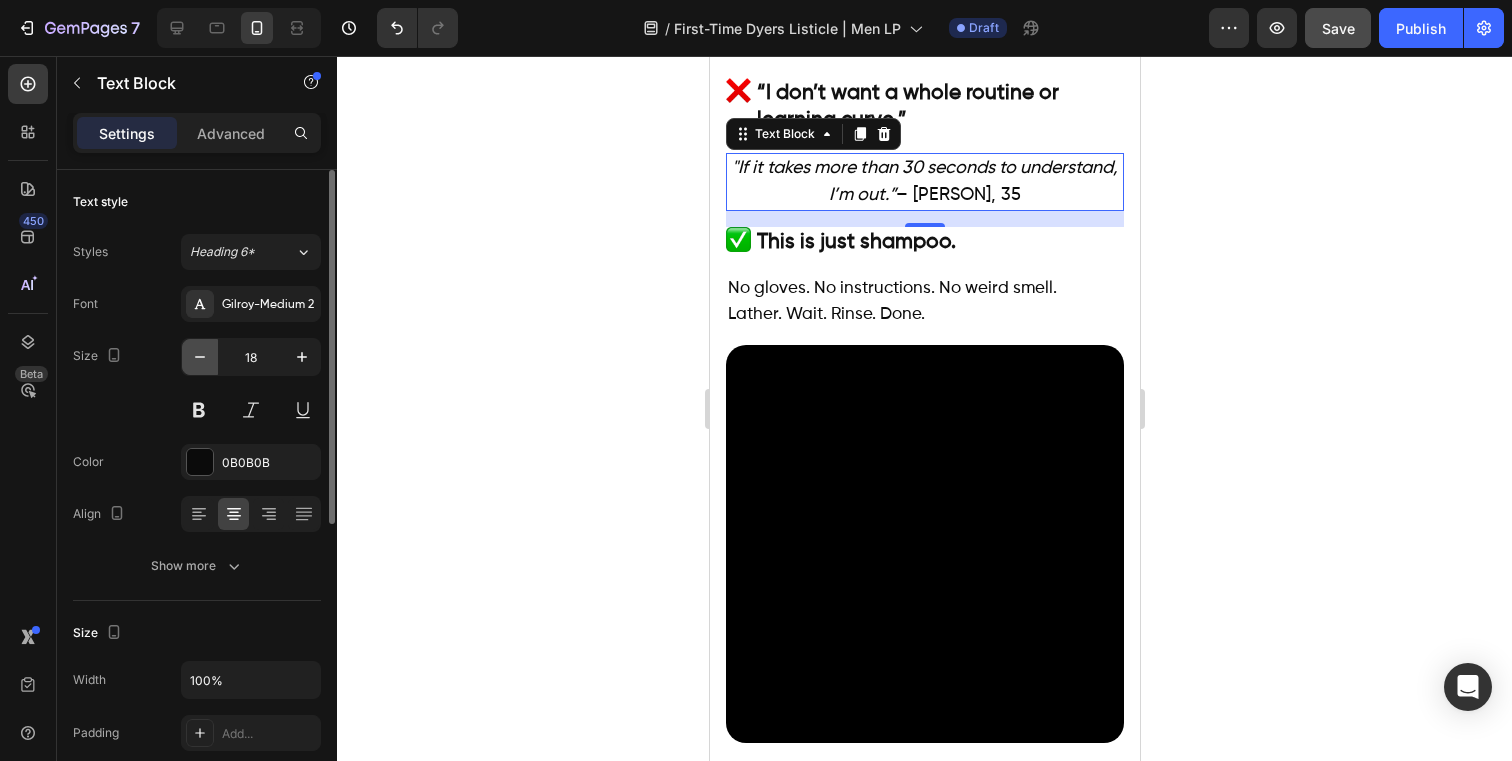 click 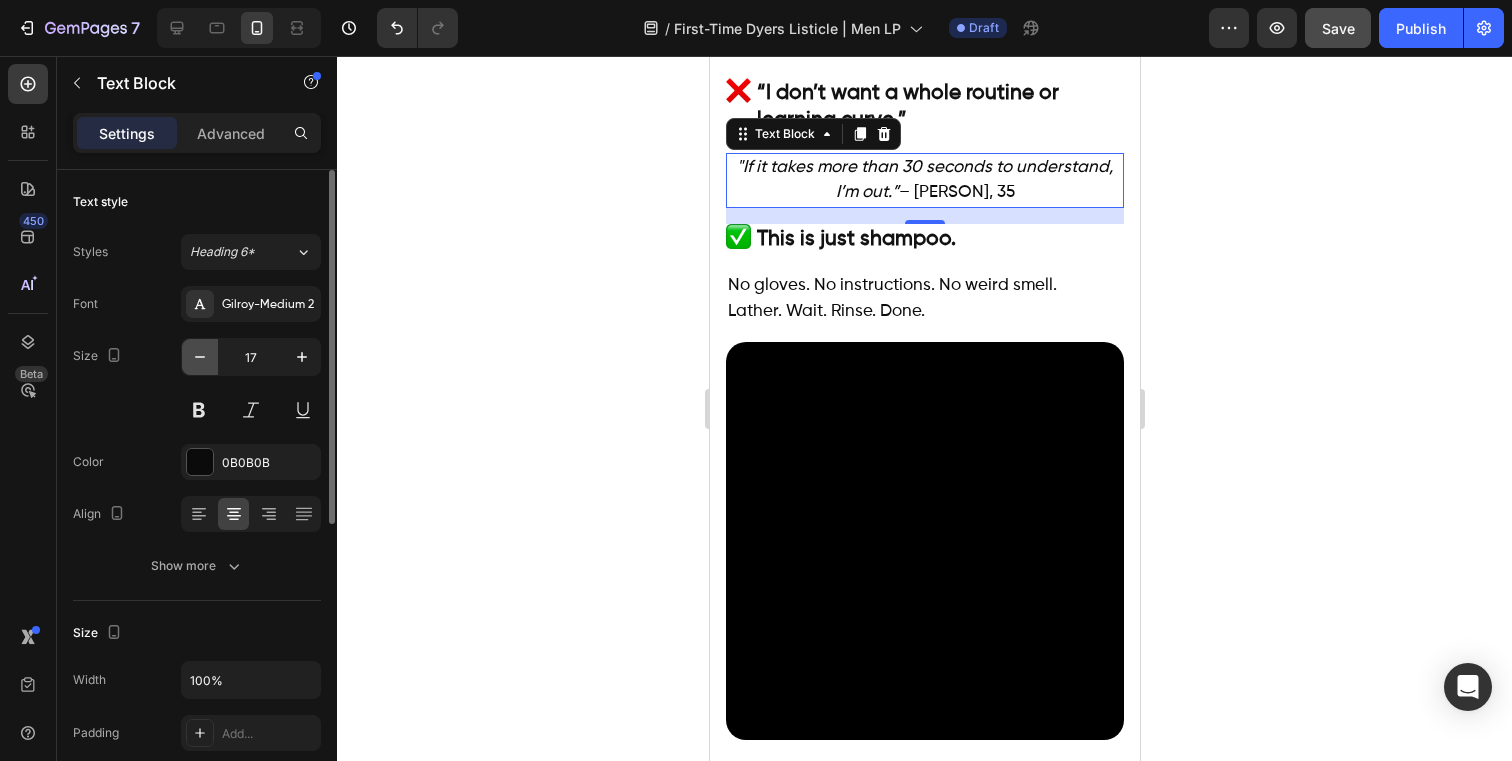 click 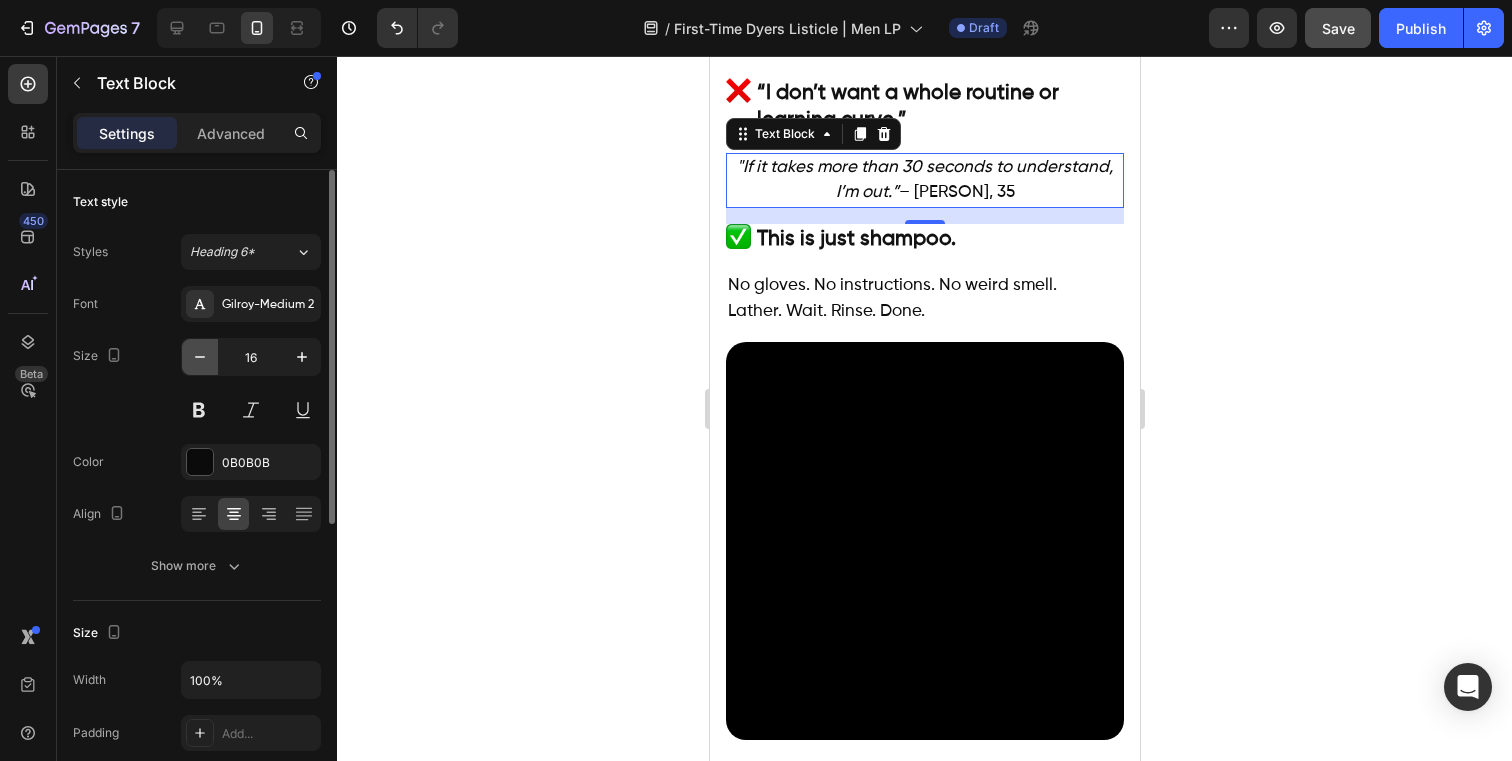 click 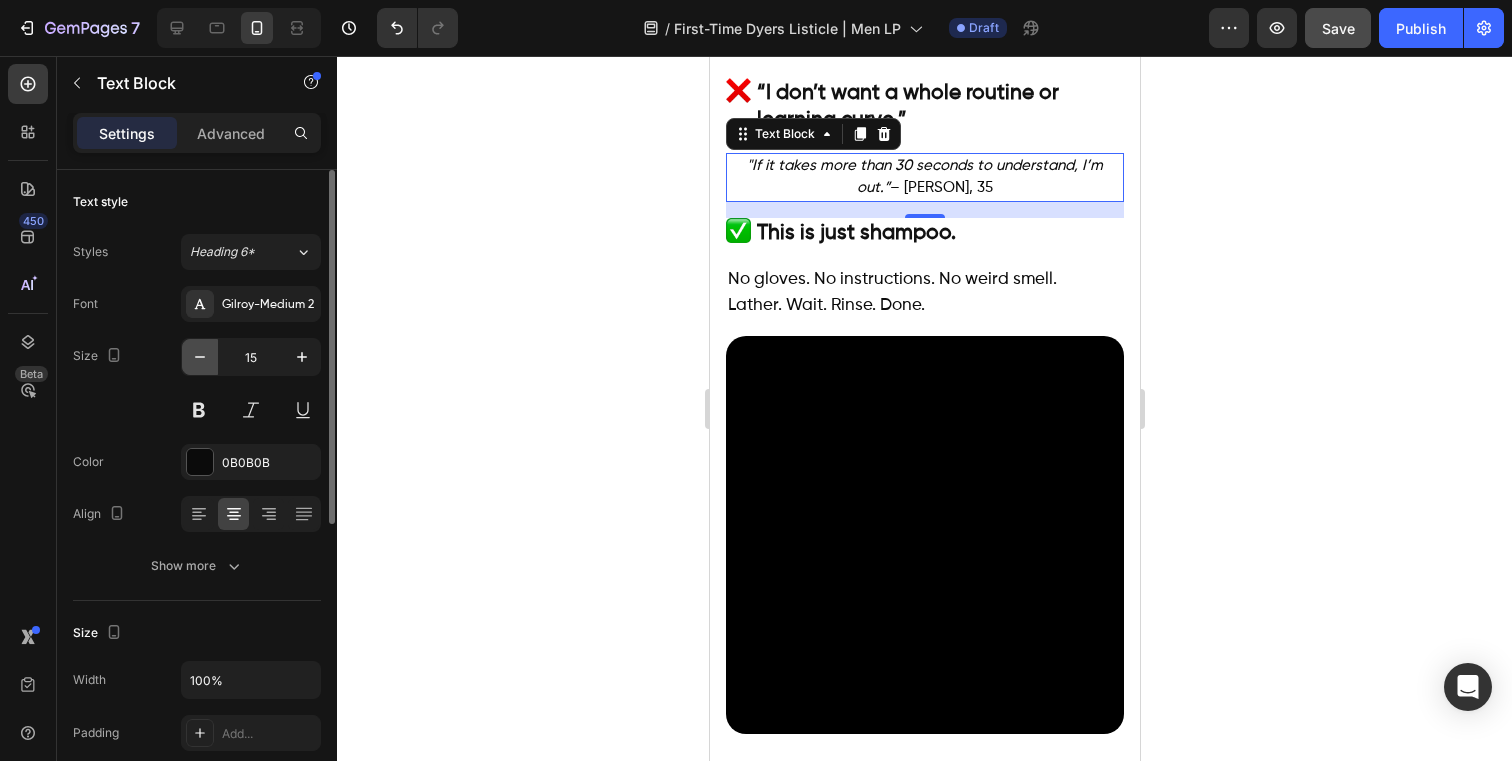 click 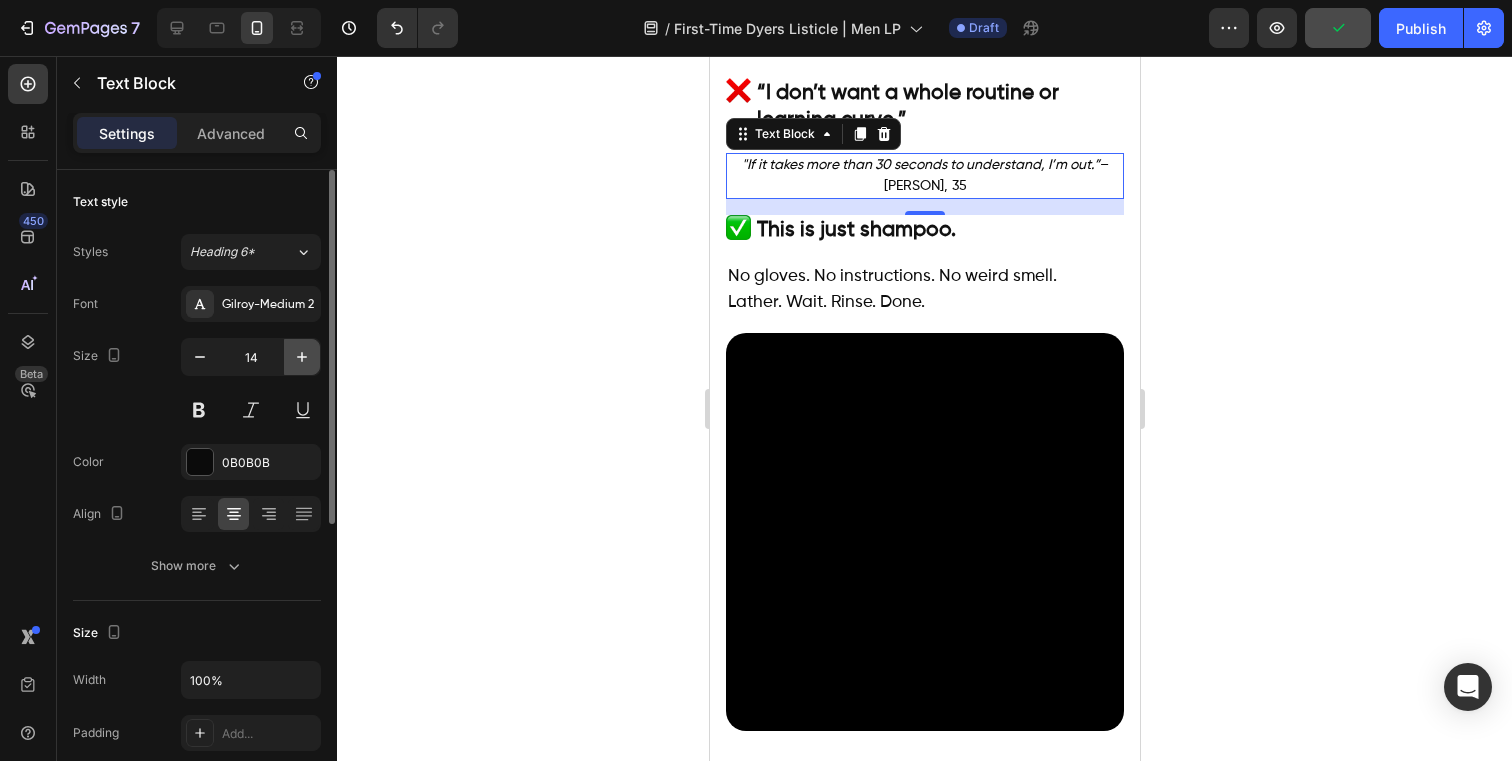 click 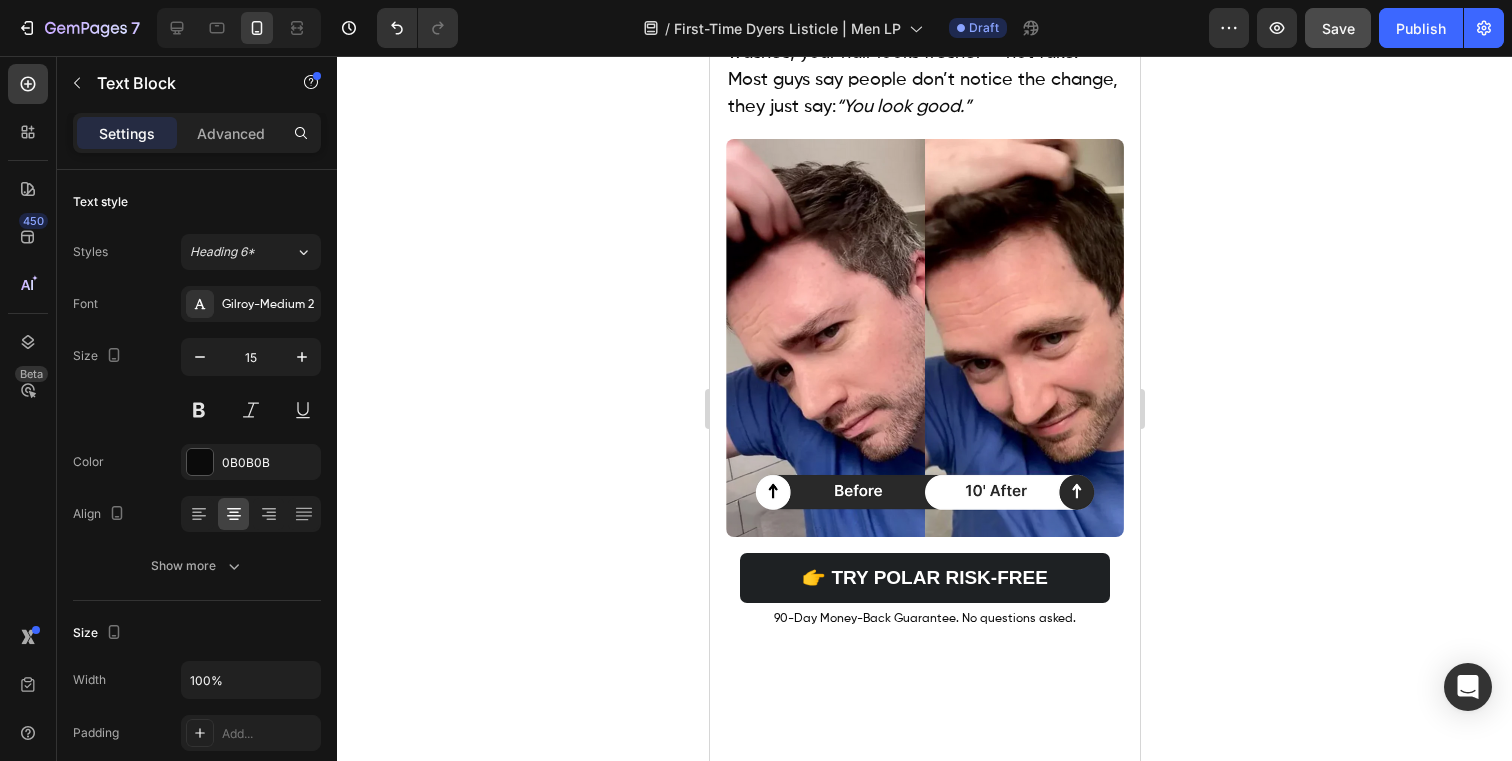 scroll, scrollTop: 1007, scrollLeft: 0, axis: vertical 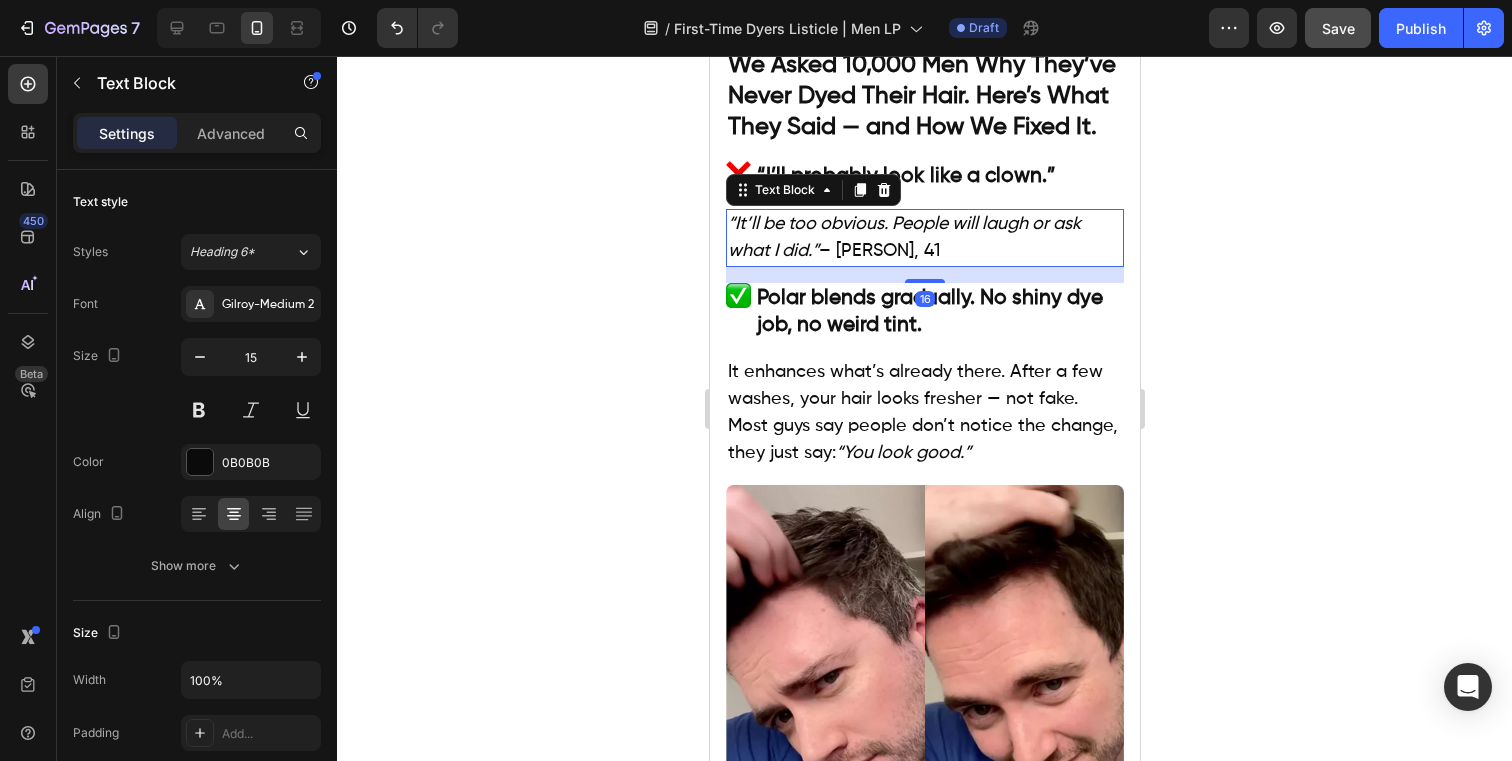 click on "“It’ll be too obvious. People will laugh or ask what I did.”" at bounding box center (903, 237) 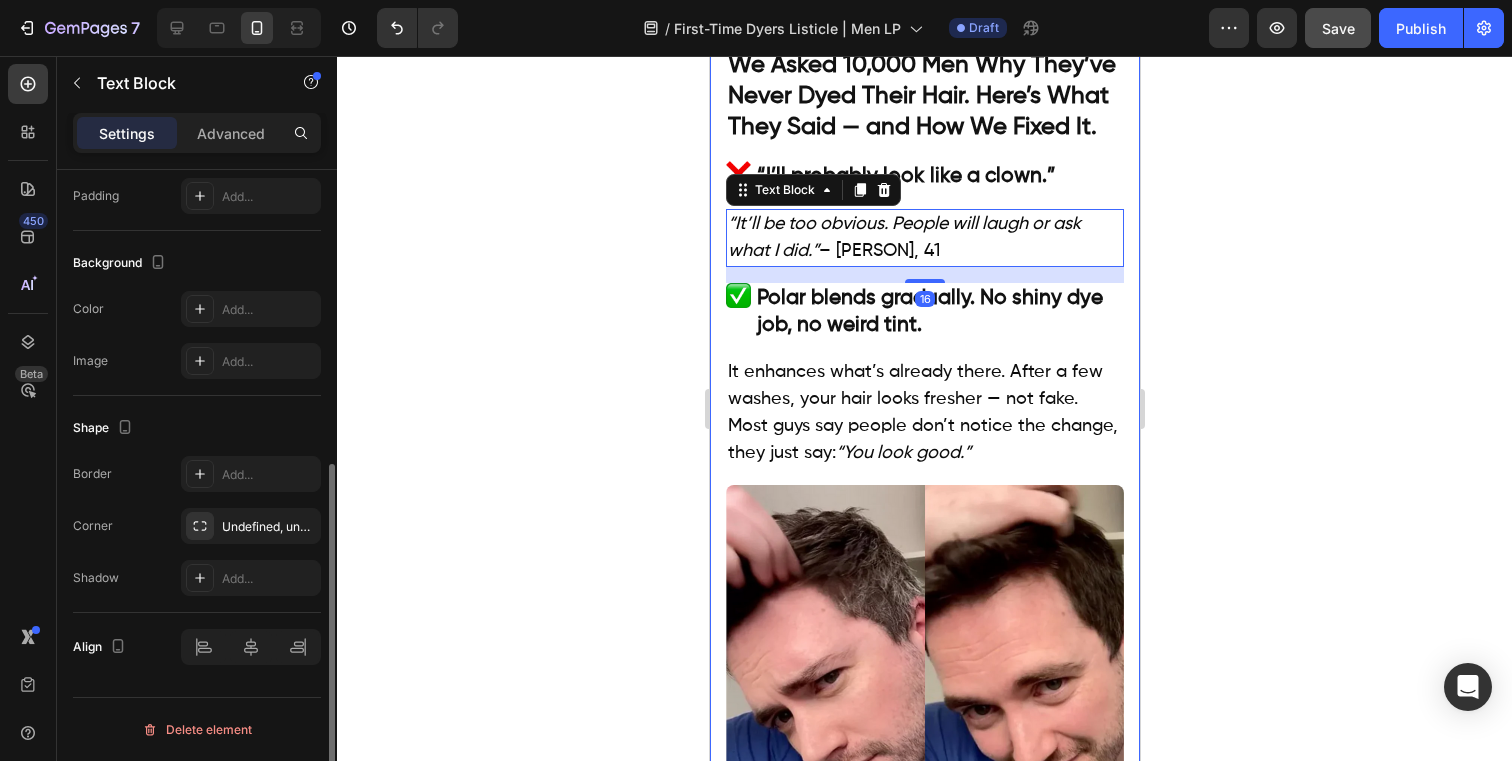 click on "The Shampoo Men Use When They’re Scared to Dye for the First Time Heading No Gloves. No Mess. No Fake Color. Just Shampoo — And 10 Minutes In The Shower. Text Block Image By [PERSON] Last Updated: Aug 1, 2025 Text block Row 3.1m Views 🔥 2min read Text block Row Let’s be honest. Text Block Most men don’t avoid dye because they don’t care. They avoid it because they’re afraid of messing it up, looking fake, or hearing “Did you dye your hair?” from someone they know. Text Block Polar was made for men who’ve never dyed their hair before — and kind of don’t want to. Text Block That’s okay. You don’t need to tell anyone. You just need to try it once. Text Block Video Image We Asked 10,000 Men Why They’ve Never Dyed Their Hair. Here’s What They Said — and How We Fixed It. Heading Row Image “I’ll probably look like a clown.” Heading Row “It’ll be too obvious. People will laugh or ask what I did.” – [PERSON], 41 Text Block 16 Image Heading Row “You look good.”" at bounding box center (924, 95) 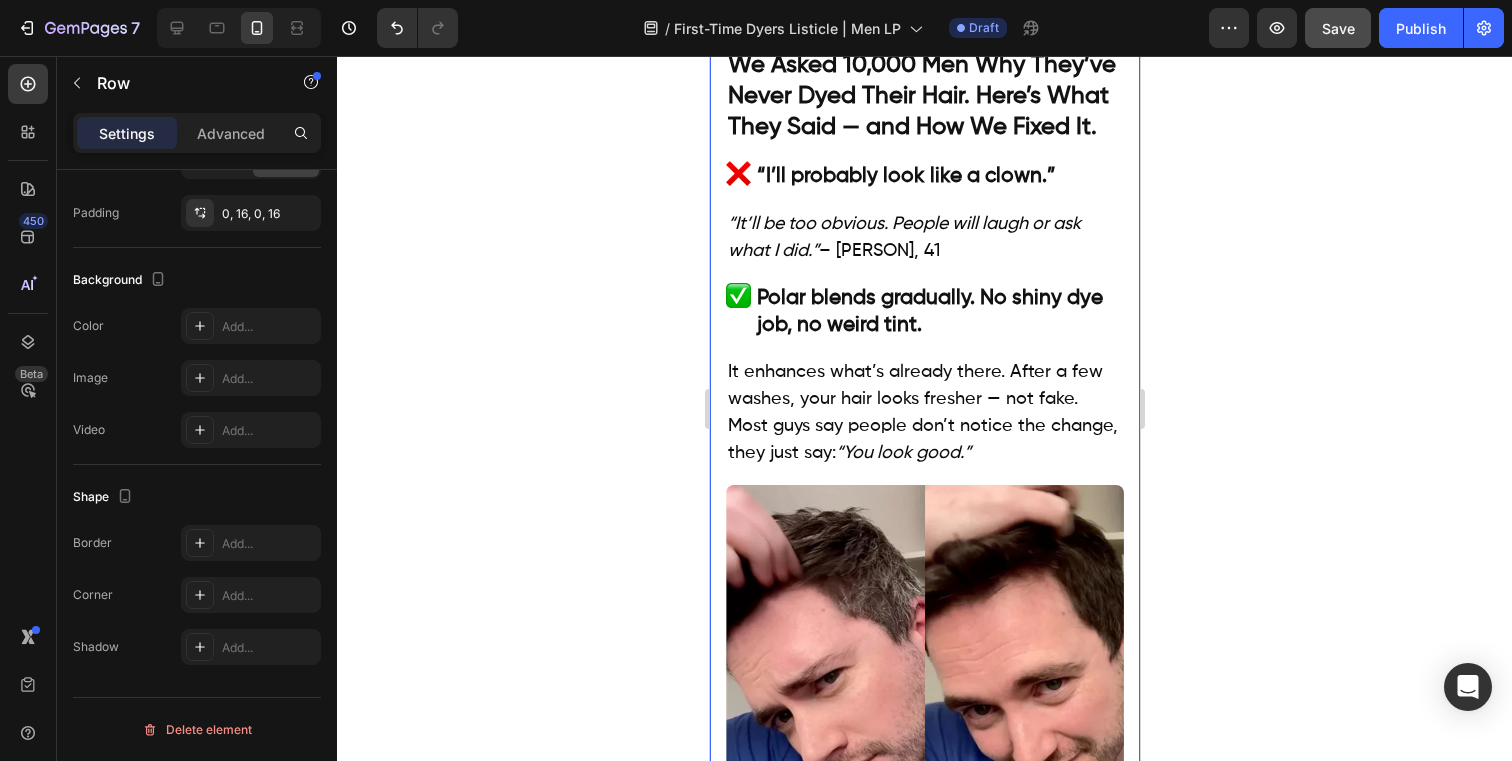 scroll, scrollTop: 0, scrollLeft: 0, axis: both 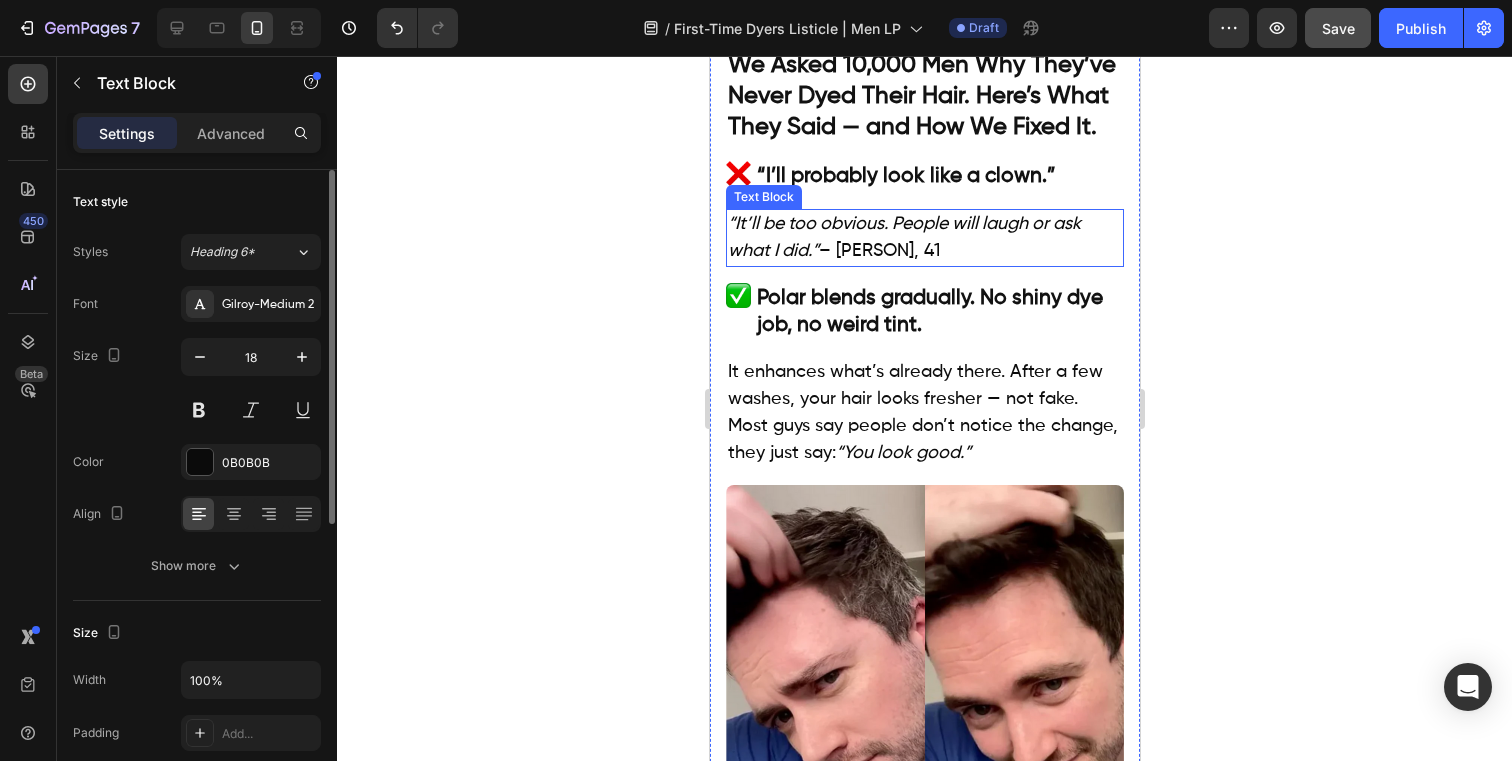 click on "“It’ll be too obvious. People will laugh or ask what I did.”" at bounding box center [903, 237] 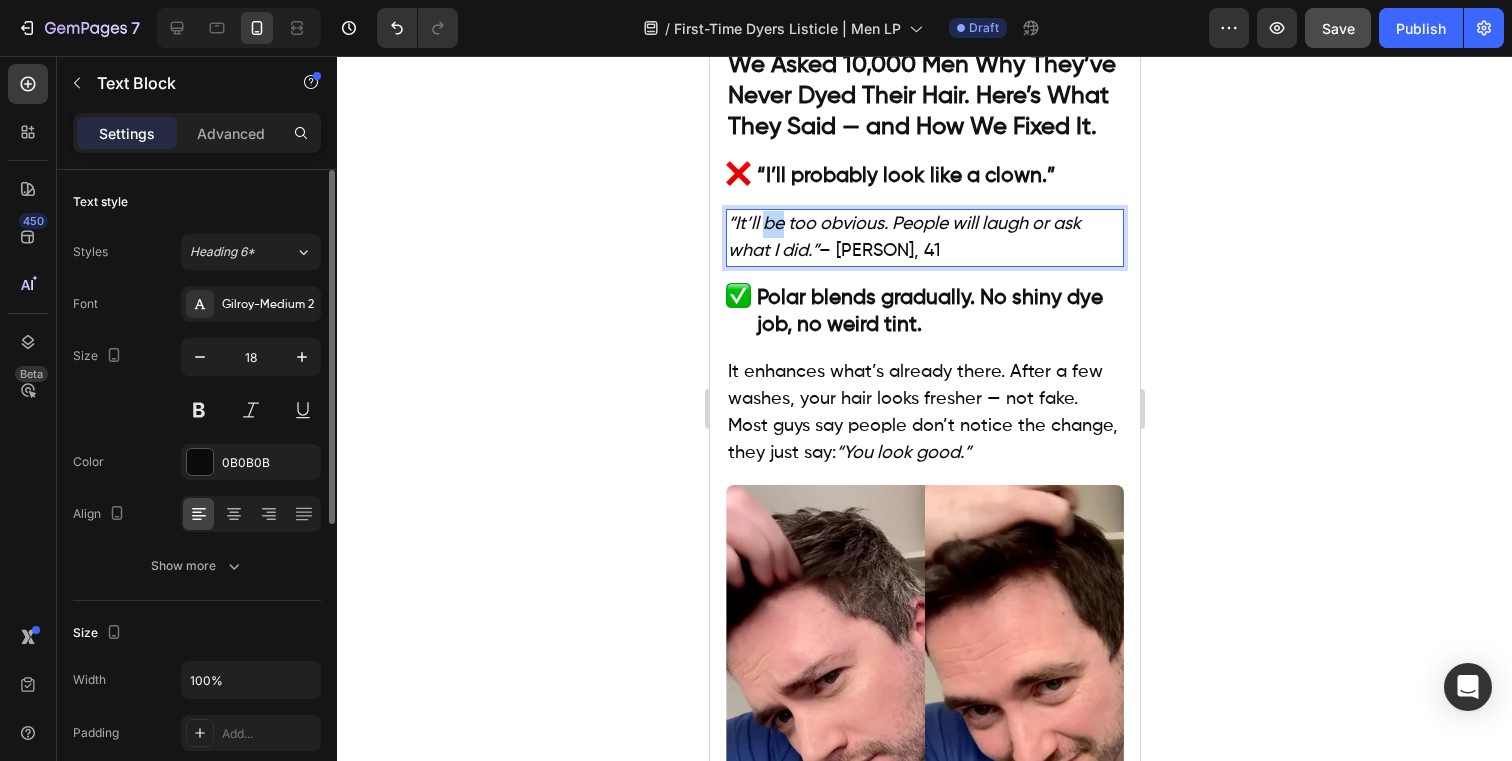 click on "“It’ll be too obvious. People will laugh or ask what I did.”" at bounding box center (903, 237) 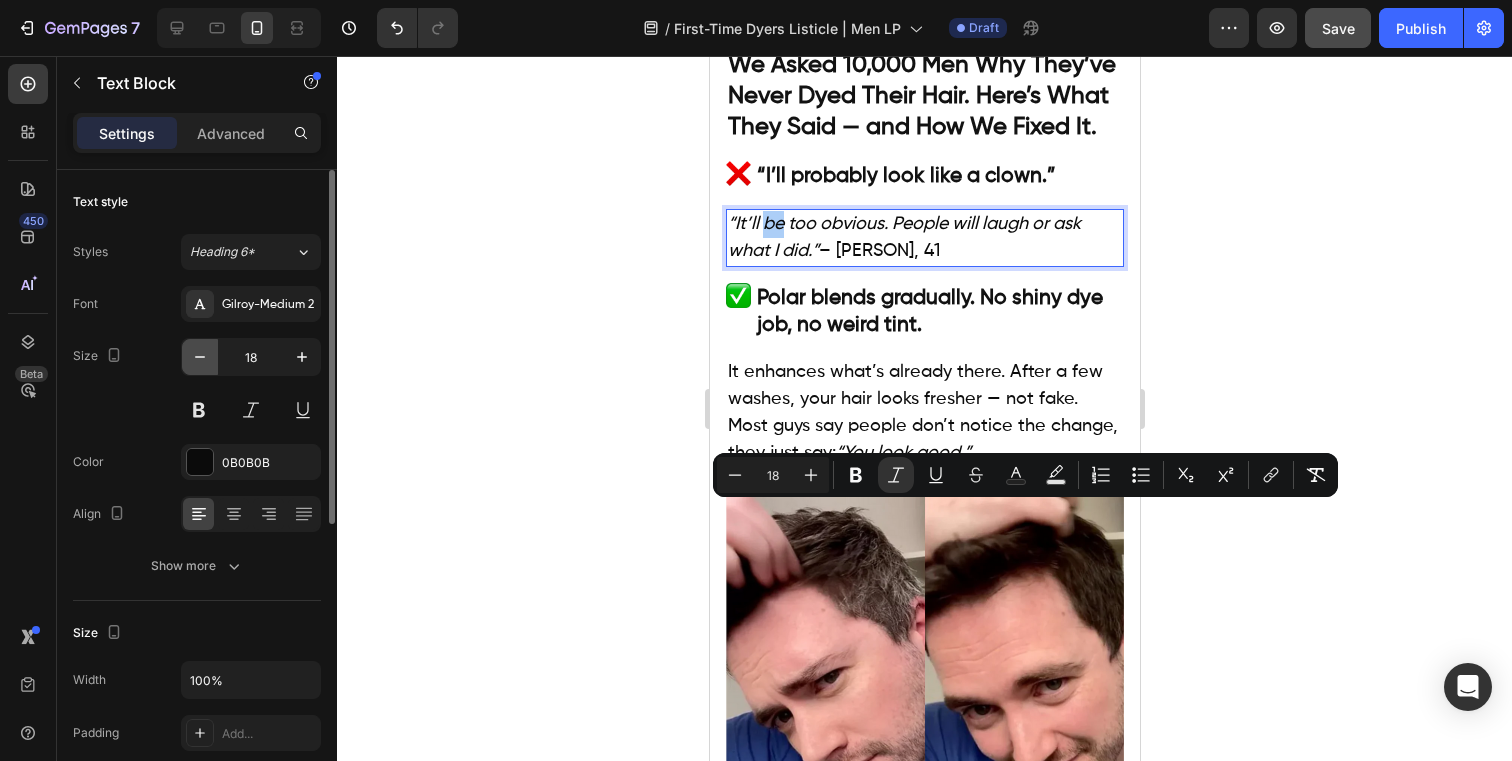 click at bounding box center (200, 357) 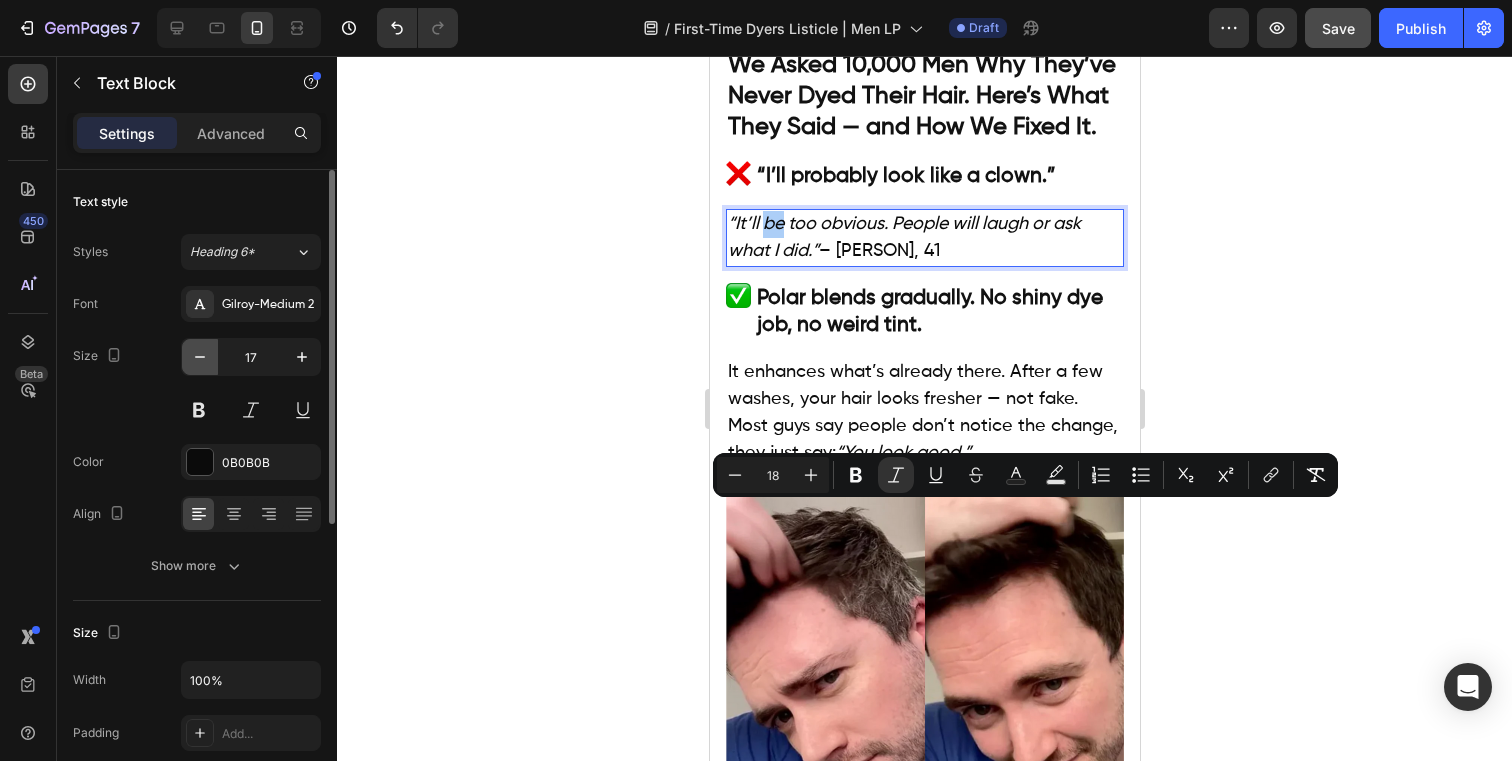 click at bounding box center (200, 357) 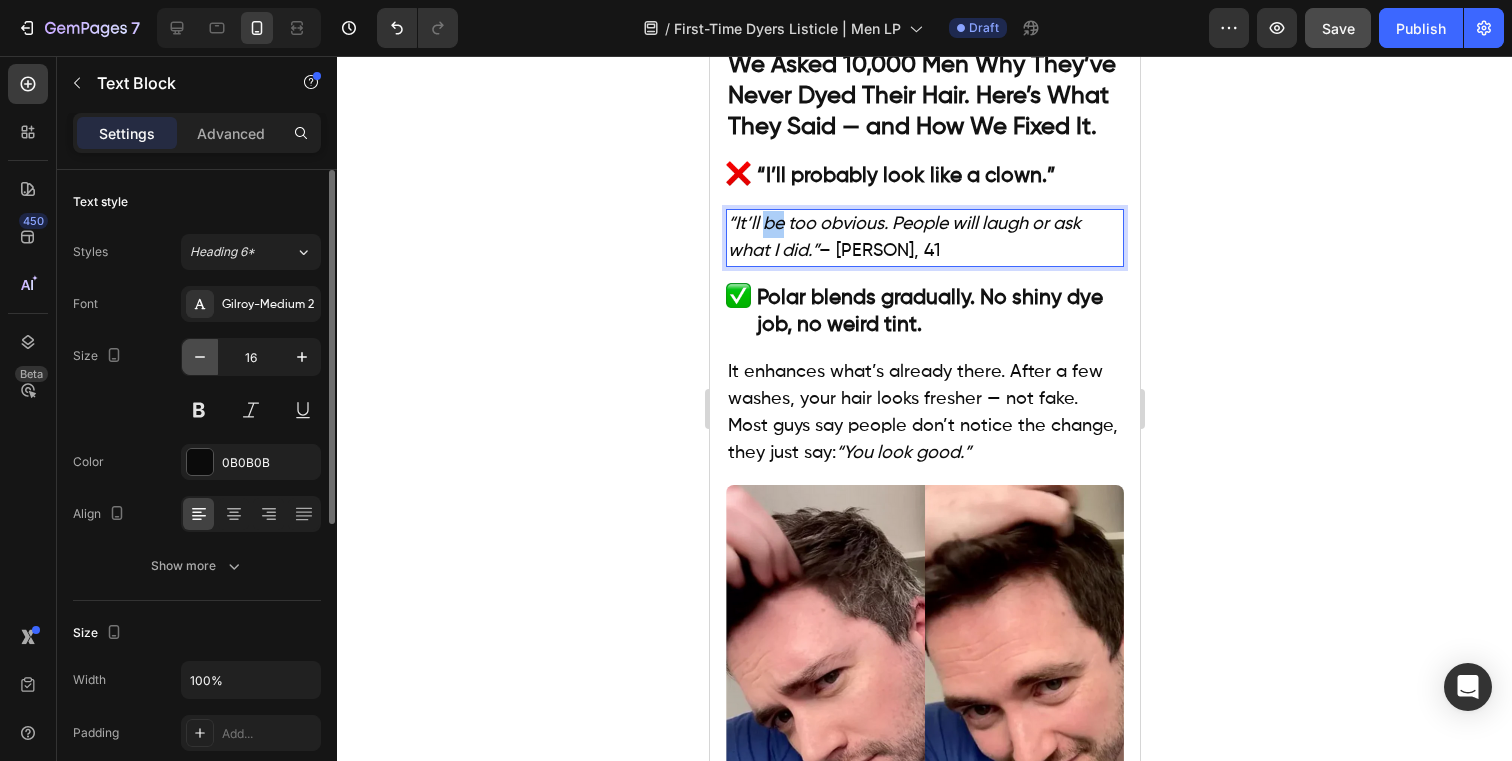 click at bounding box center (200, 357) 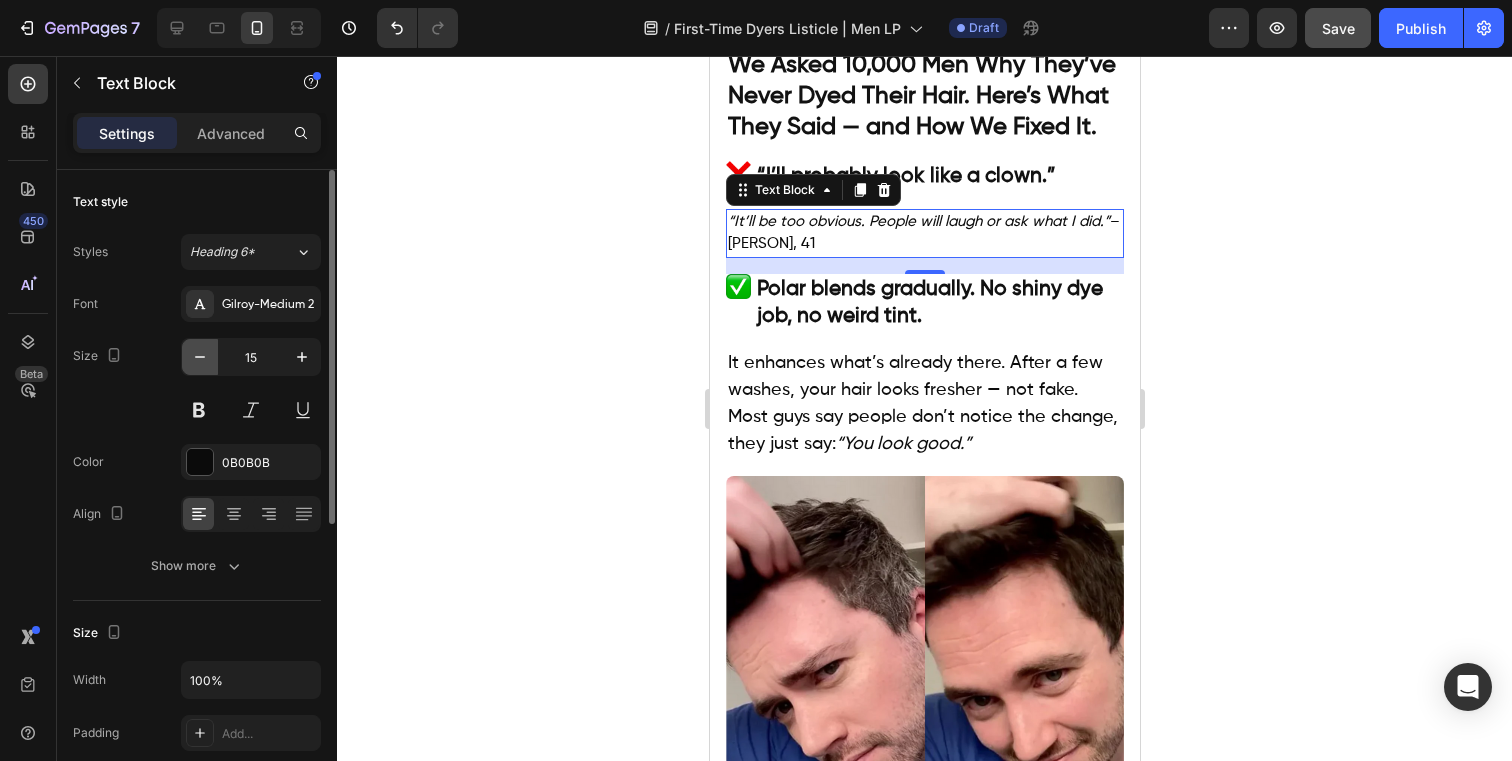 click at bounding box center (200, 357) 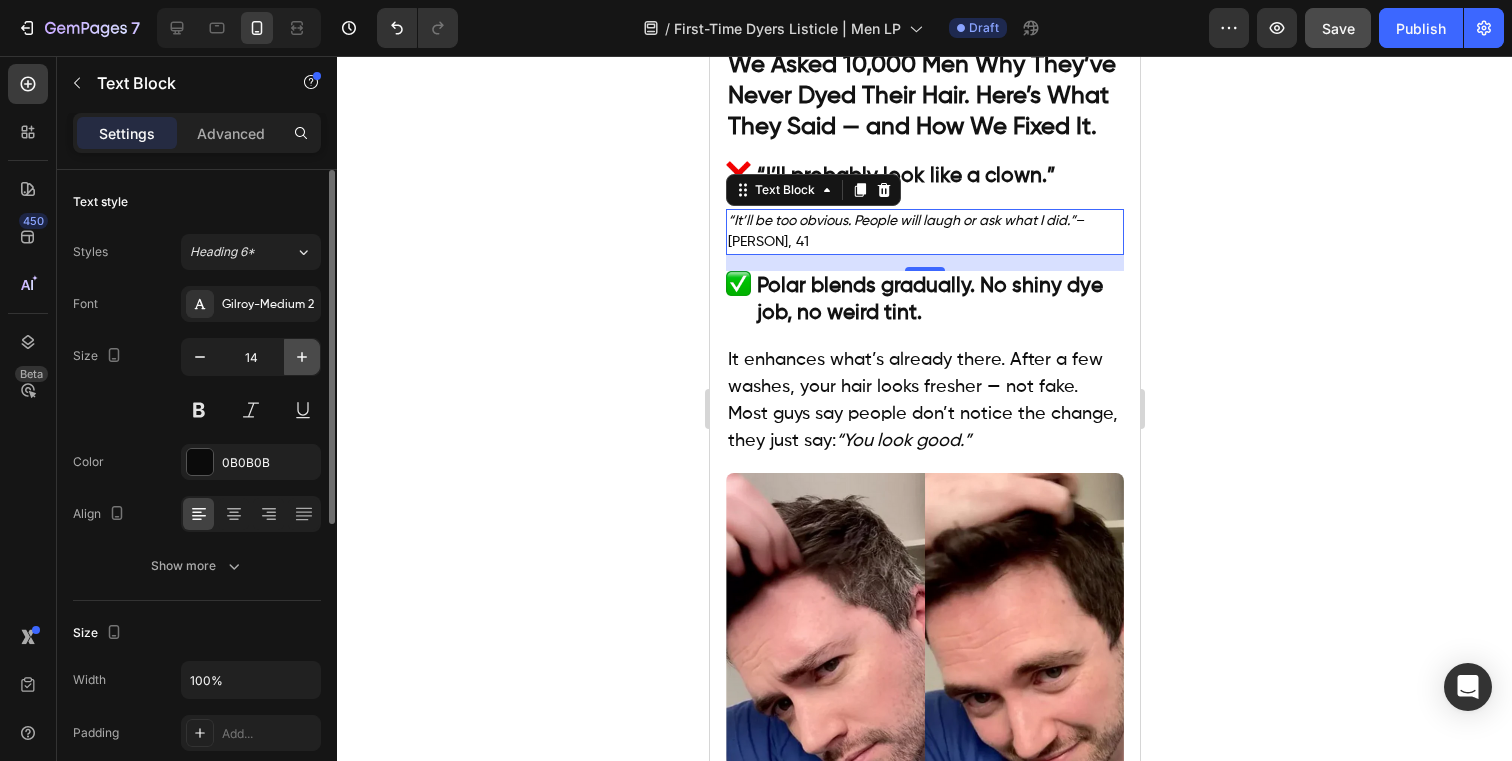 click 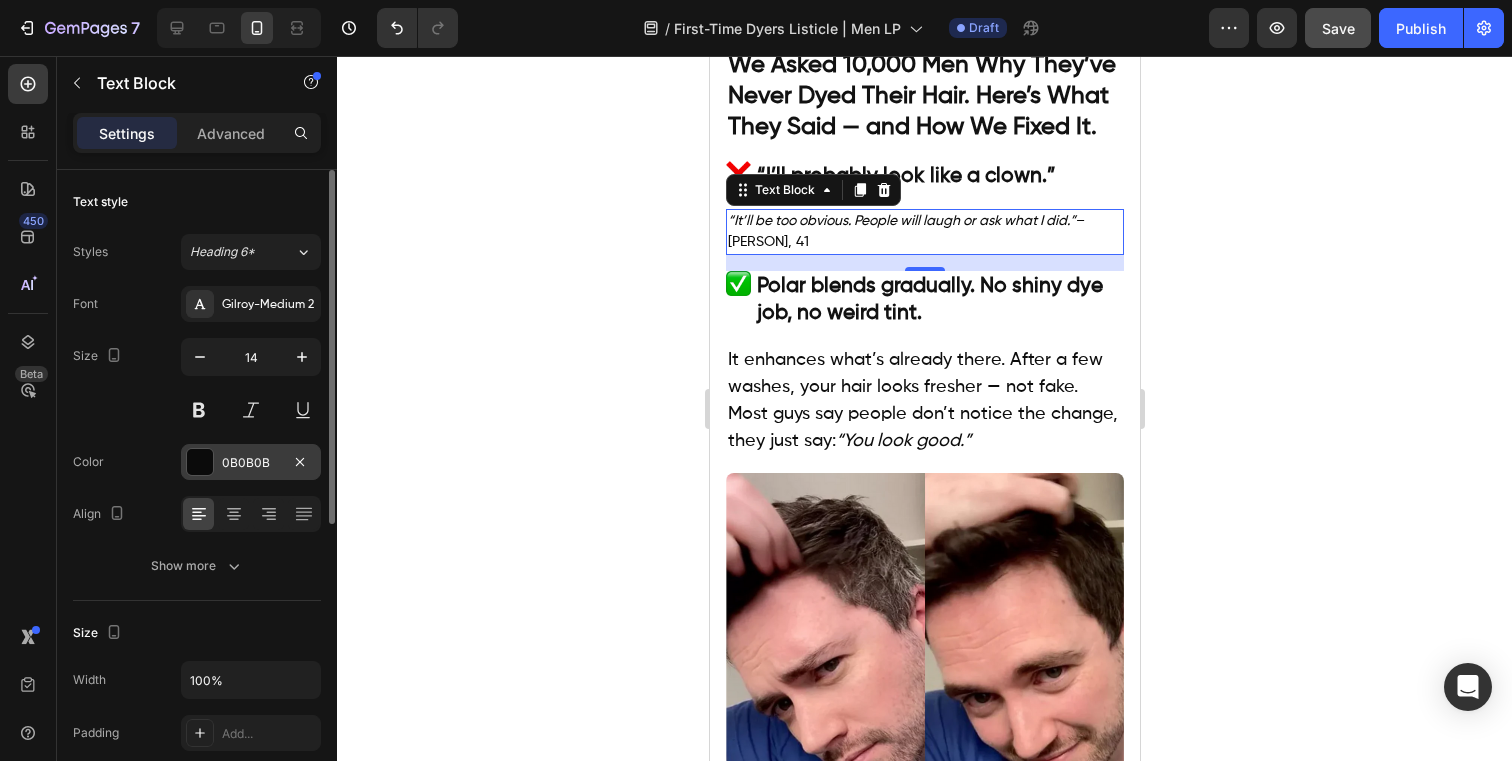 type on "15" 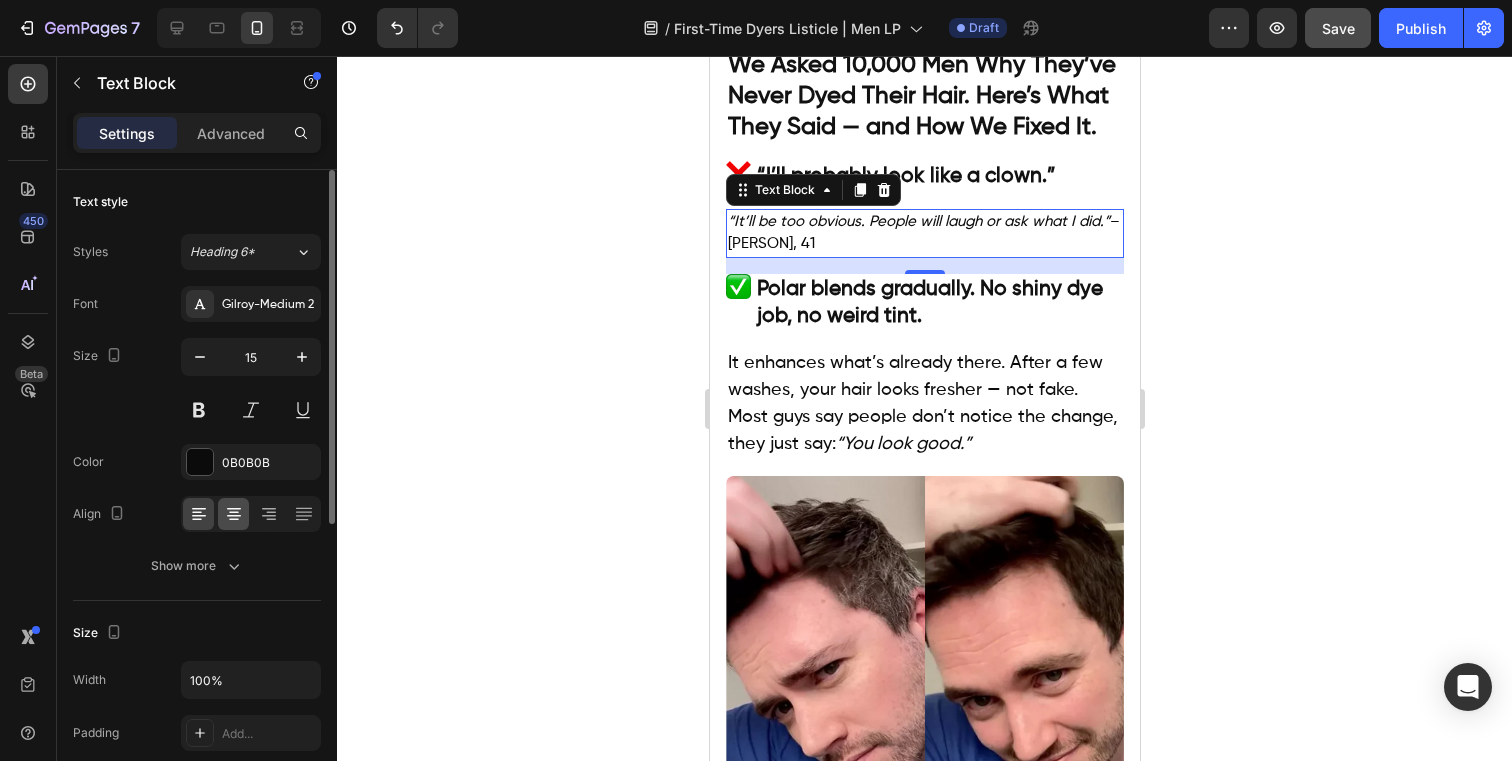 click 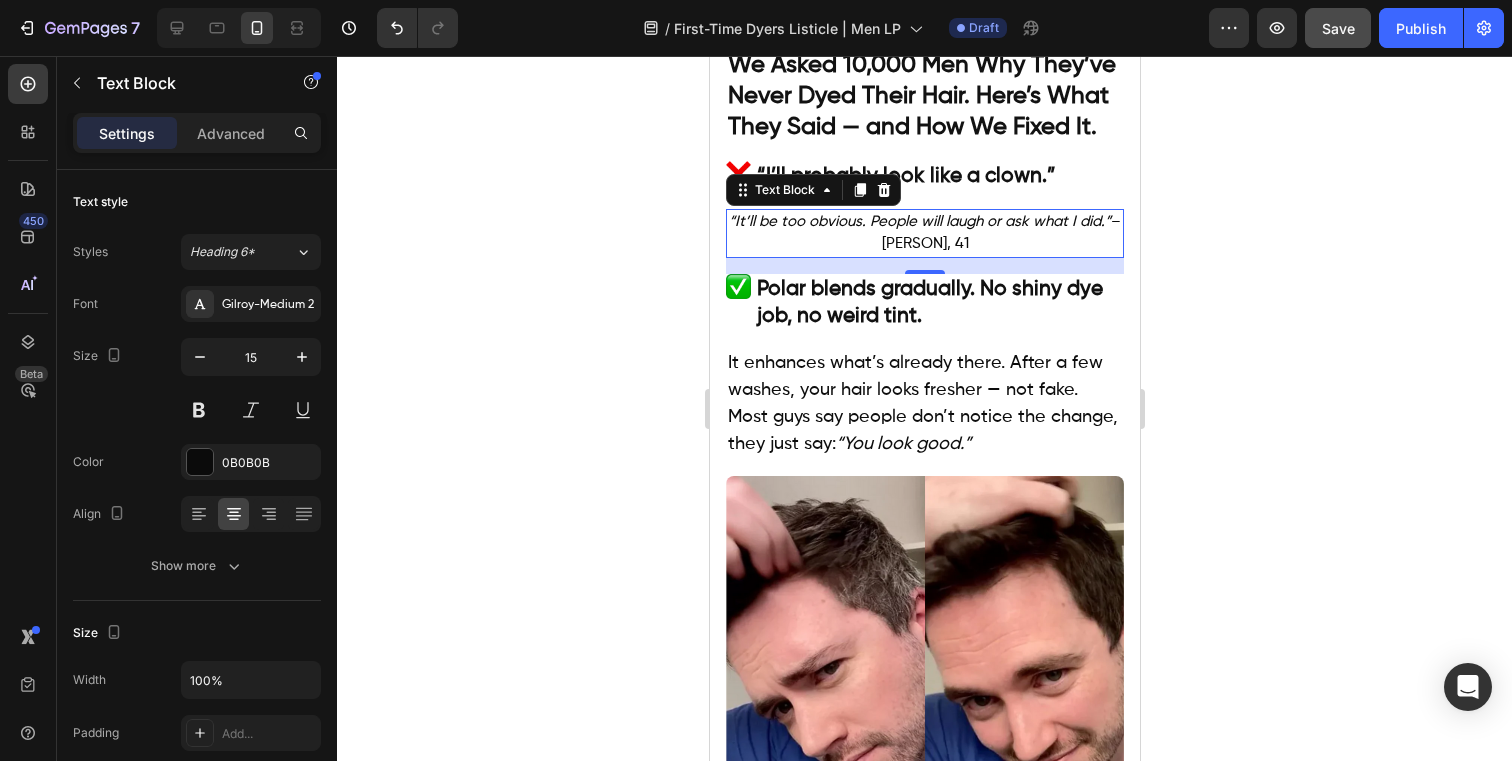 click 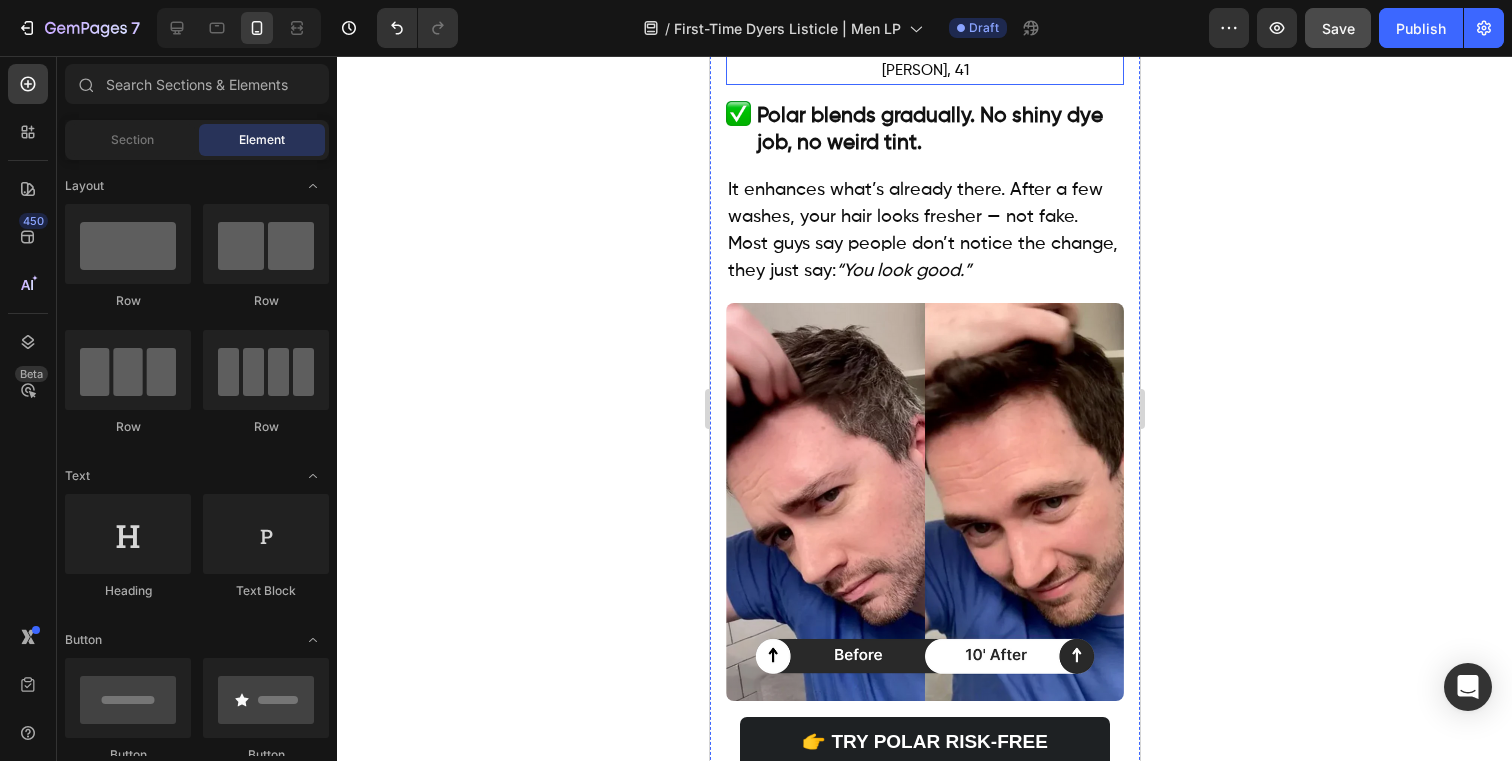 scroll, scrollTop: 1213, scrollLeft: 0, axis: vertical 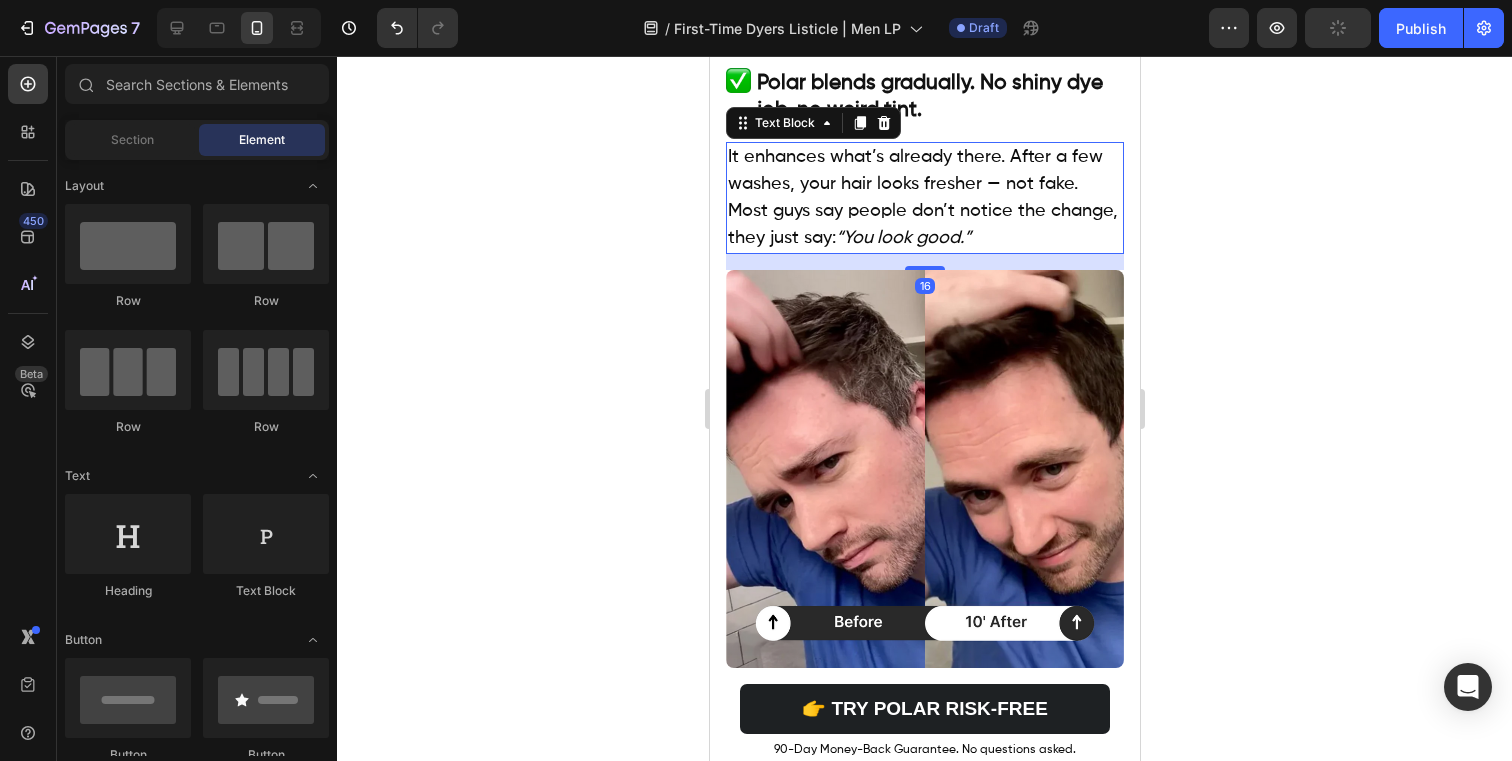 click on "It enhances what’s already there. After a few washes, your hair looks fresher — not fake. Most guys say people don’t notice the change, they just say:  “You look good.”" at bounding box center (922, 197) 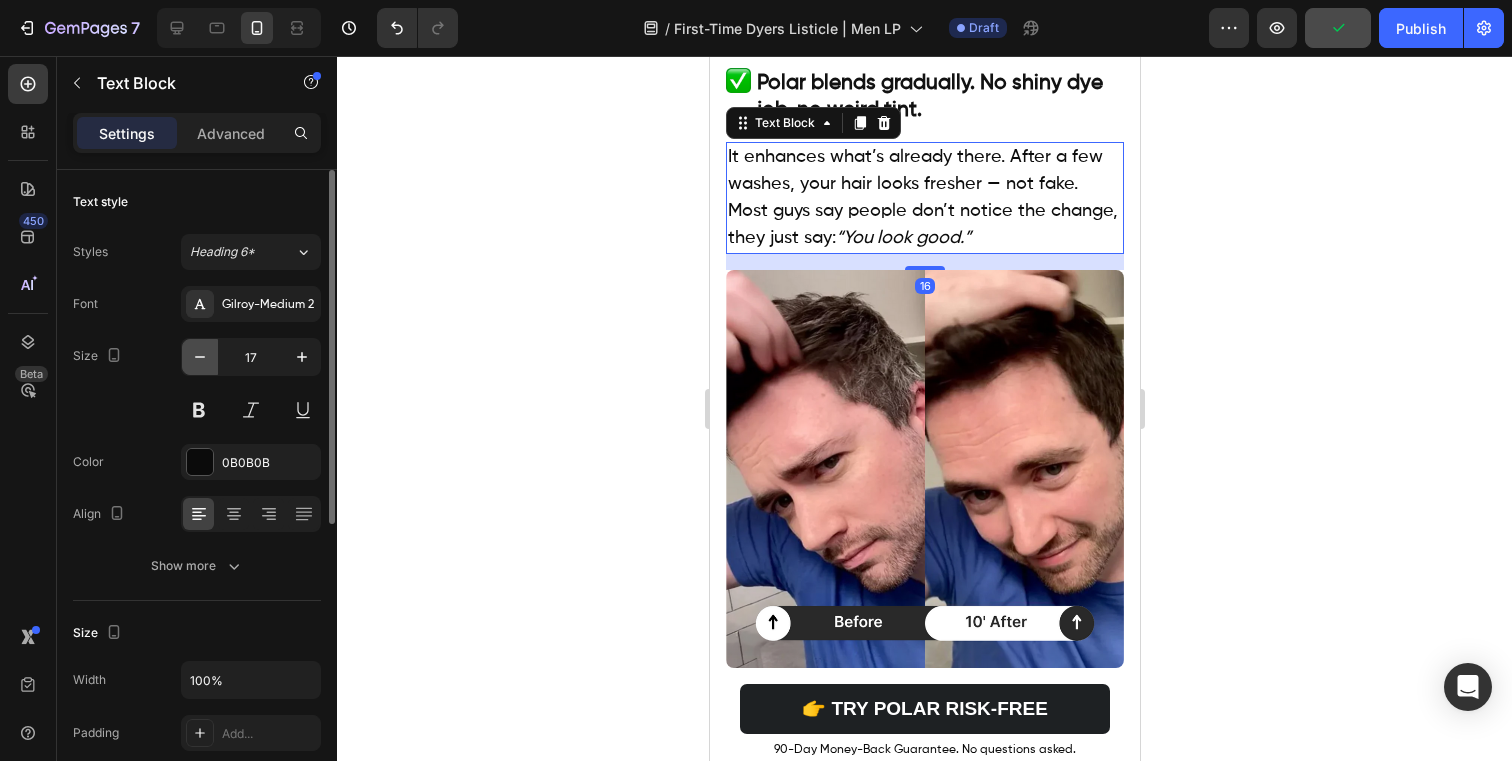 click 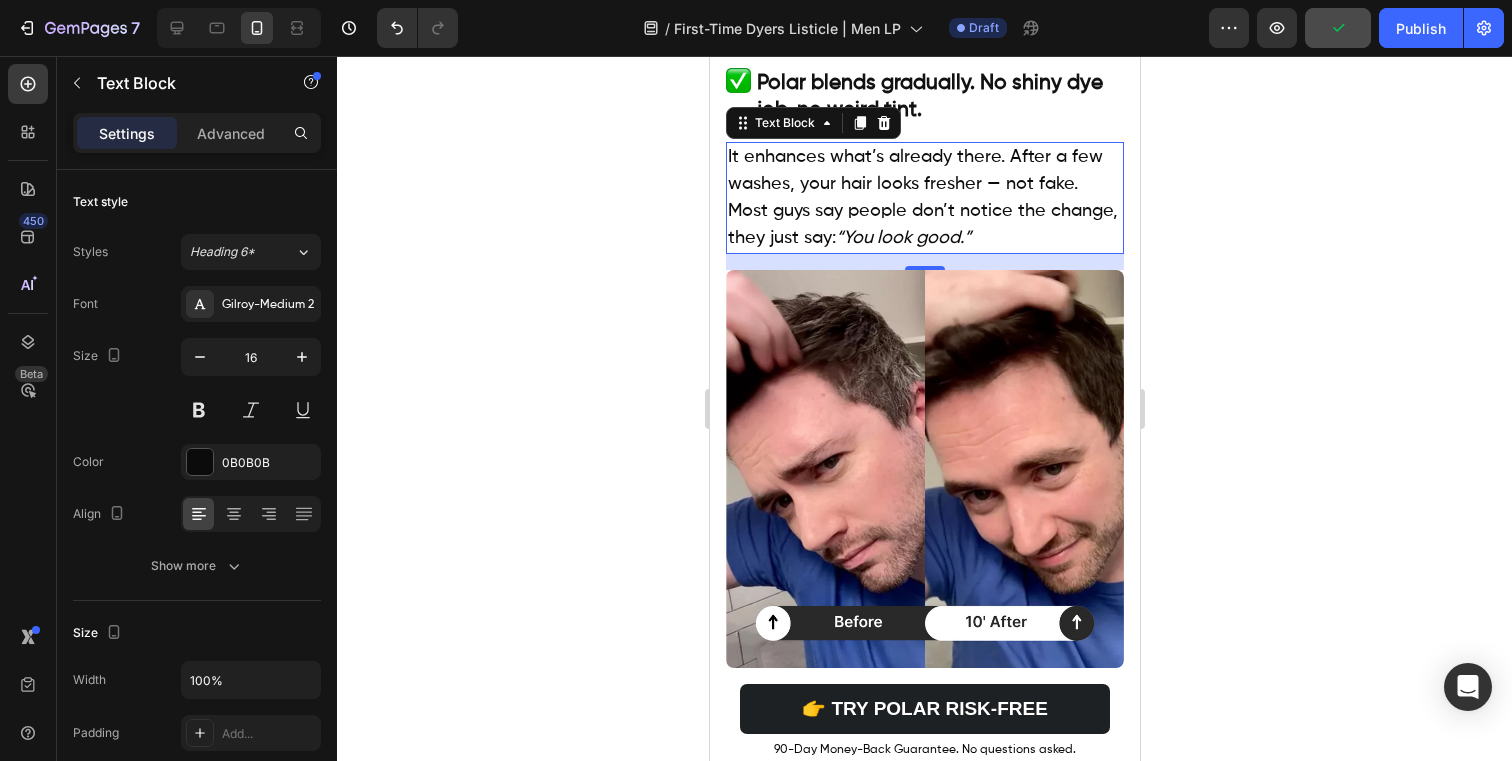 click on "It enhances what’s already there. After a few washes, your hair looks fresher — not fake. Most guys say people don’t notice the change, they just say:  “You look good.”" at bounding box center [922, 197] 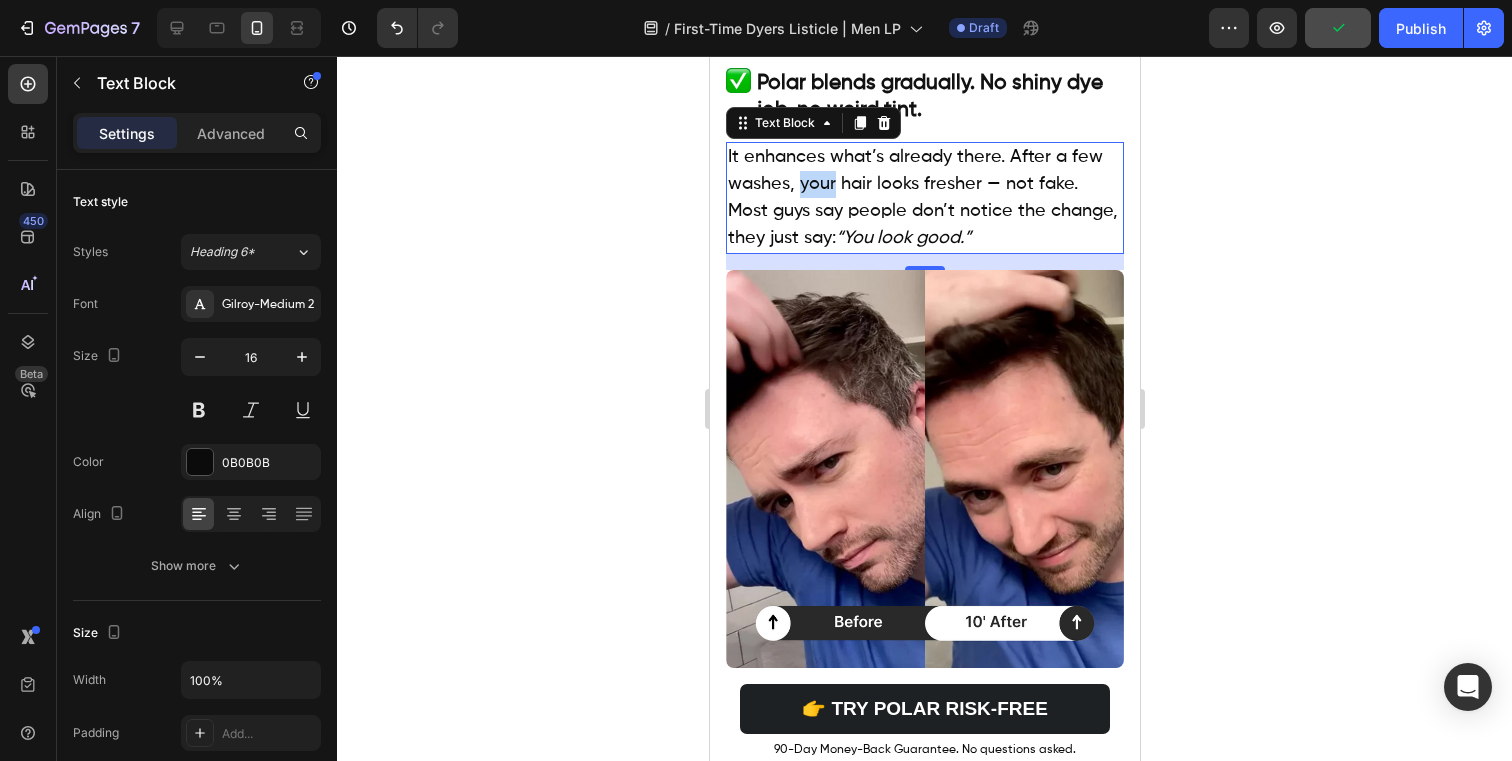 click on "It enhances what’s already there. After a few washes, your hair looks fresher — not fake. Most guys say people don’t notice the change, they just say:  “You look good.”" at bounding box center [922, 197] 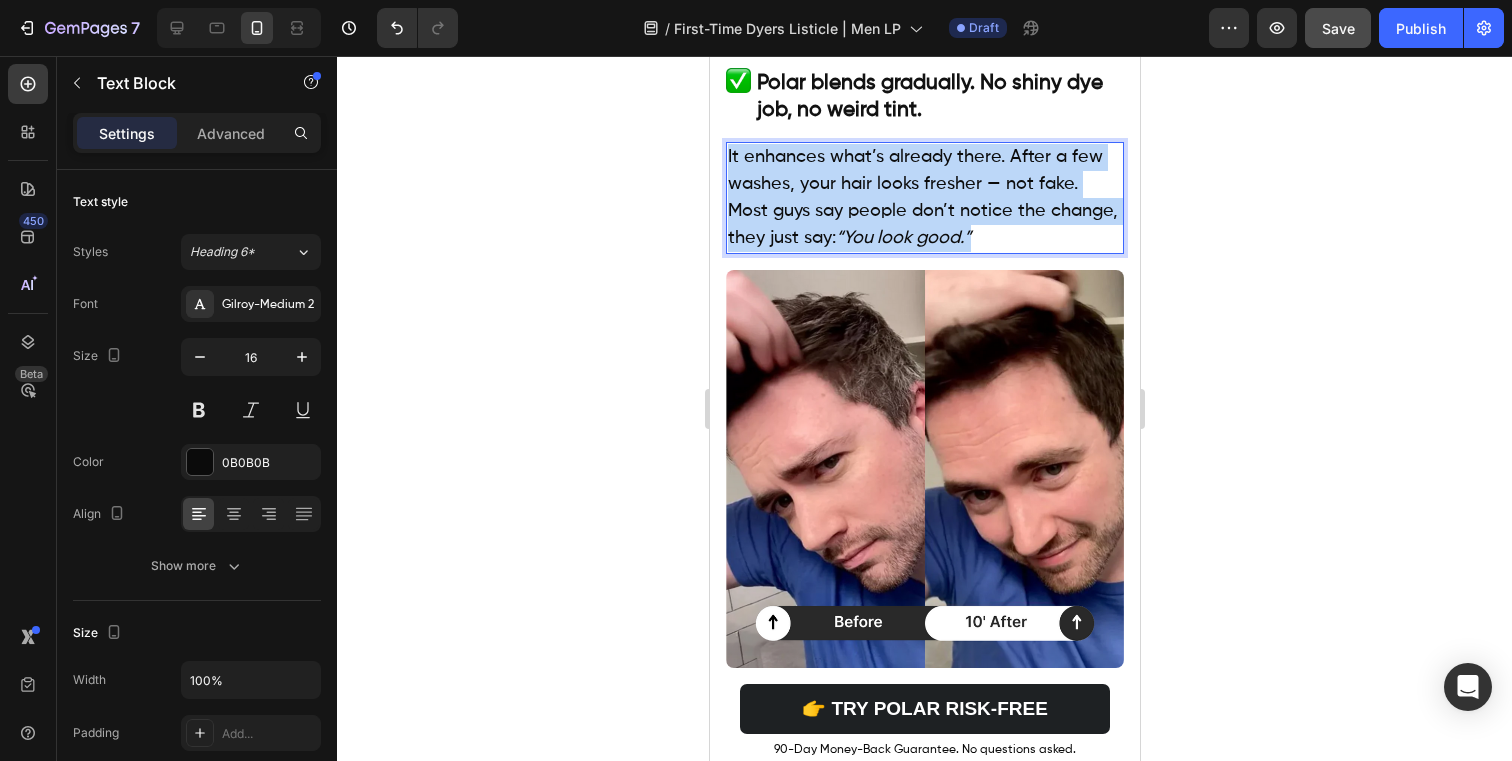 click on "It enhances what’s already there. After a few washes, your hair looks fresher — not fake. Most guys say people don’t notice the change, they just say:  “You look good.”" at bounding box center [922, 197] 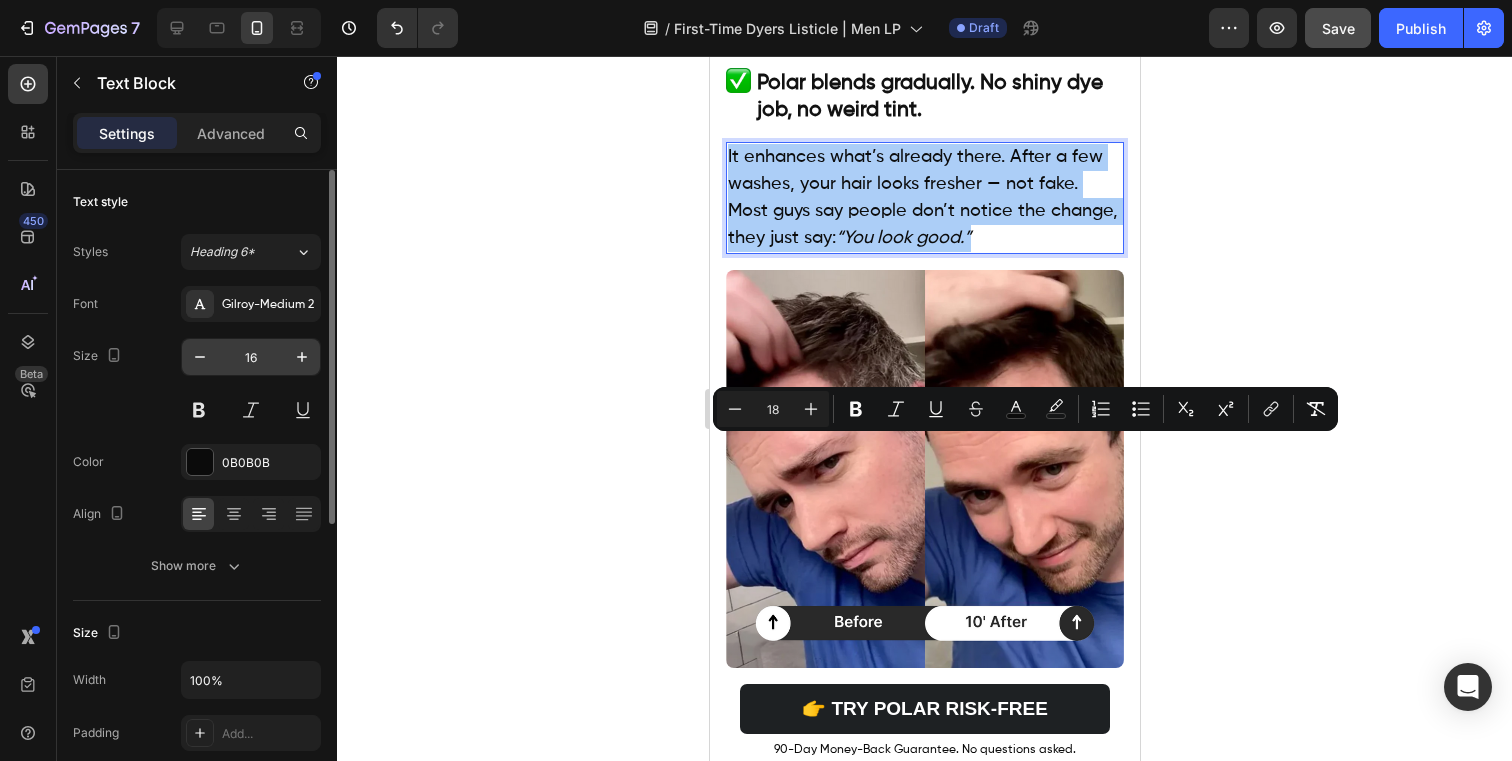 click on "16" at bounding box center (251, 357) 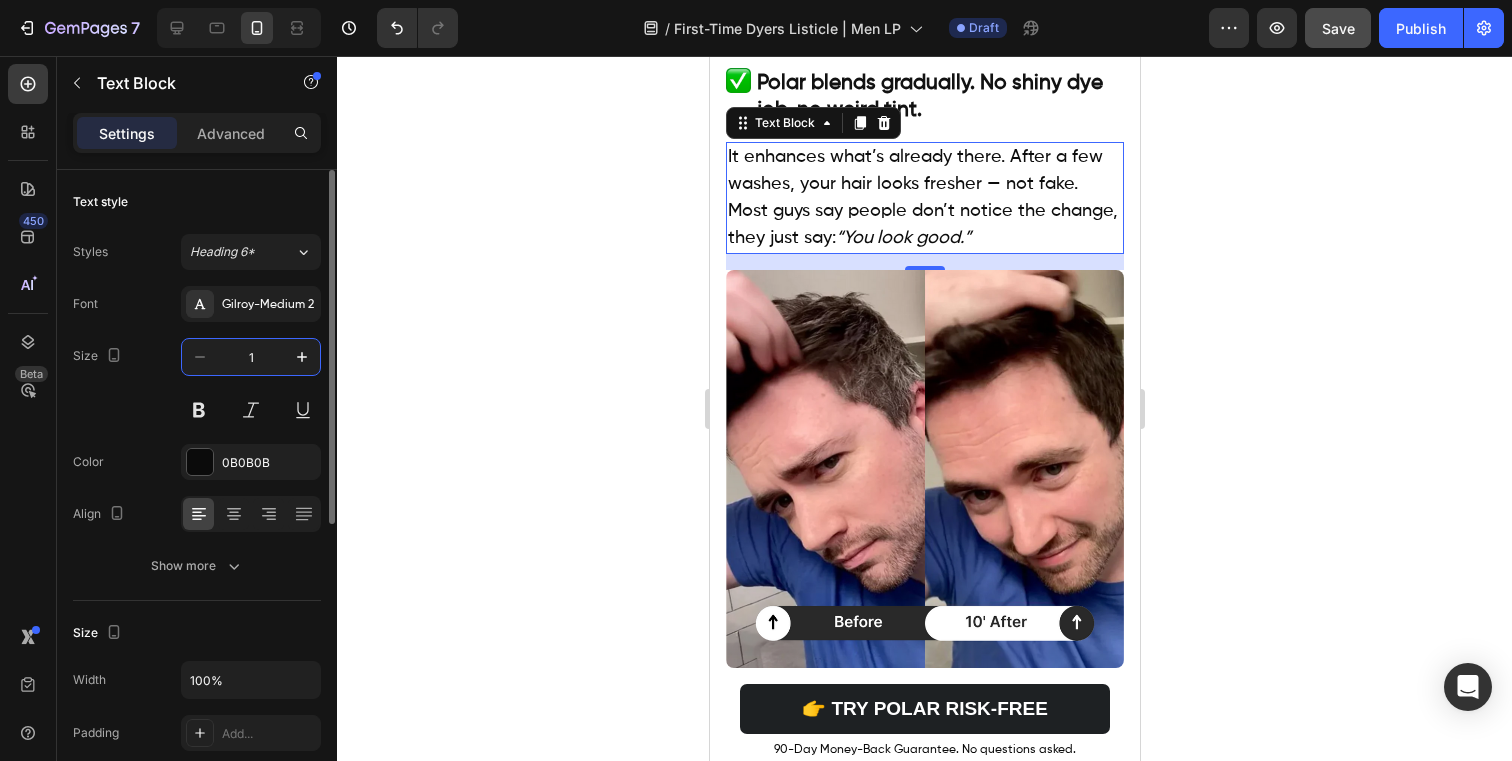 type on "16" 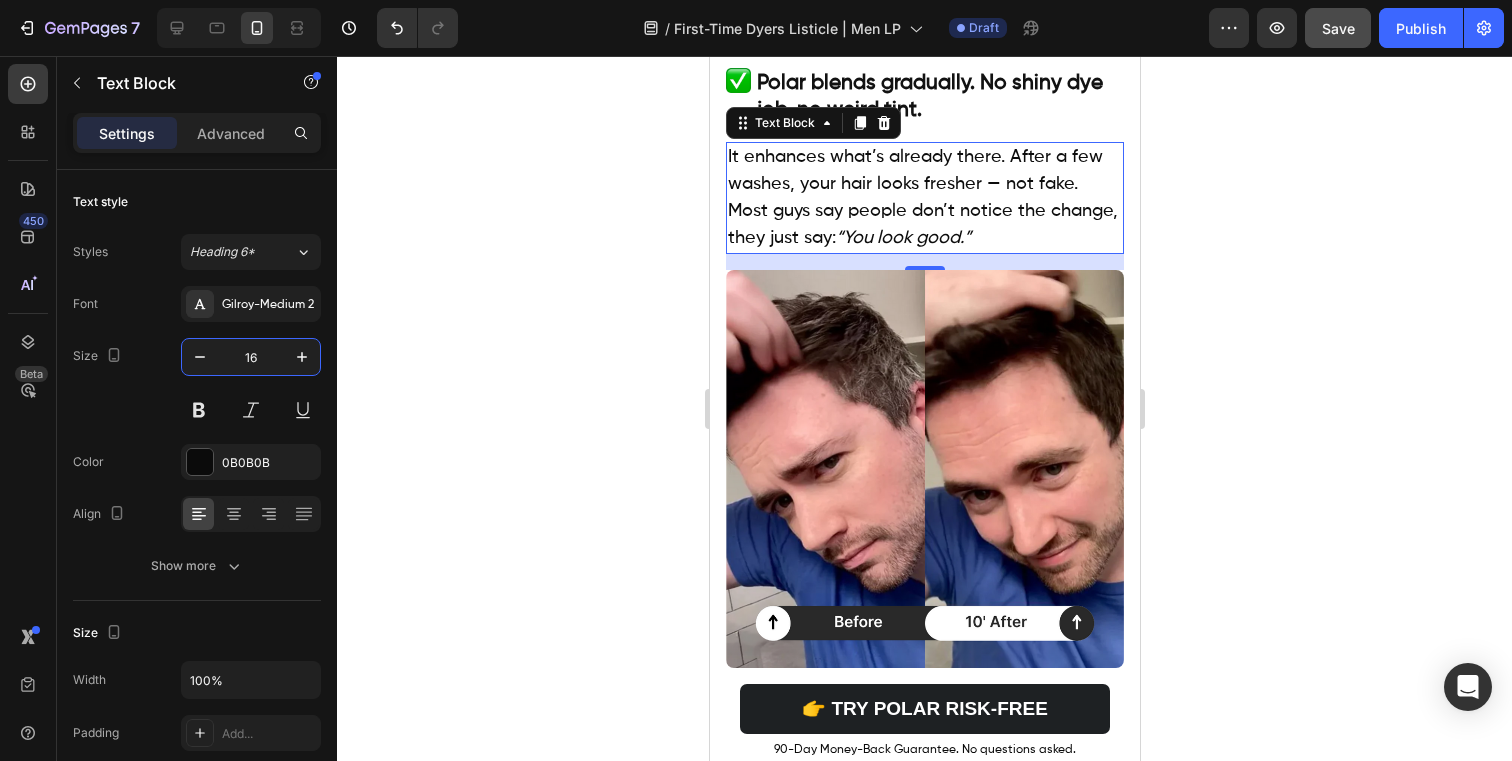 click 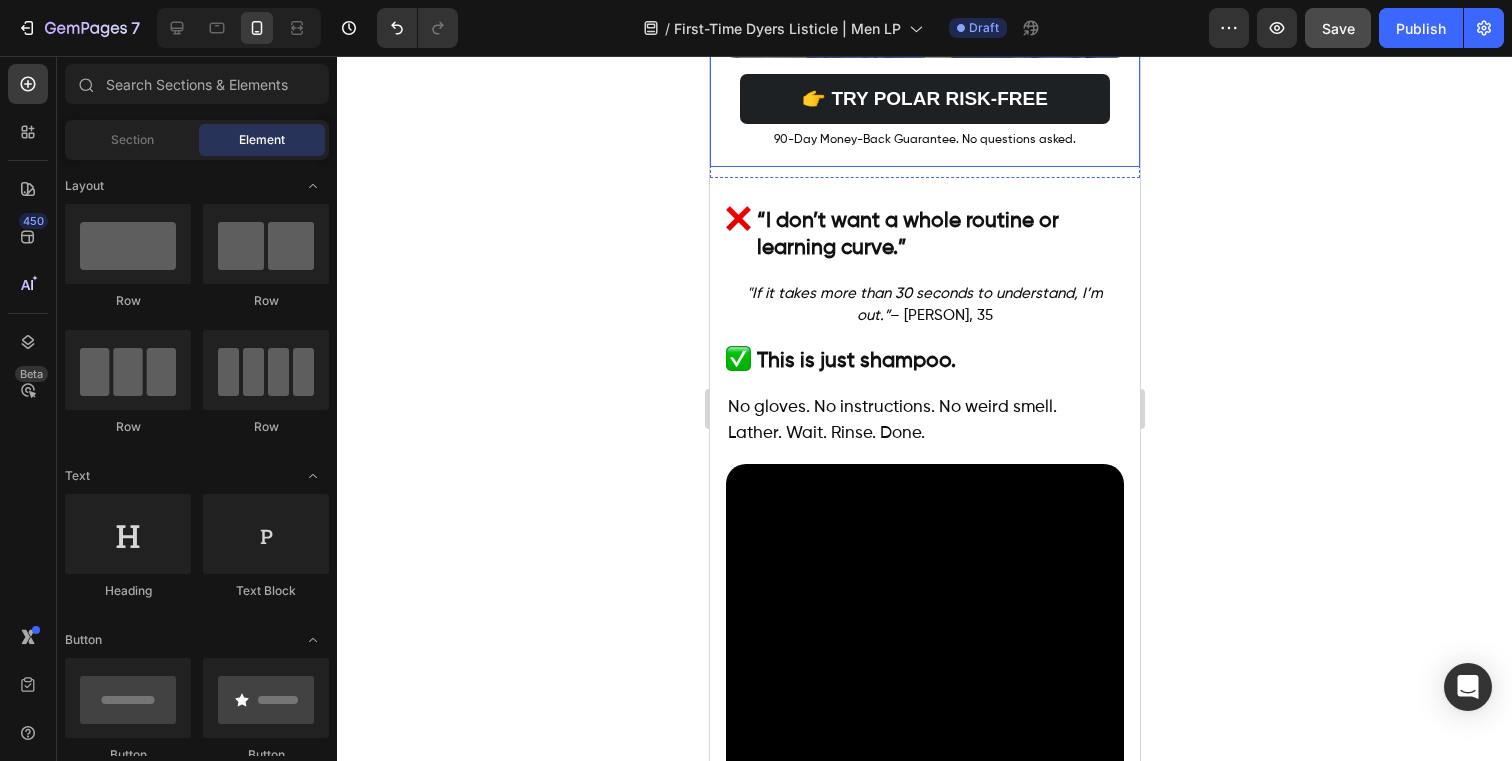 scroll, scrollTop: 2003, scrollLeft: 0, axis: vertical 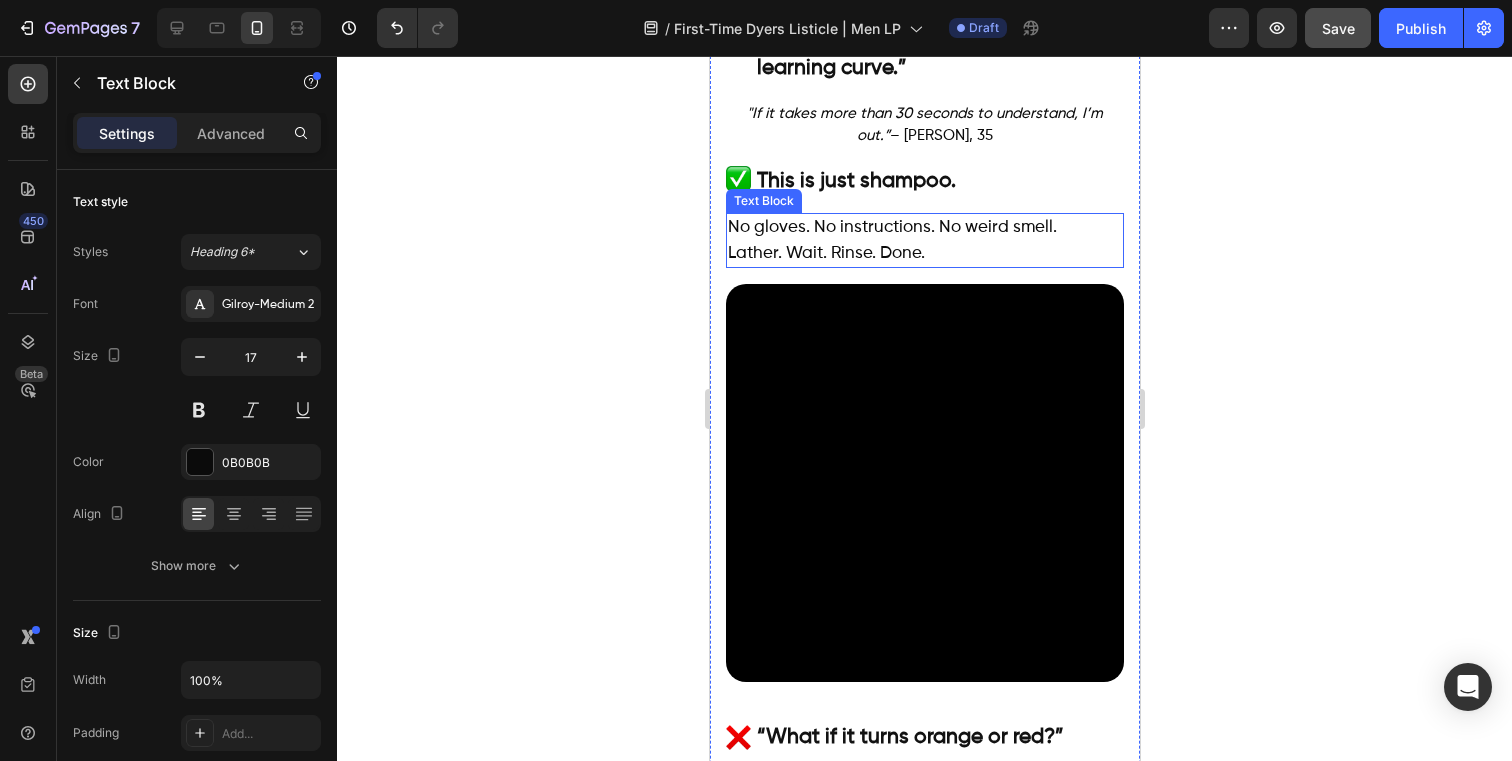 click on "No gloves. No instructions. No weird smell. Lather. Wait. Rinse. Done." at bounding box center (924, 240) 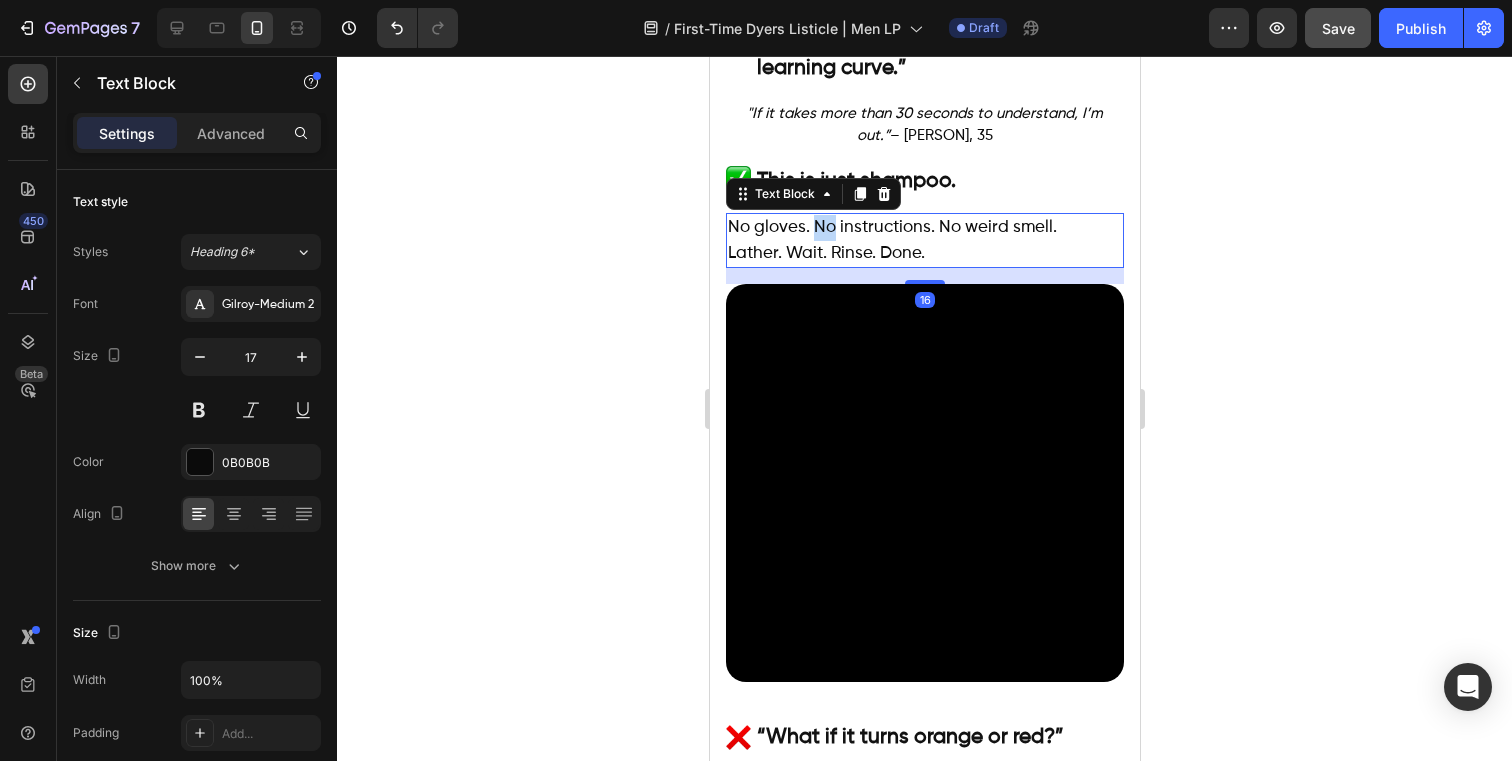 click on "No gloves. No instructions. No weird smell. Lather. Wait. Rinse. Done." at bounding box center [924, 240] 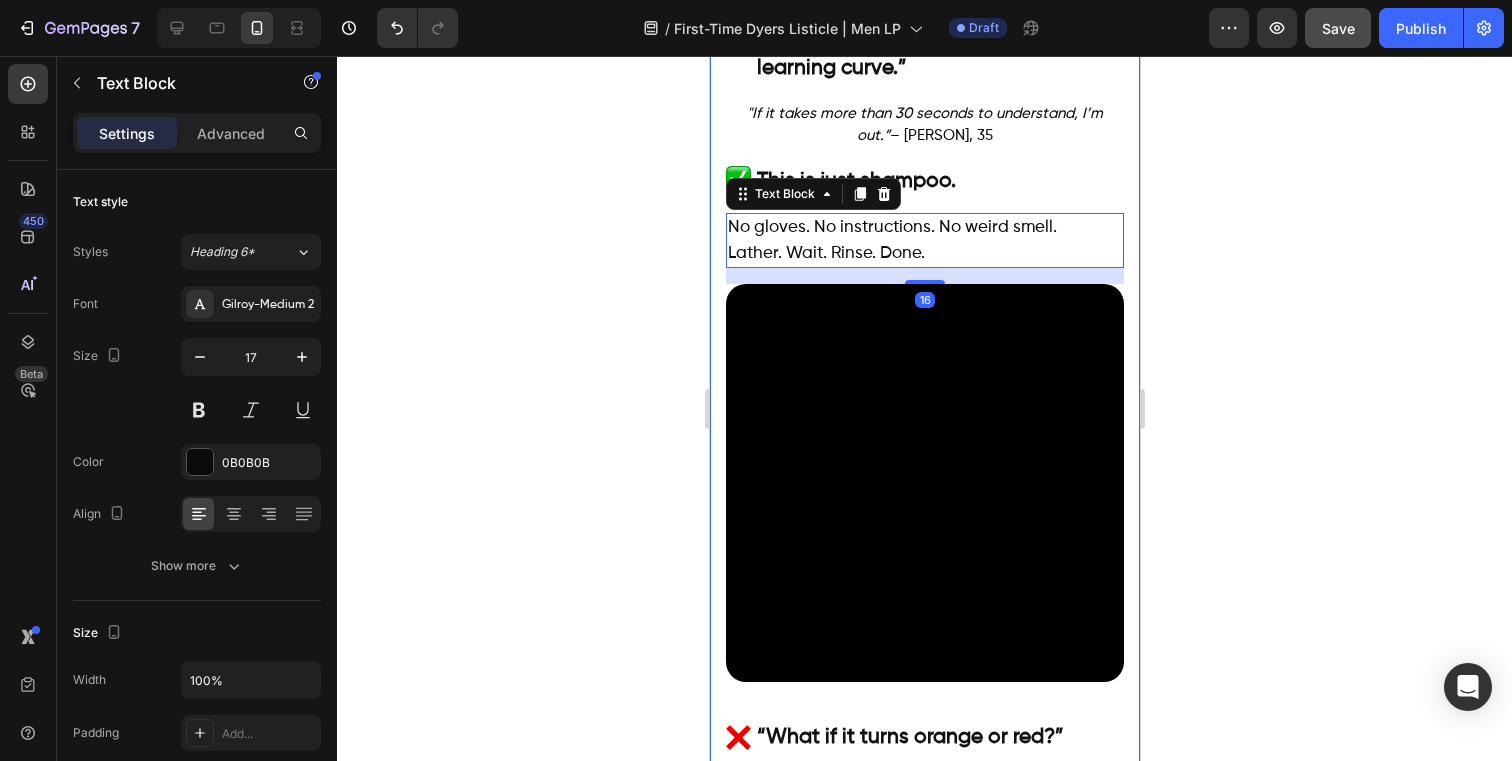 click 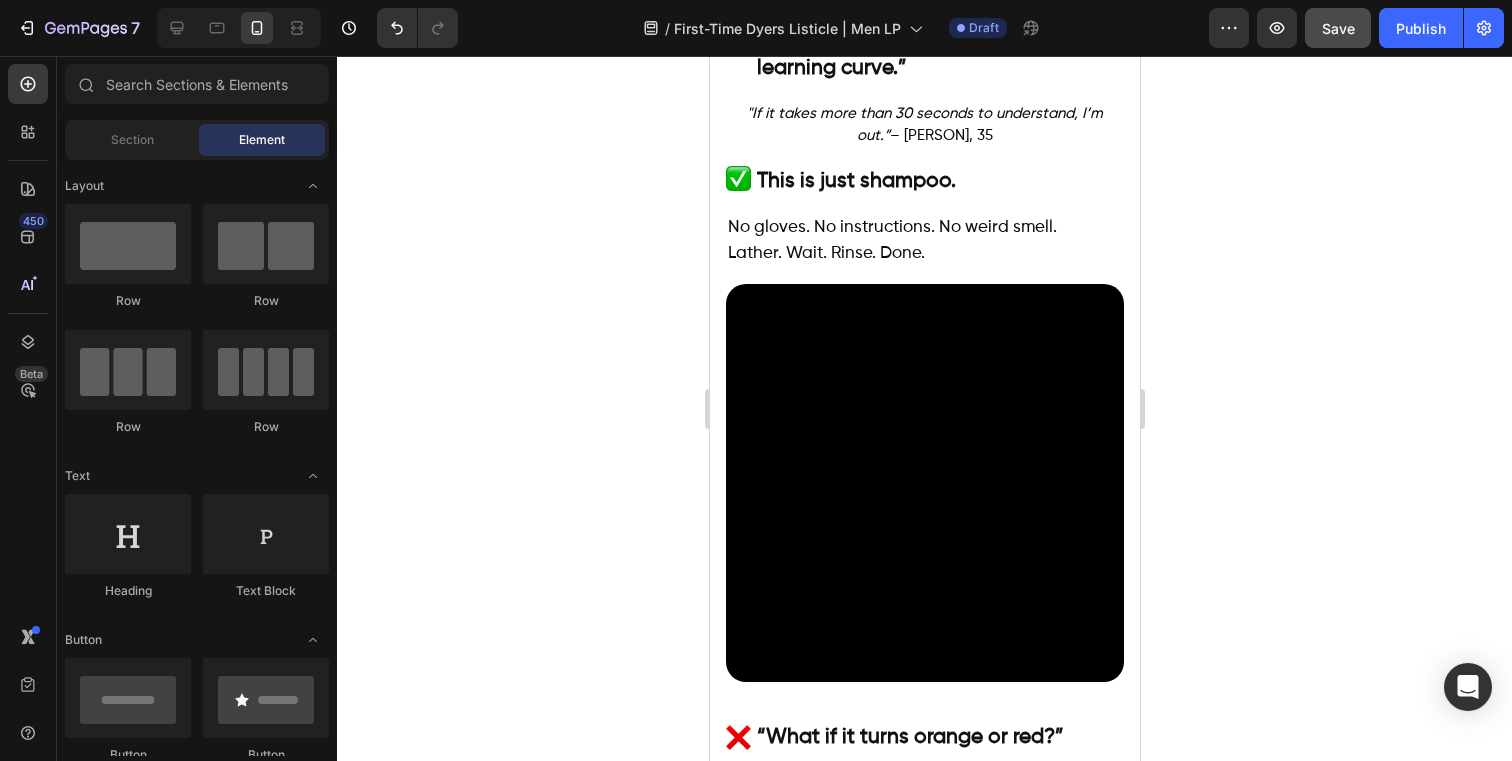 click 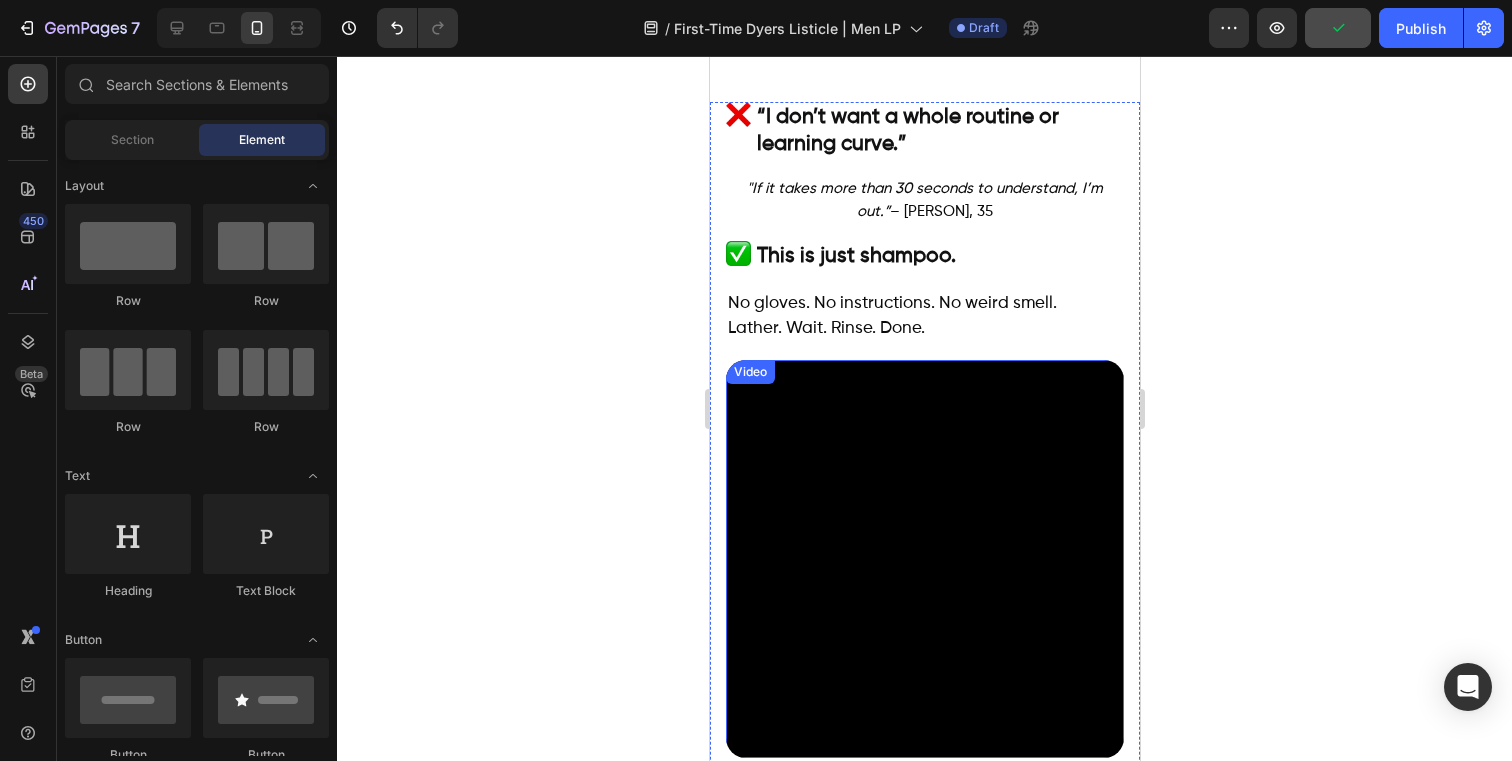 scroll, scrollTop: 1985, scrollLeft: 0, axis: vertical 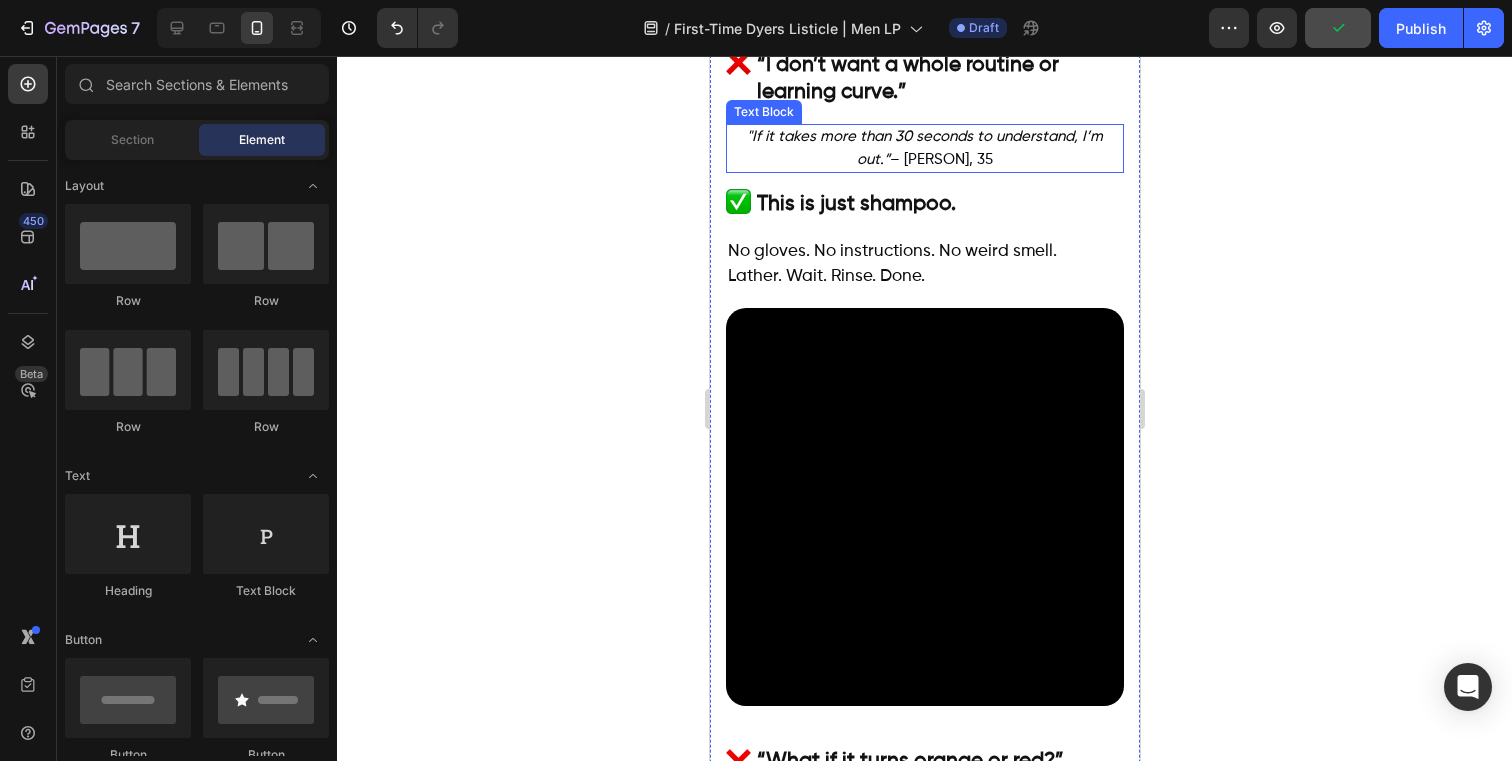 click on ""If it takes more than 30 seconds to understand, I’m out.”  – [PERSON], 35" at bounding box center (924, 148) 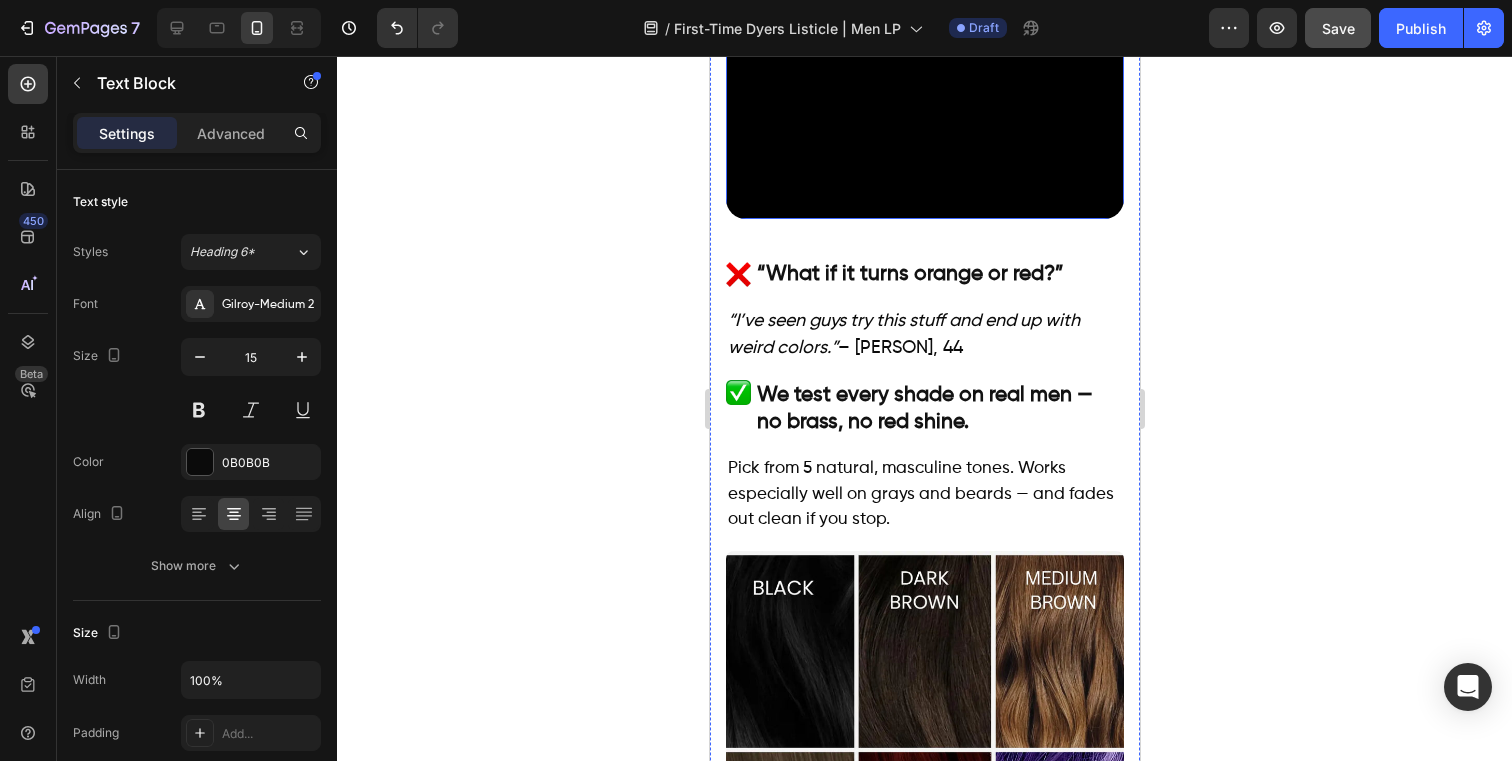scroll, scrollTop: 2543, scrollLeft: 0, axis: vertical 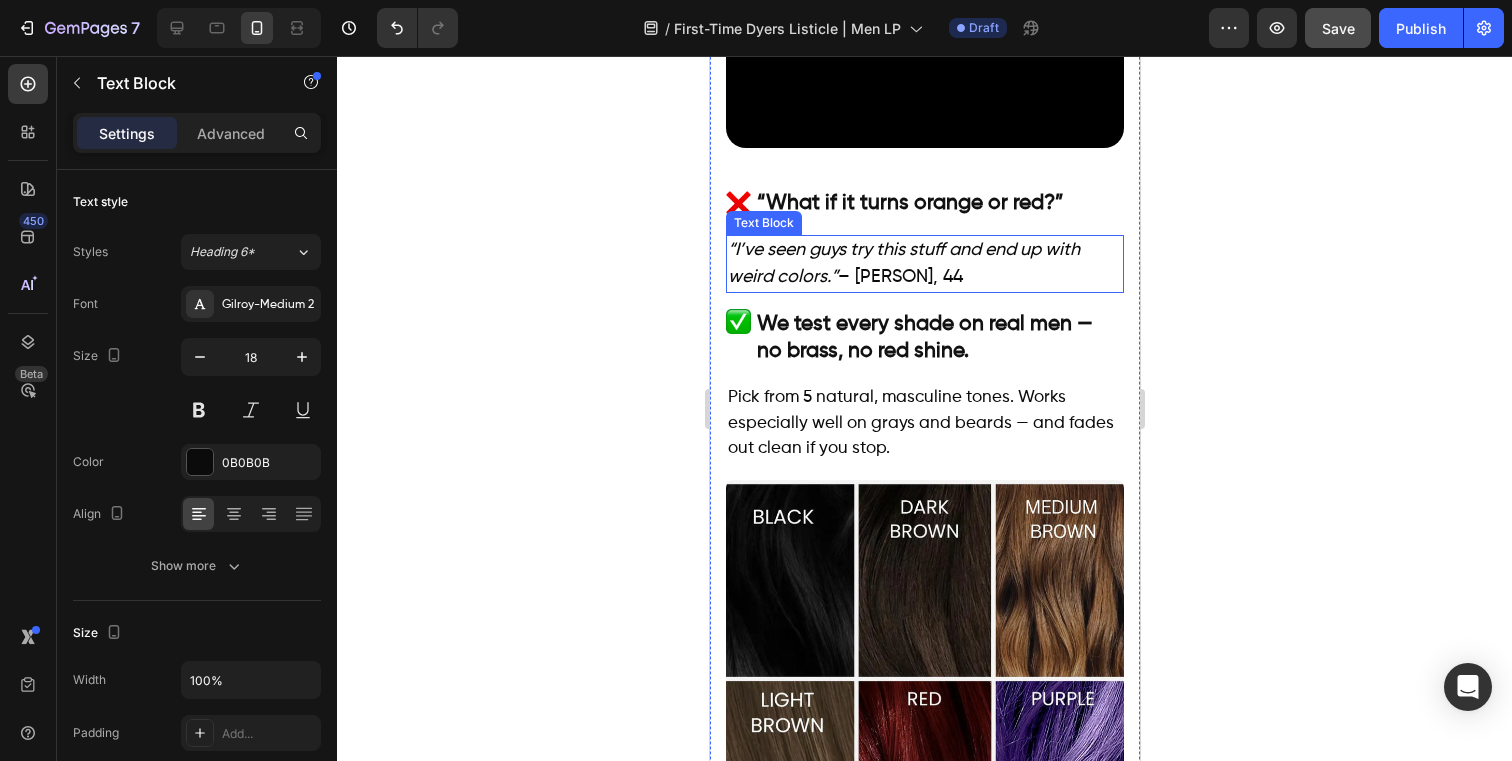 click on "“I’ve seen guys try this stuff and end up with weird colors.”" at bounding box center (903, 263) 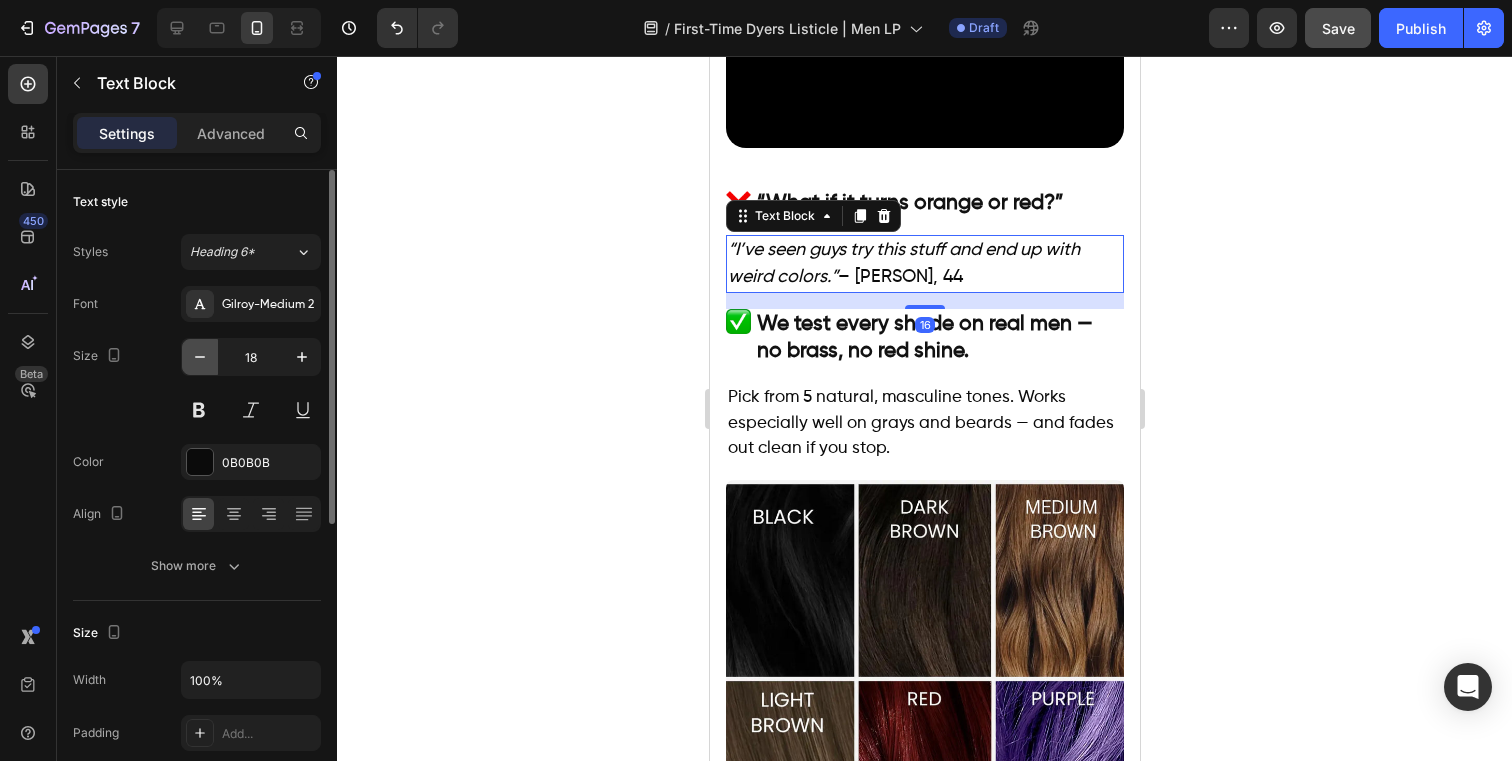 click 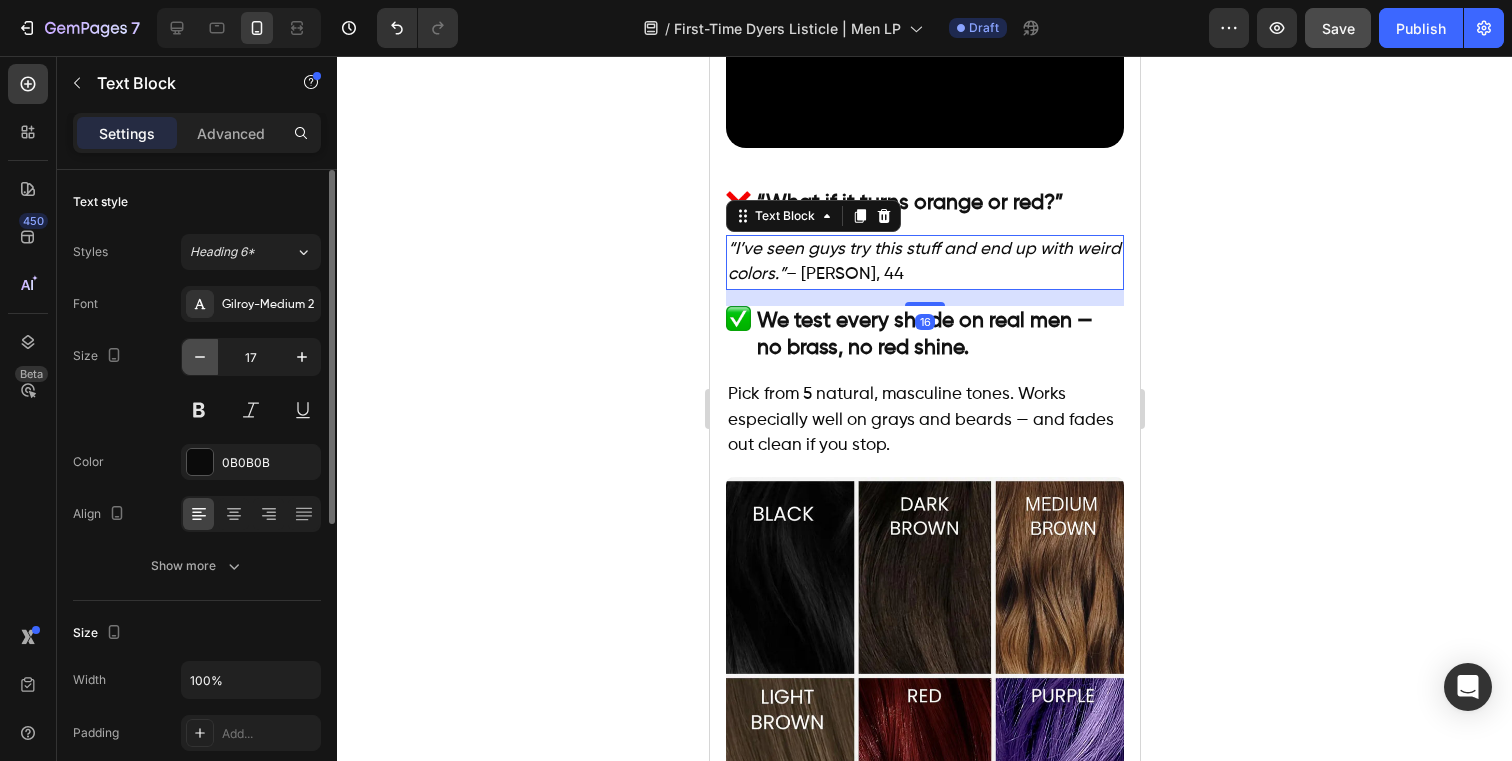 click 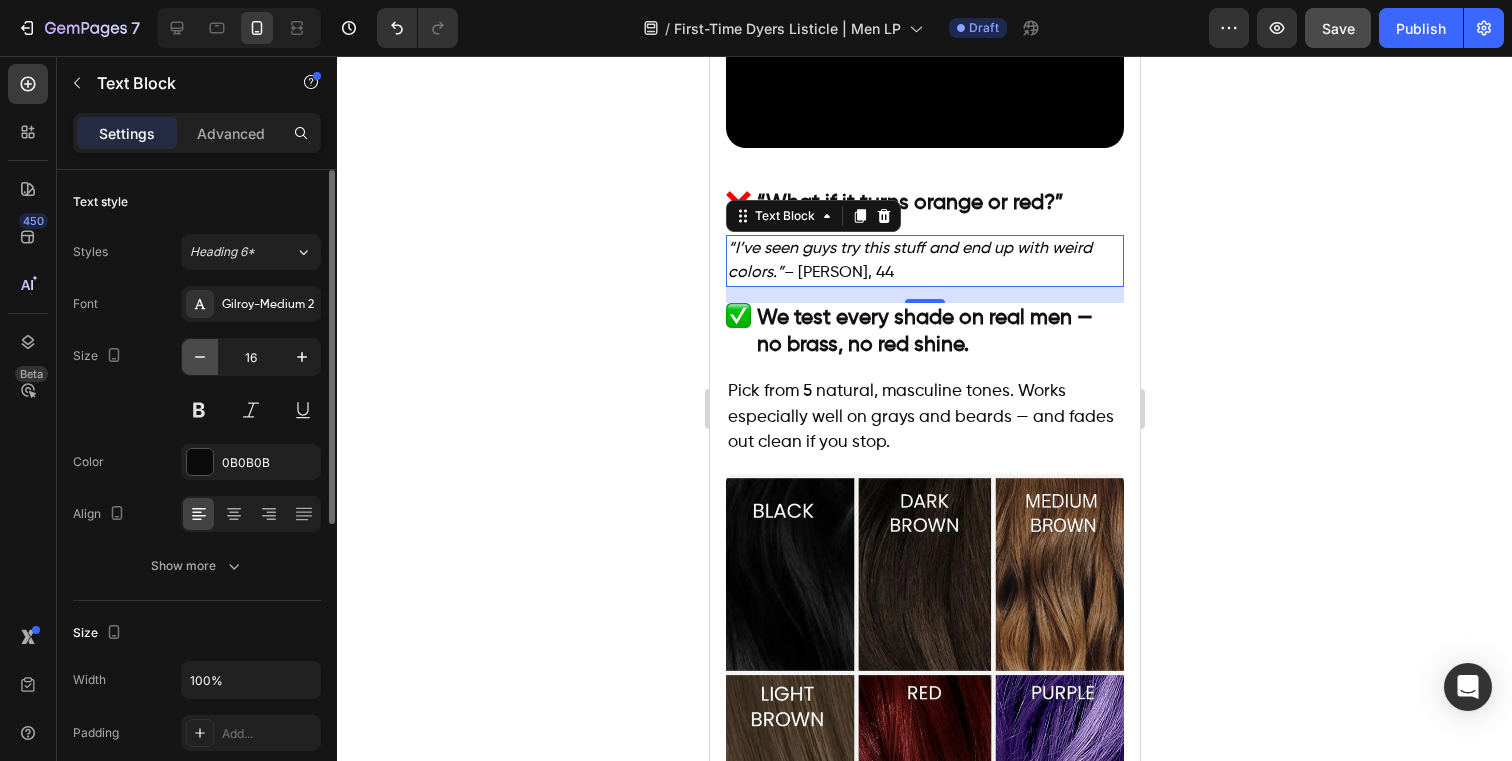 click 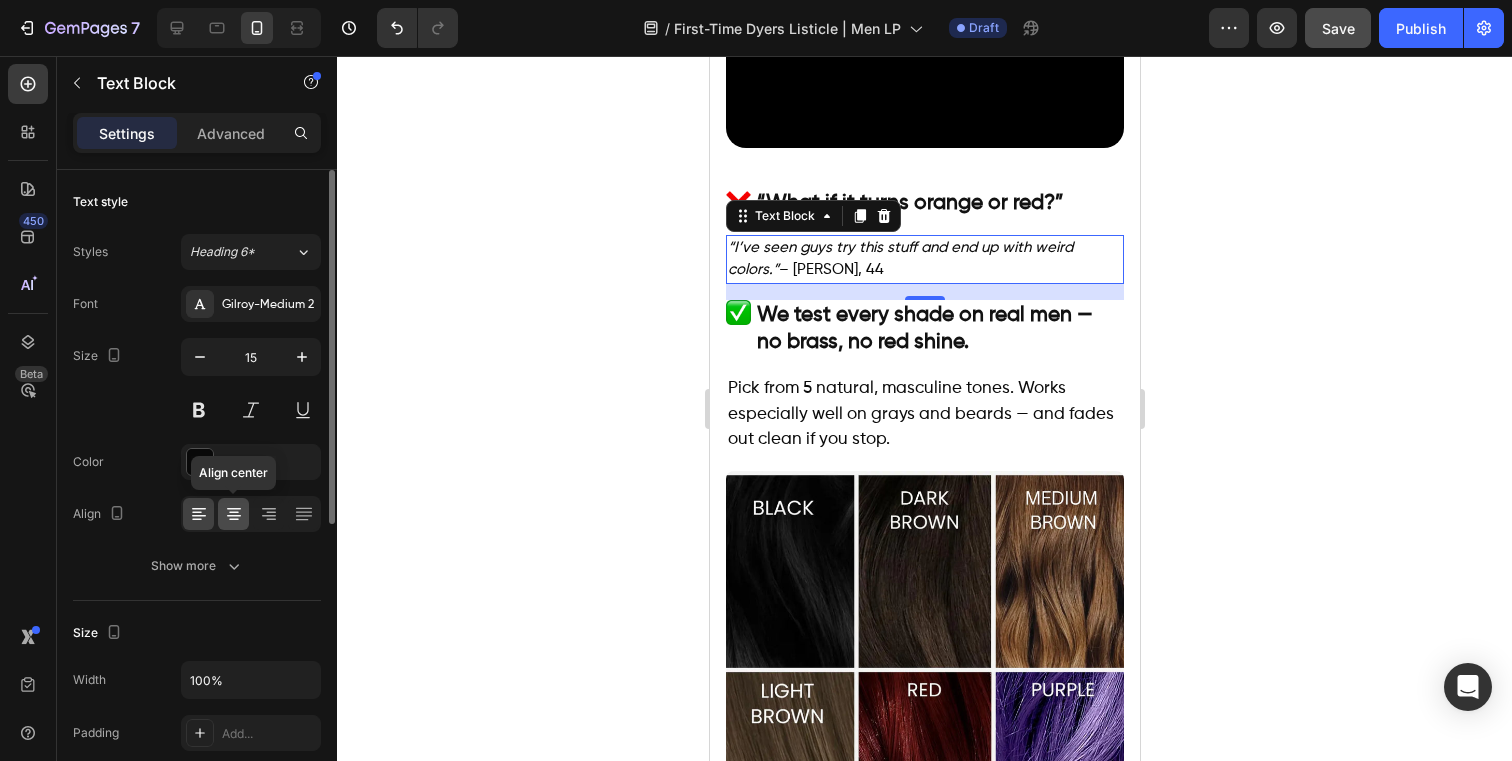 click 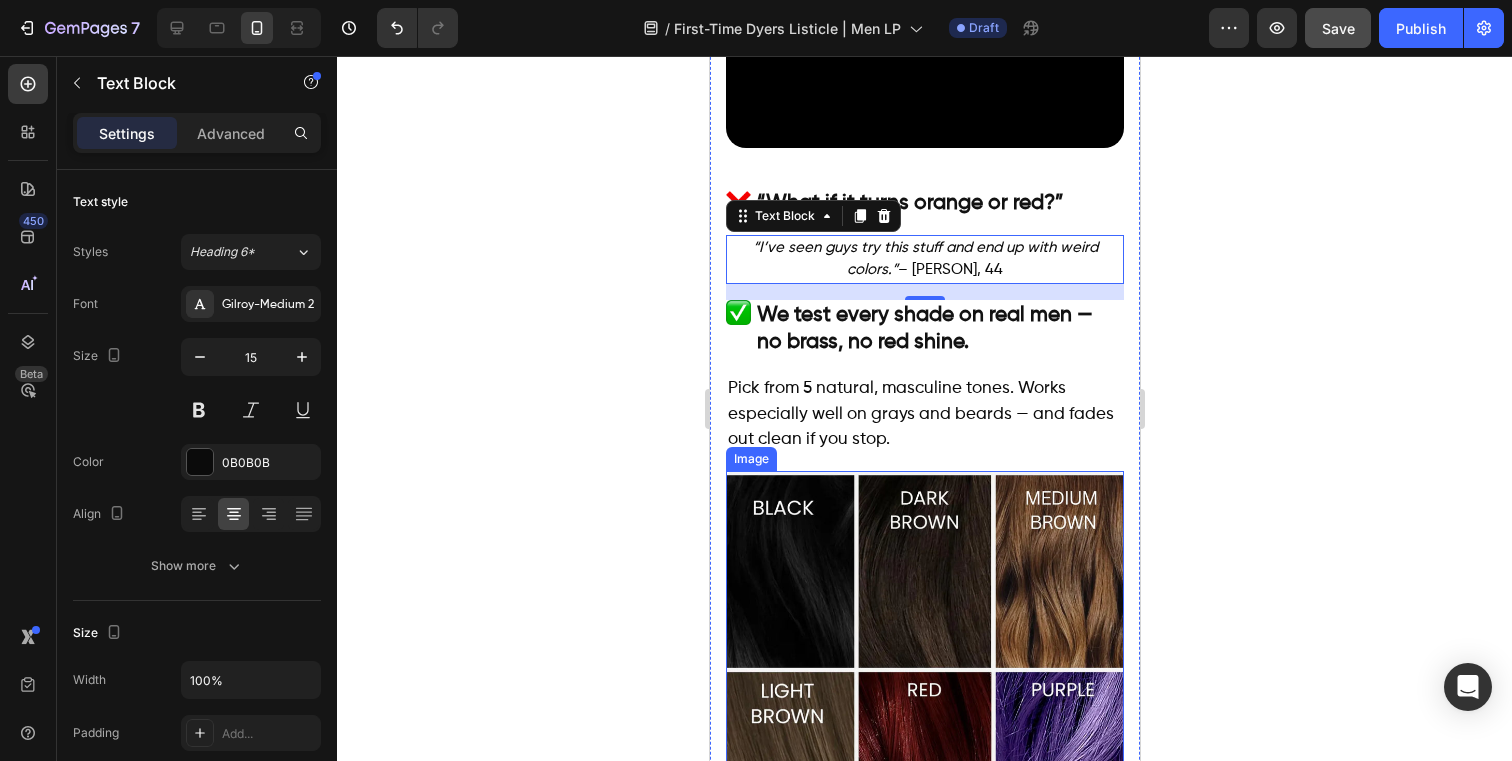 click at bounding box center (924, 670) 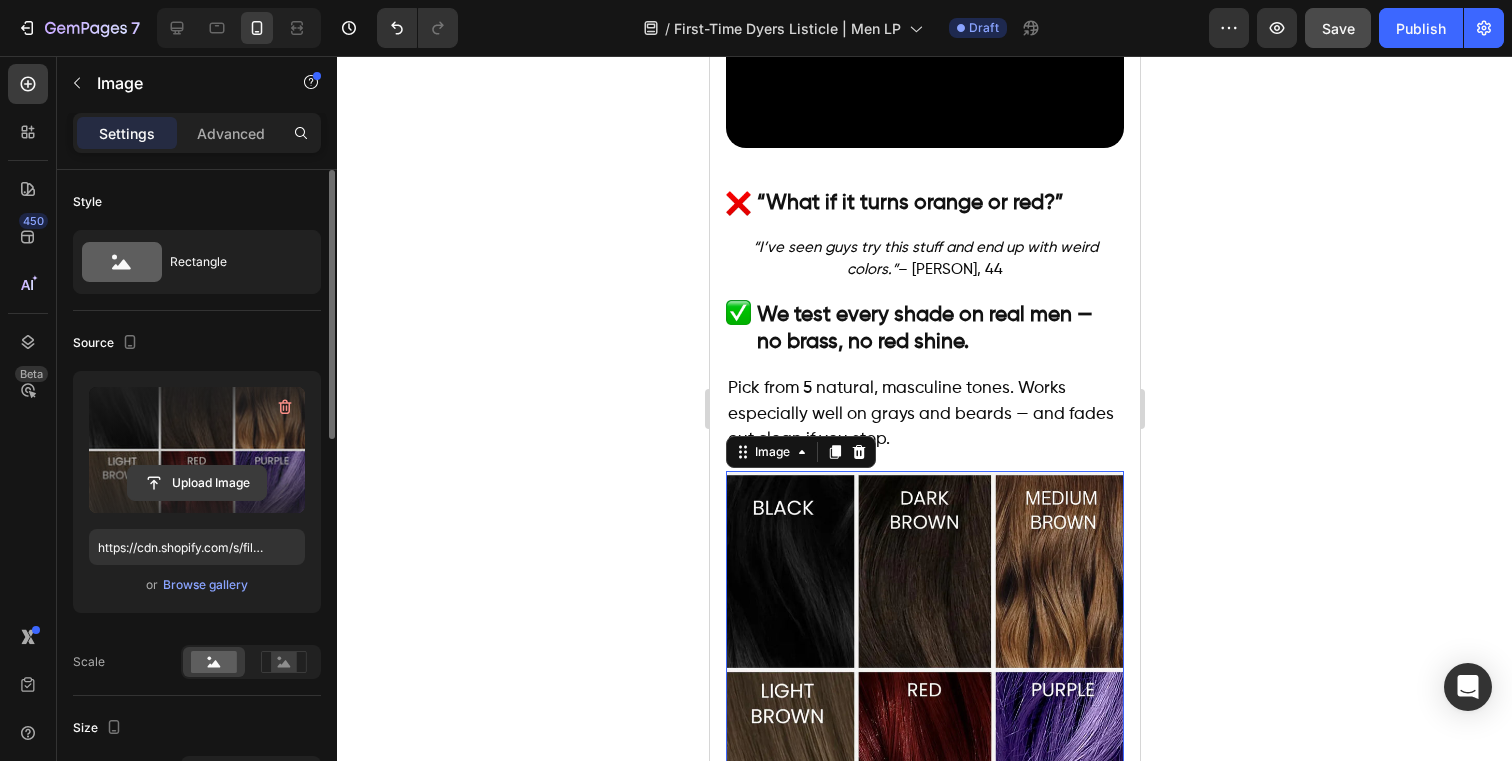 click 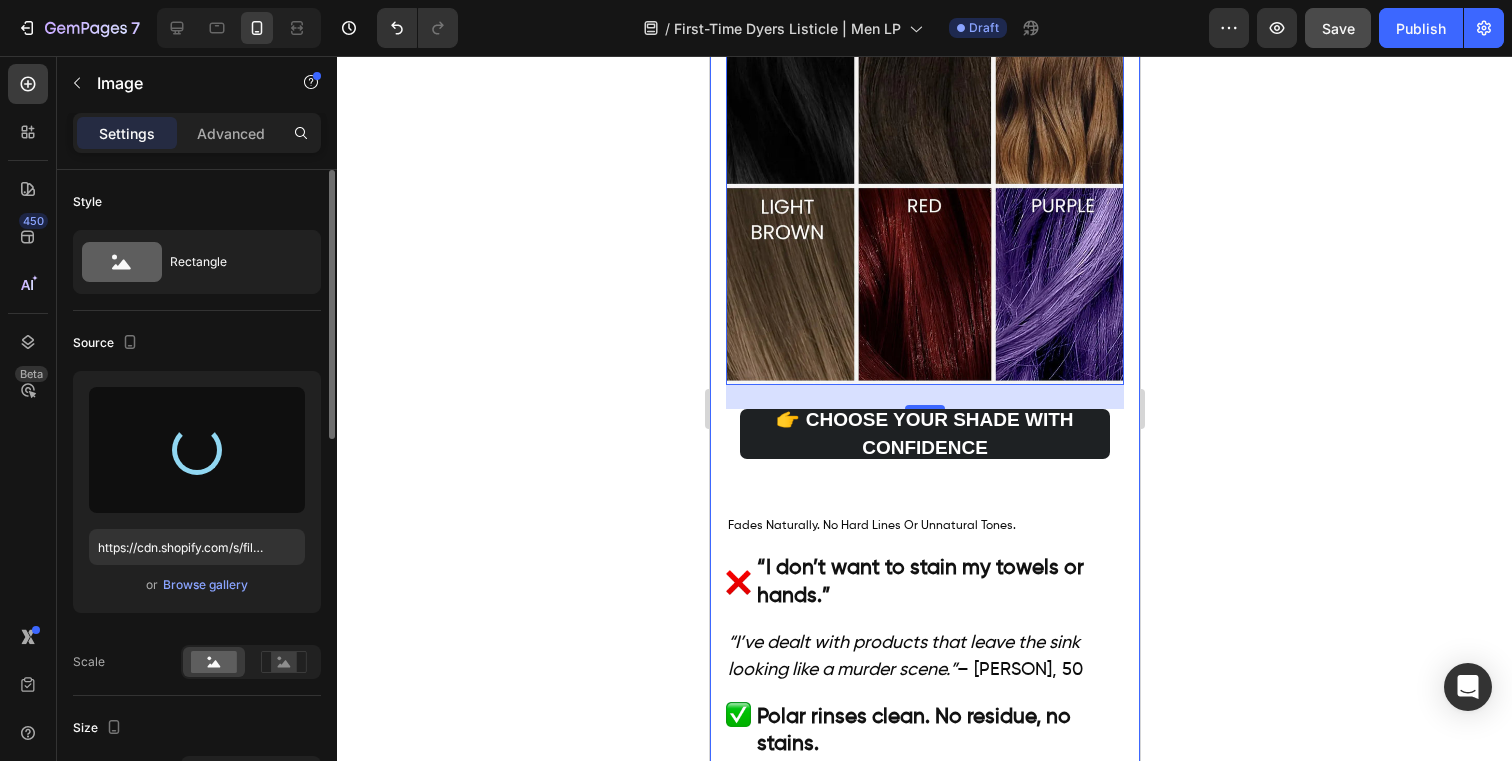 scroll, scrollTop: 3063, scrollLeft: 0, axis: vertical 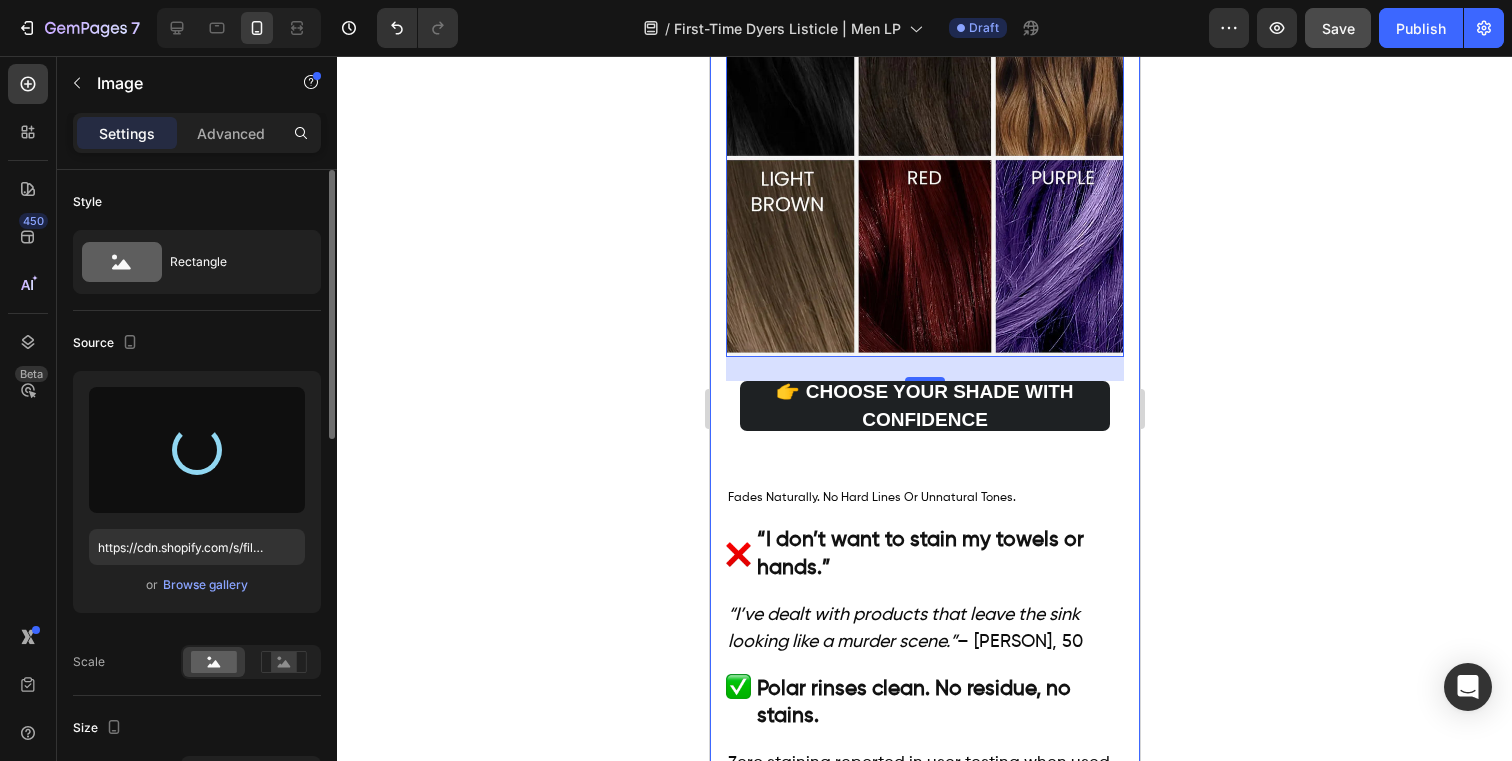 type on "https://cdn.shopify.com/s/files/1/0831/3195/7593/files/gempages_521614231259317420-a771cca8-d84a-45d5-903e-d82d14bcee6c.png" 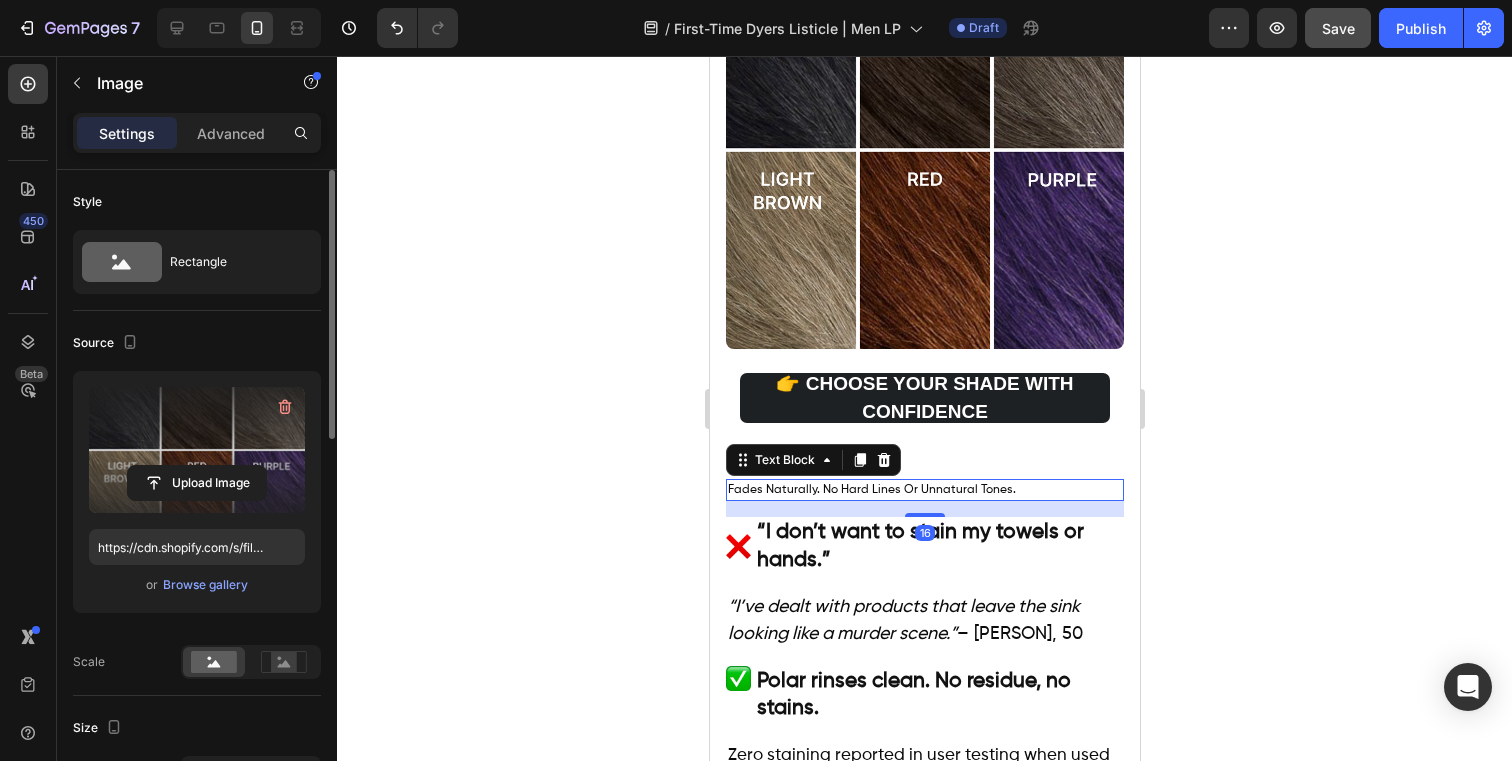 click on "Fades Naturally. No Hard Lines Or Unnatural Tones." at bounding box center (871, 490) 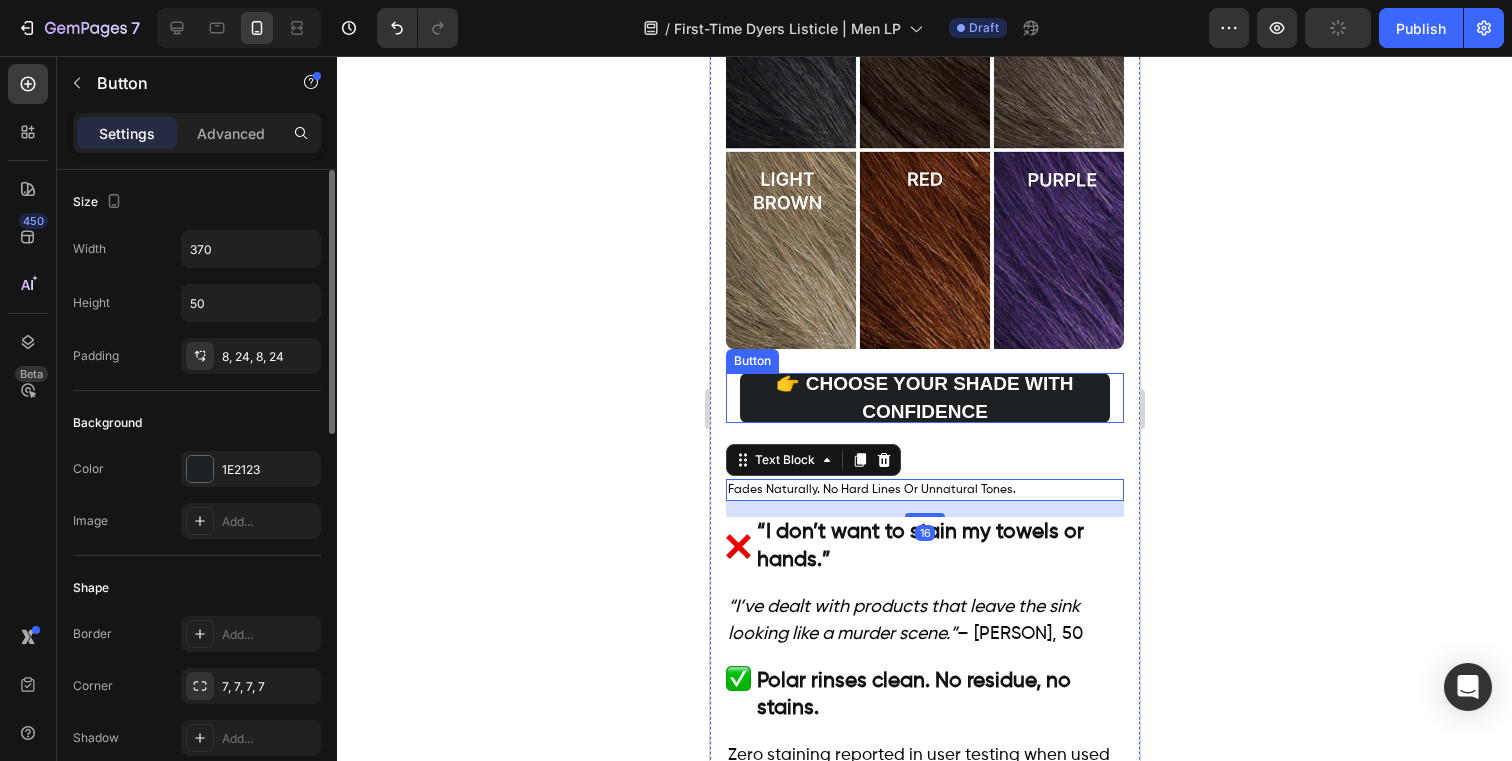 click on "👉 CHOOSE YOUR SHADE WITH CONFIDENCE Button" at bounding box center [924, 398] 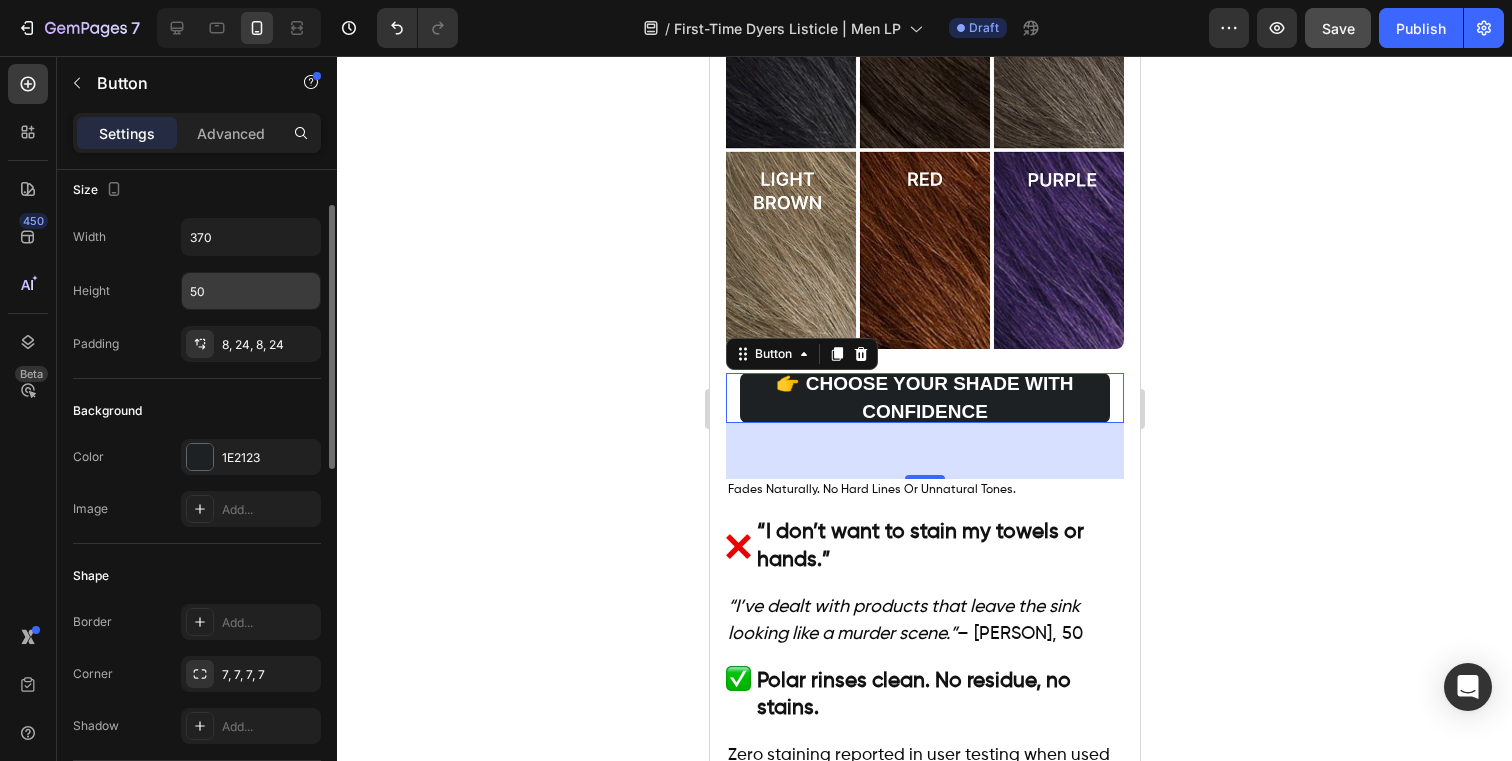 scroll, scrollTop: 8, scrollLeft: 0, axis: vertical 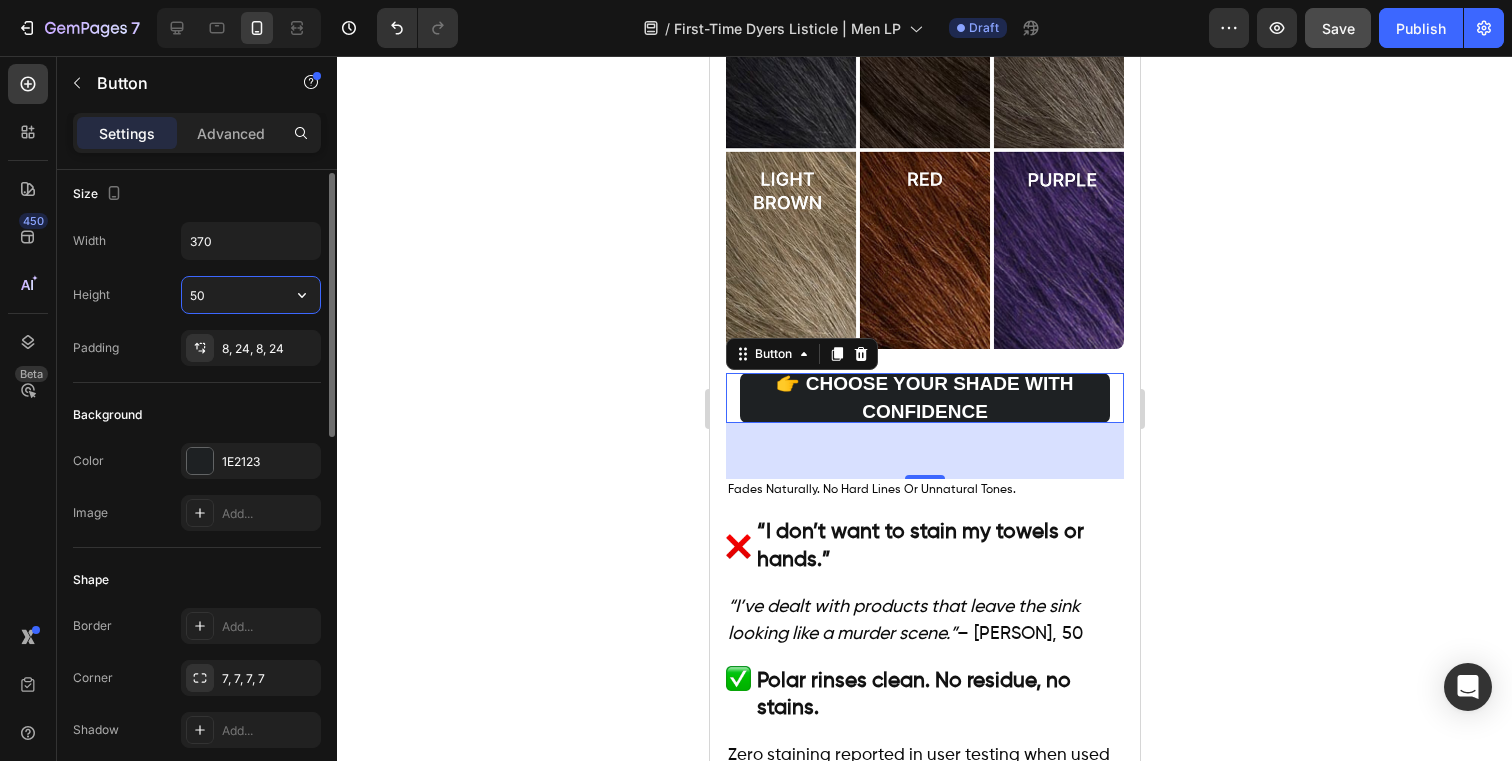click on "50" at bounding box center [251, 295] 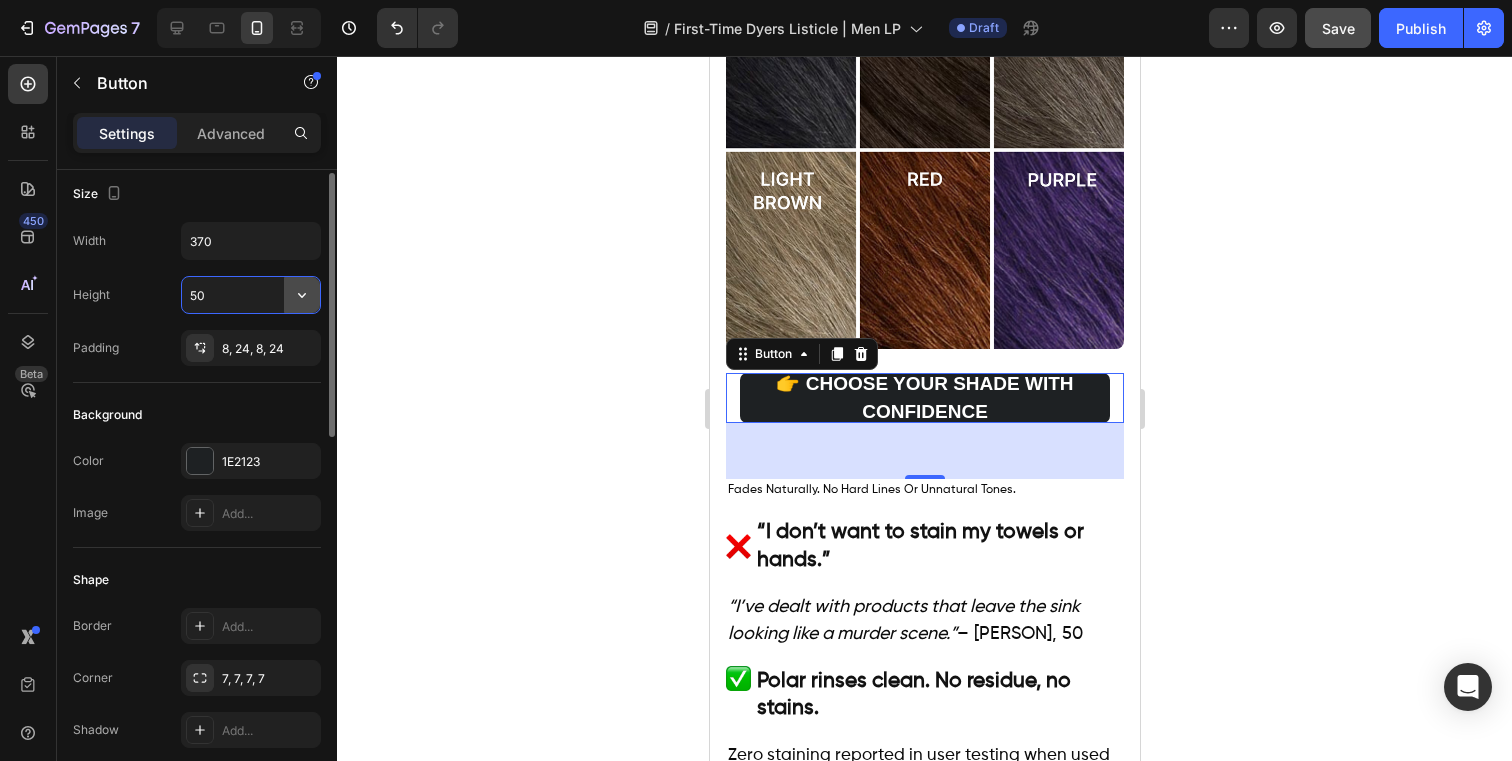 drag, startPoint x: 280, startPoint y: 295, endPoint x: 304, endPoint y: 294, distance: 24.020824 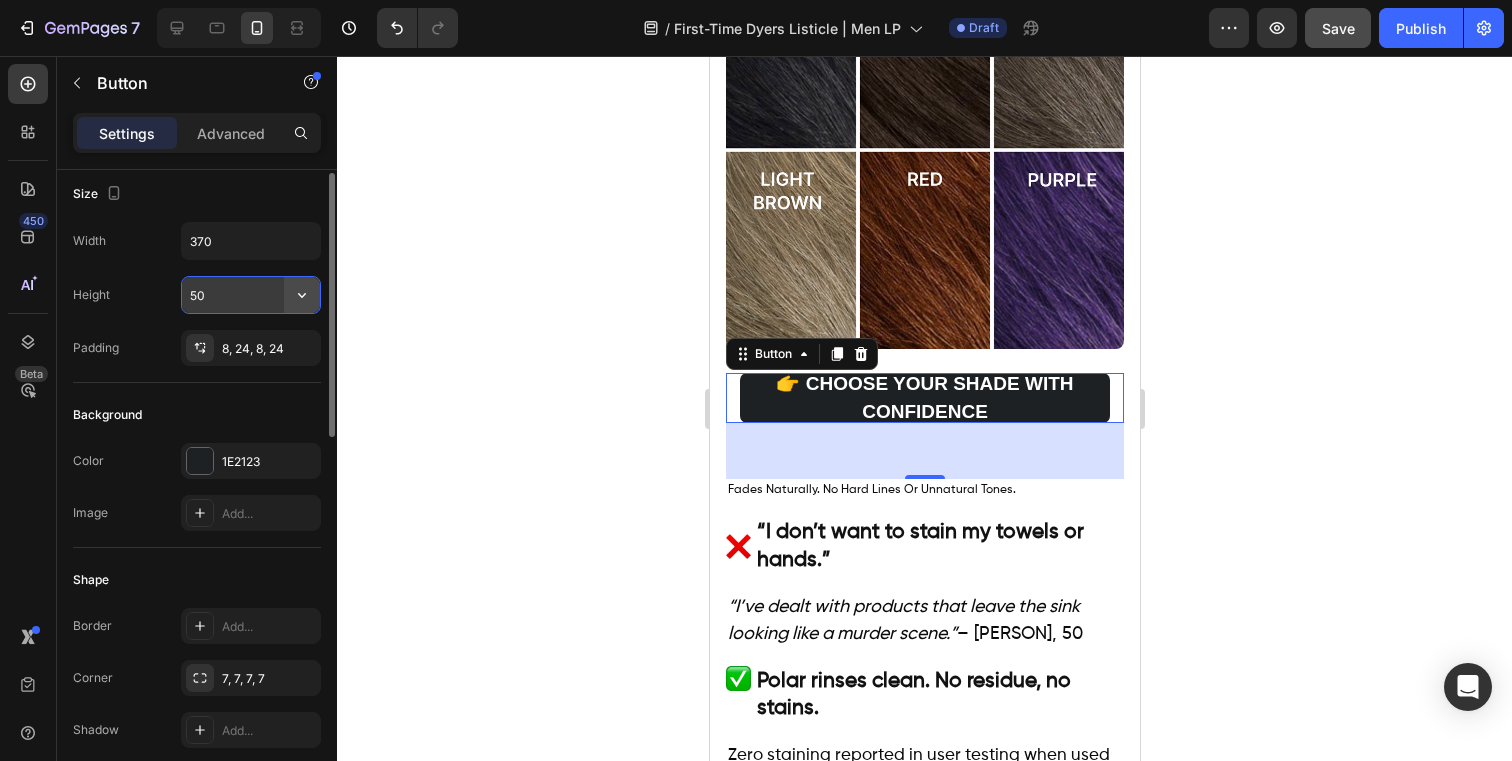 click 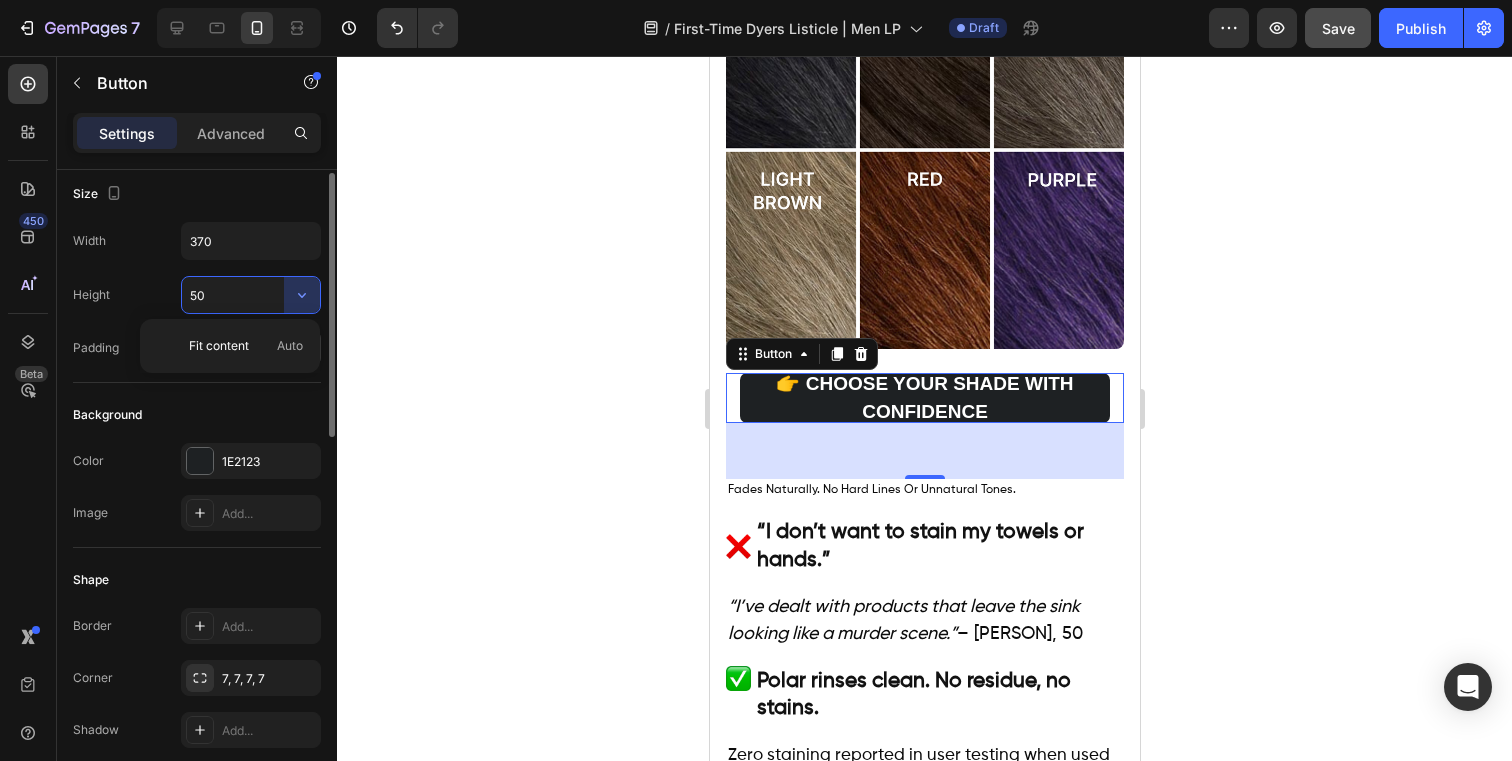 click on "Fit content Auto" at bounding box center [246, 346] 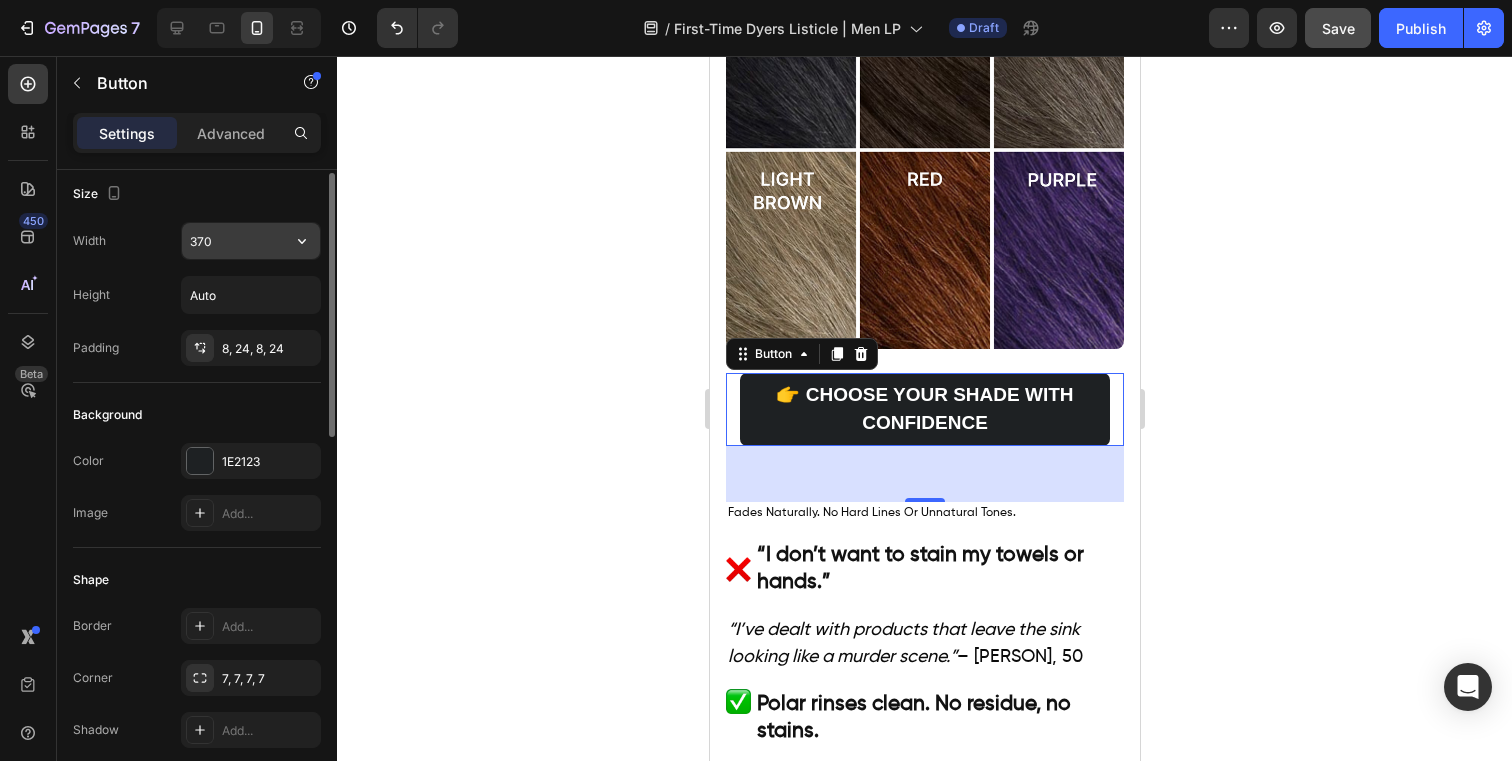 click on "370" at bounding box center [251, 241] 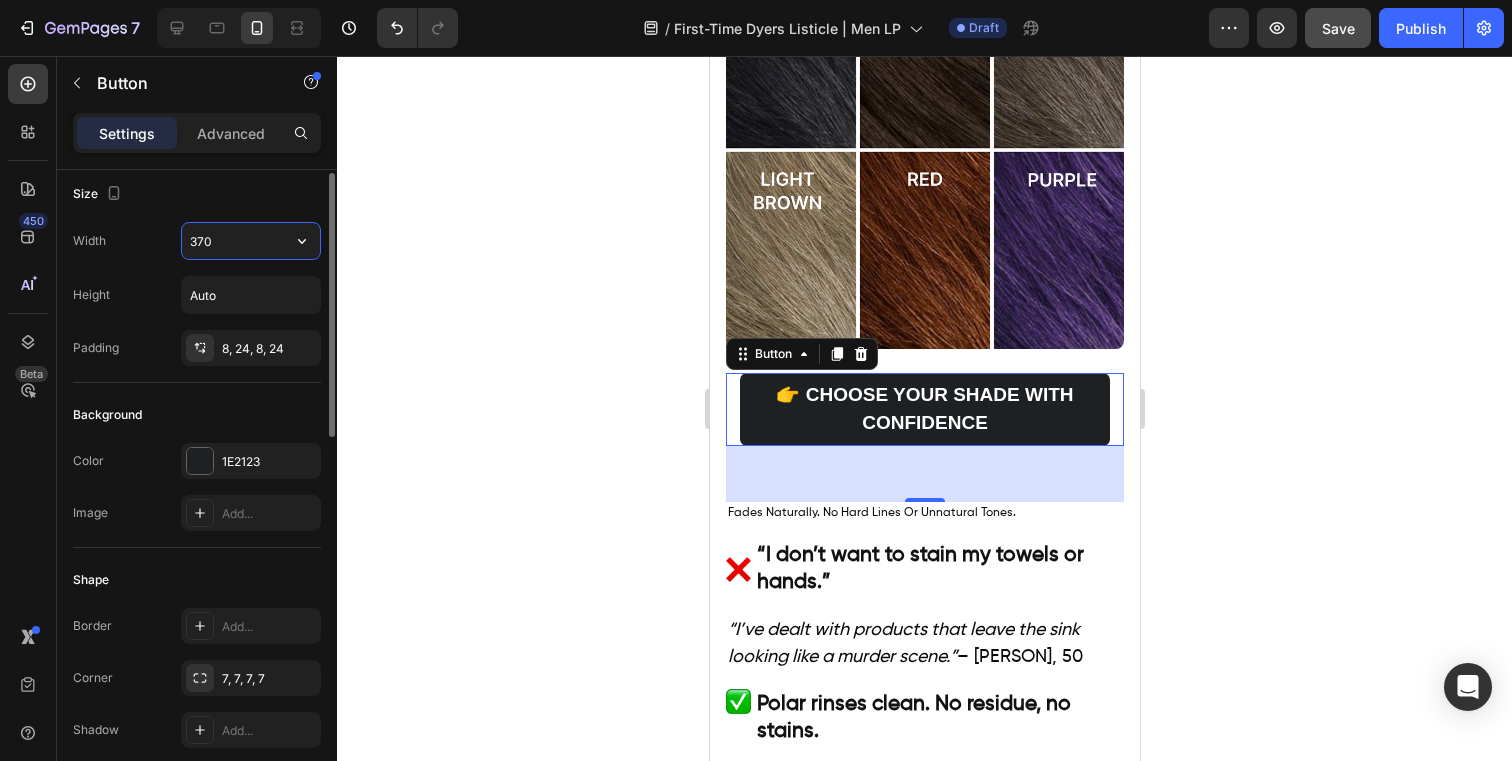 click 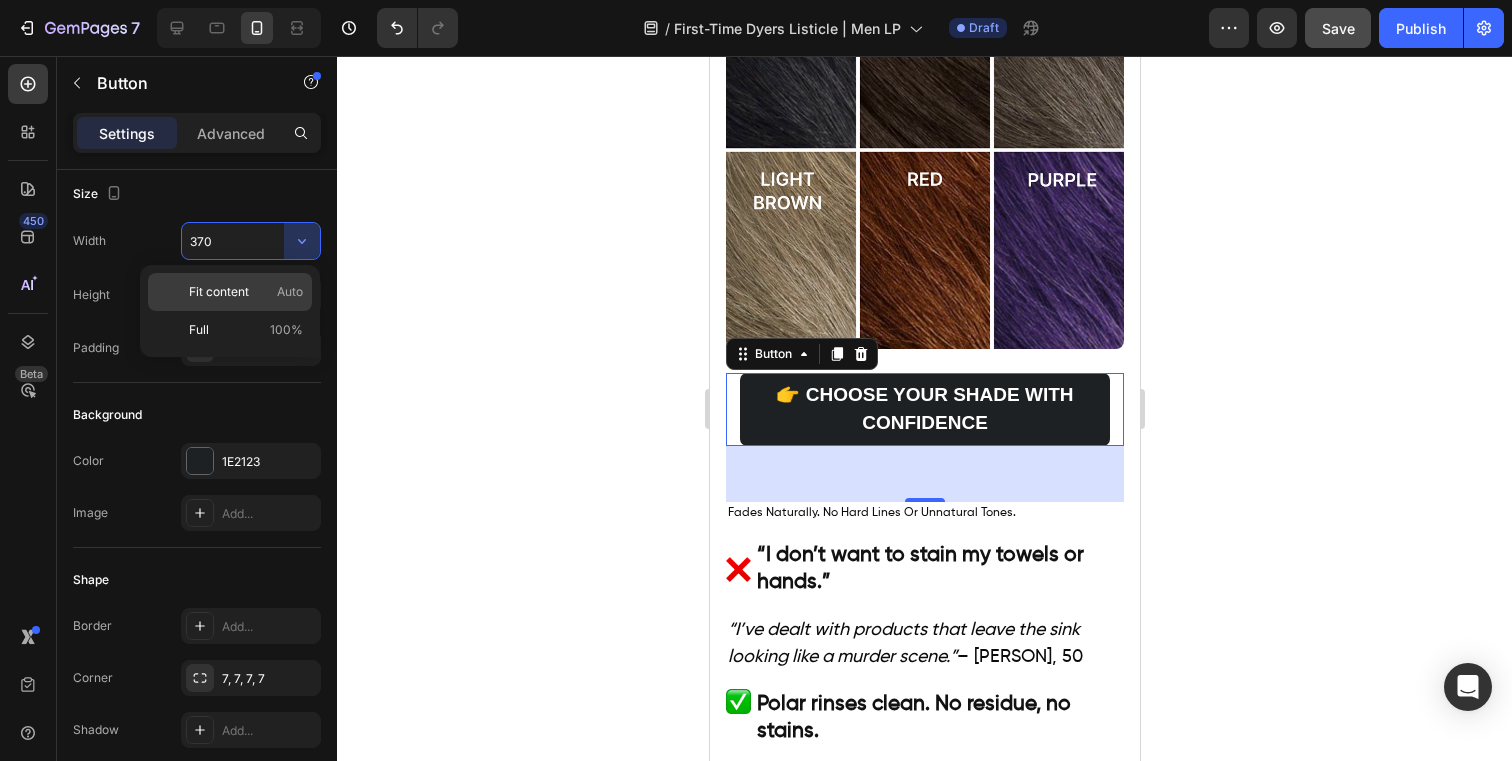 click on "Fit content Auto" at bounding box center (246, 292) 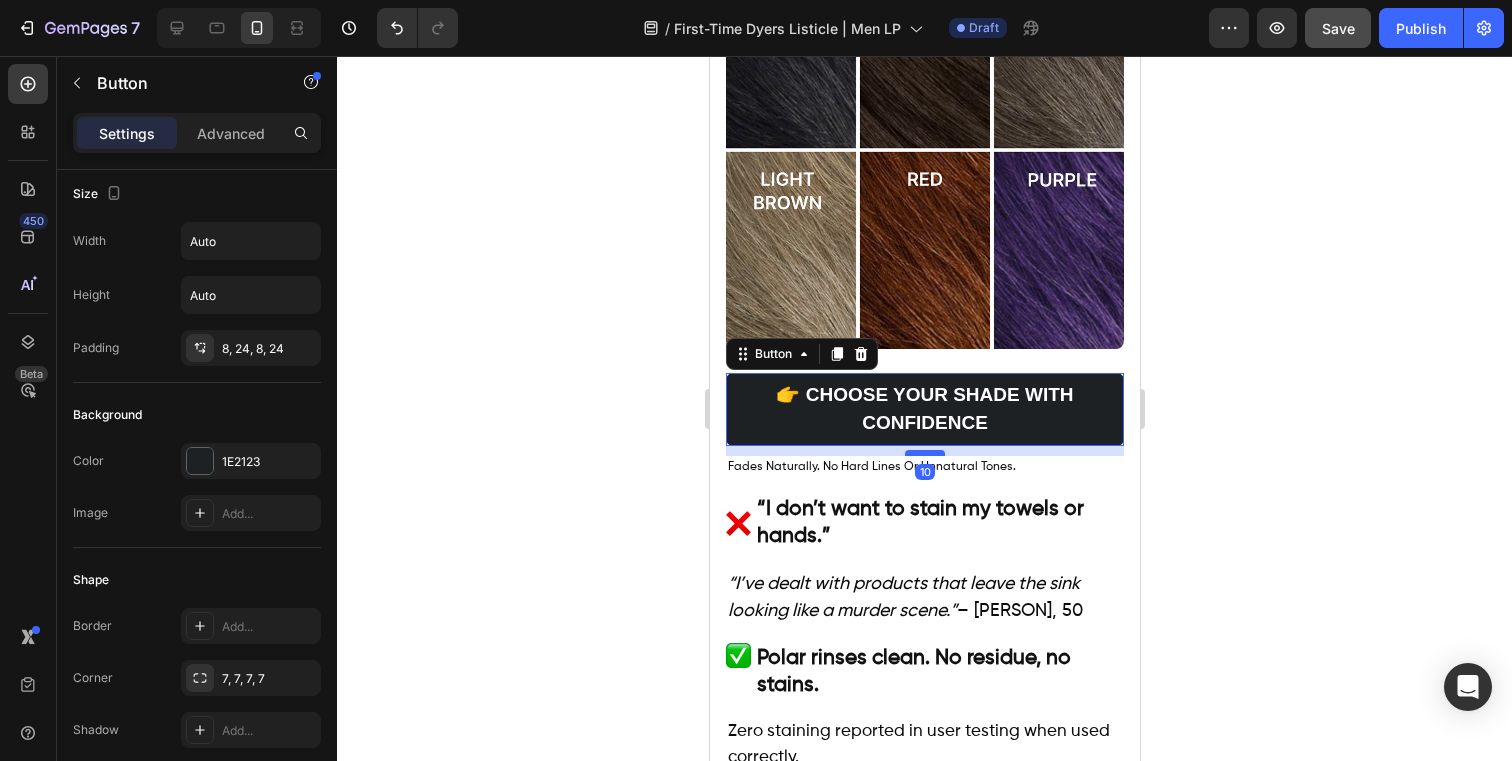drag, startPoint x: 914, startPoint y: 468, endPoint x: 917, endPoint y: 422, distance: 46.09772 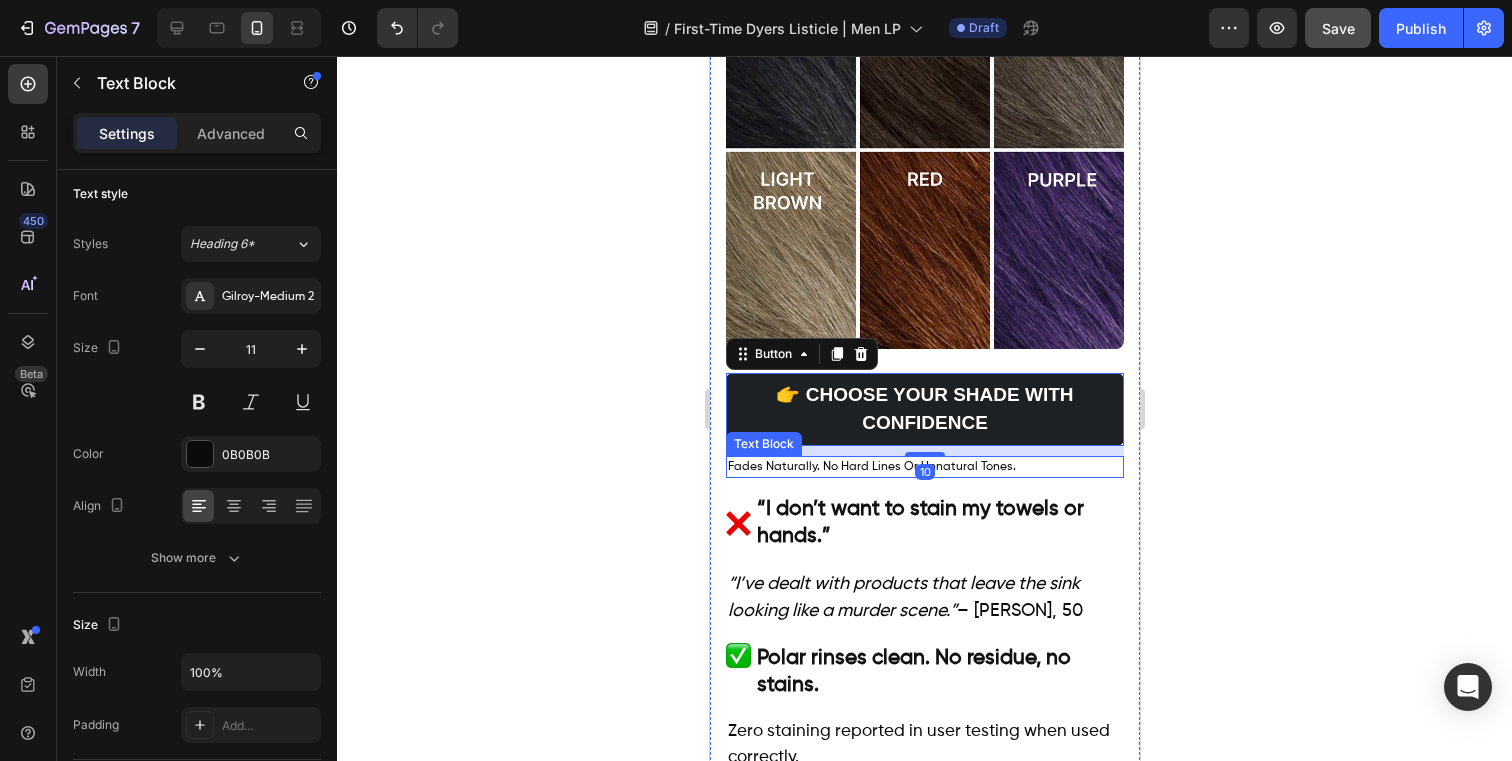 click on "Fades Naturally. No Hard Lines Or Unnatural Tones." at bounding box center [871, 467] 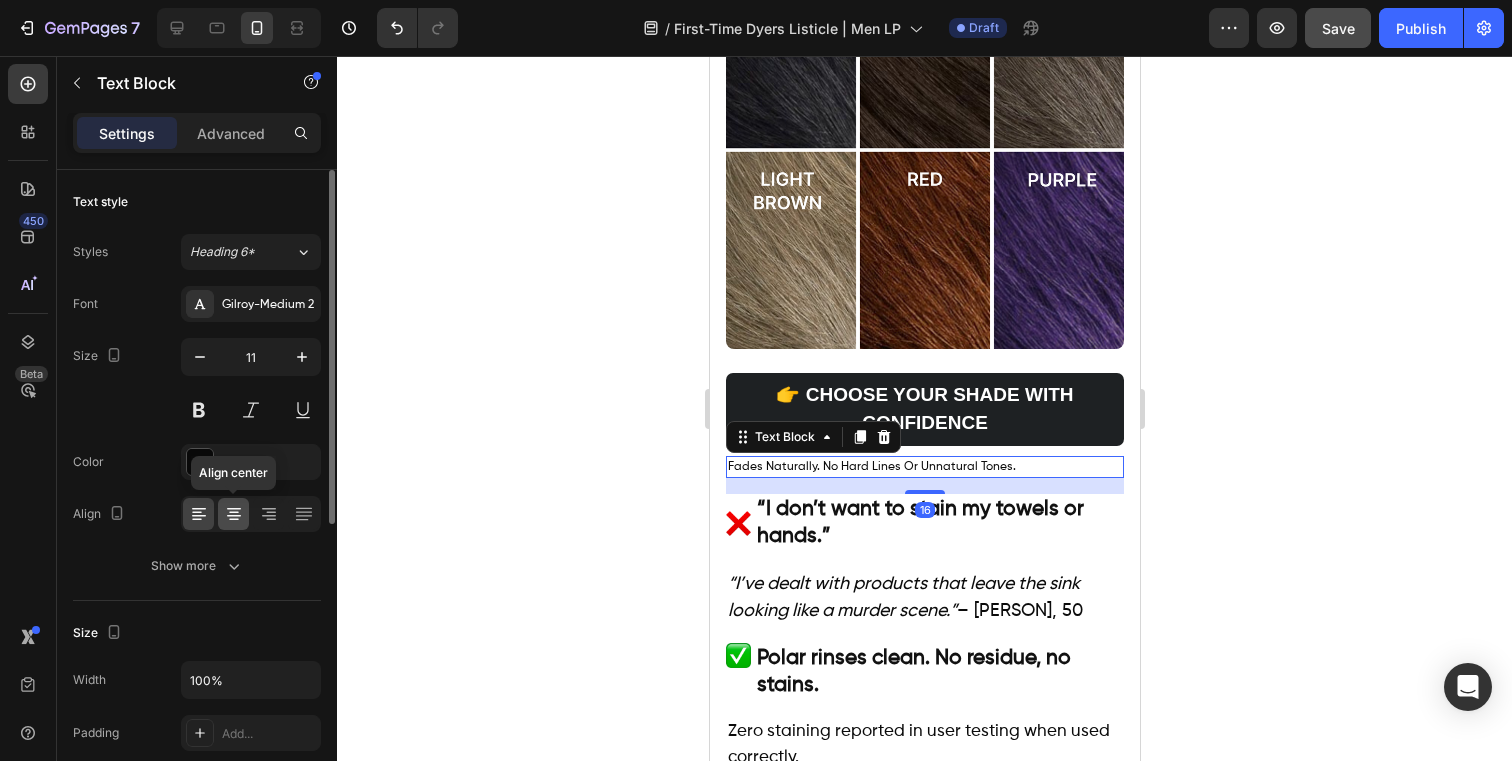 click 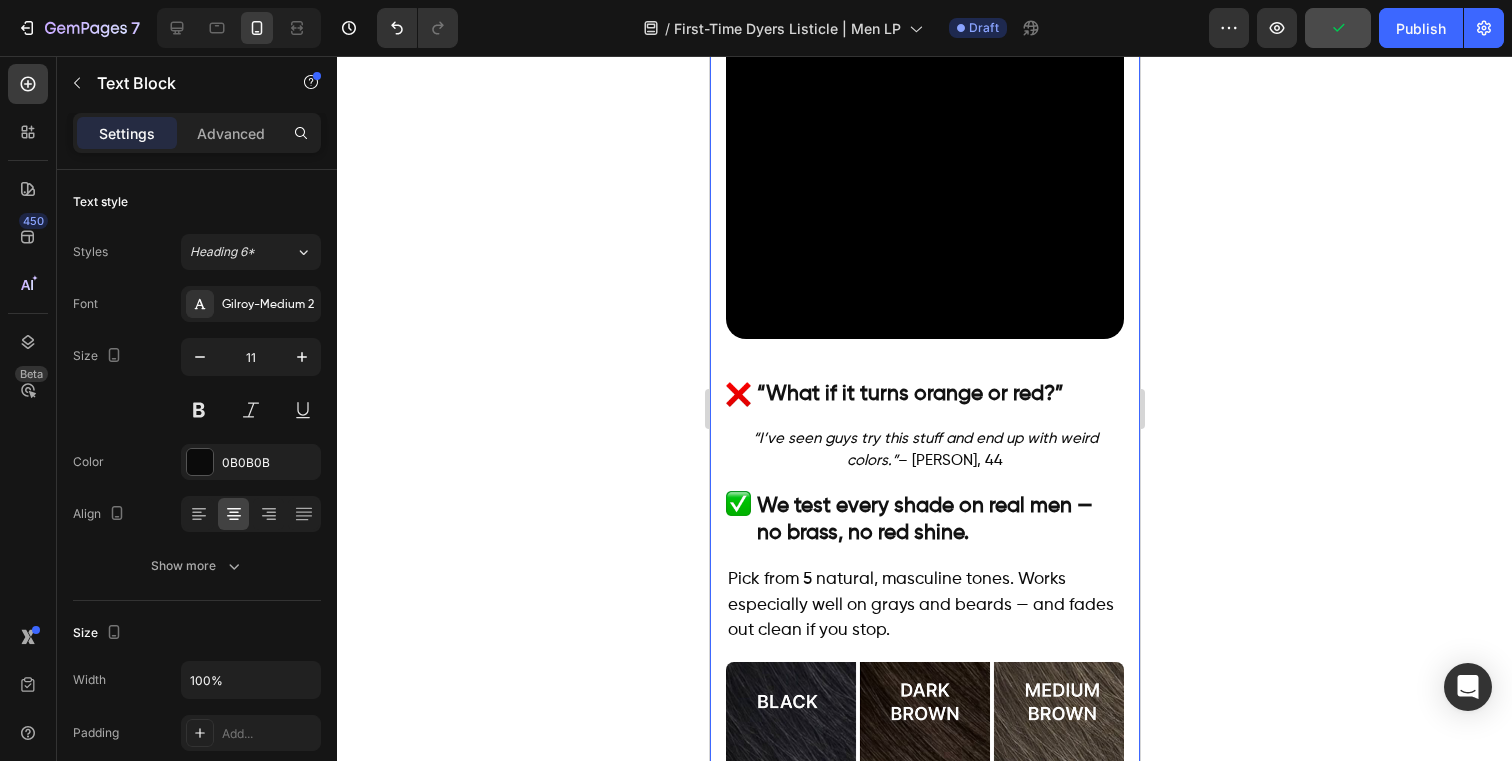 scroll, scrollTop: 2321, scrollLeft: 0, axis: vertical 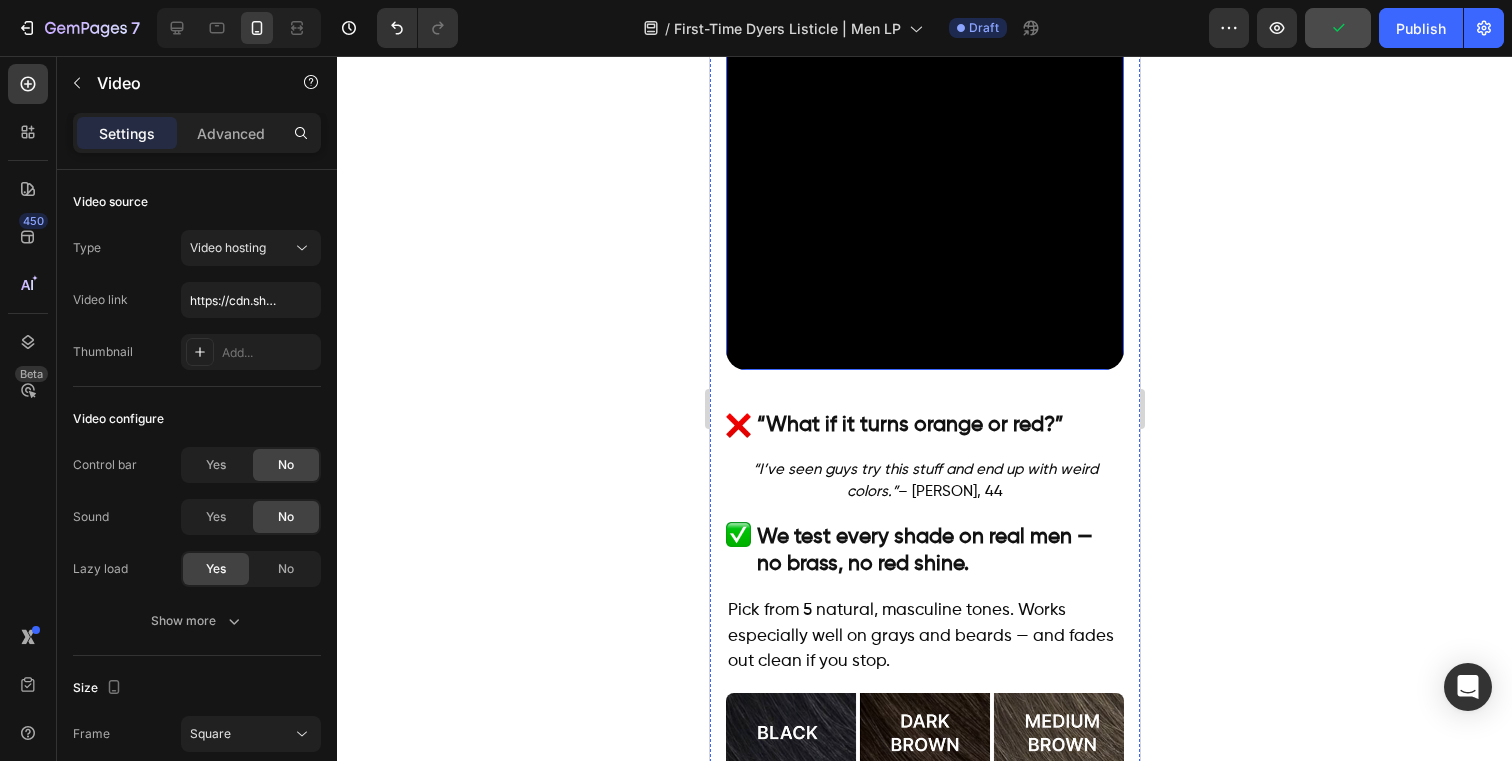 click at bounding box center [924, 171] 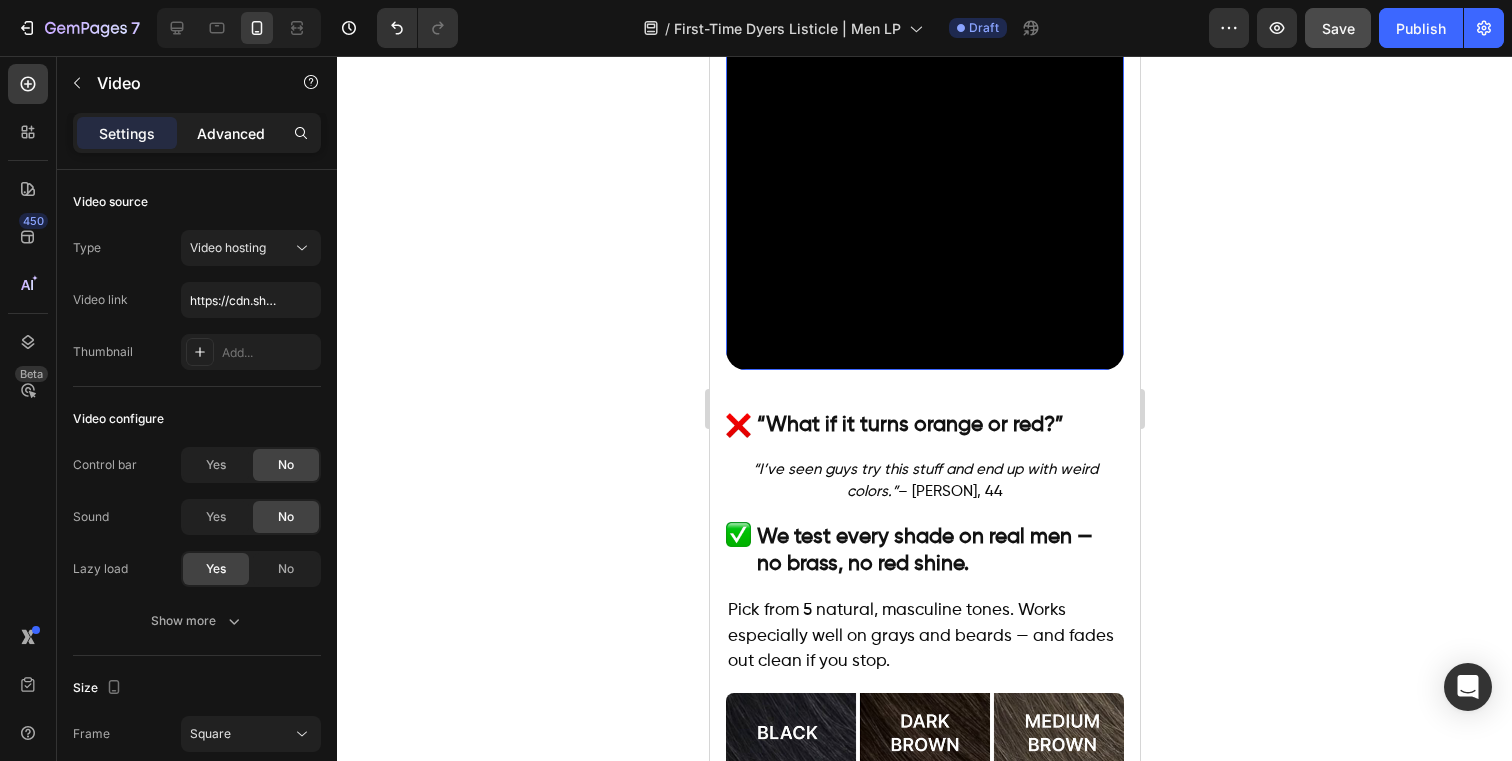 click on "Advanced" at bounding box center (231, 133) 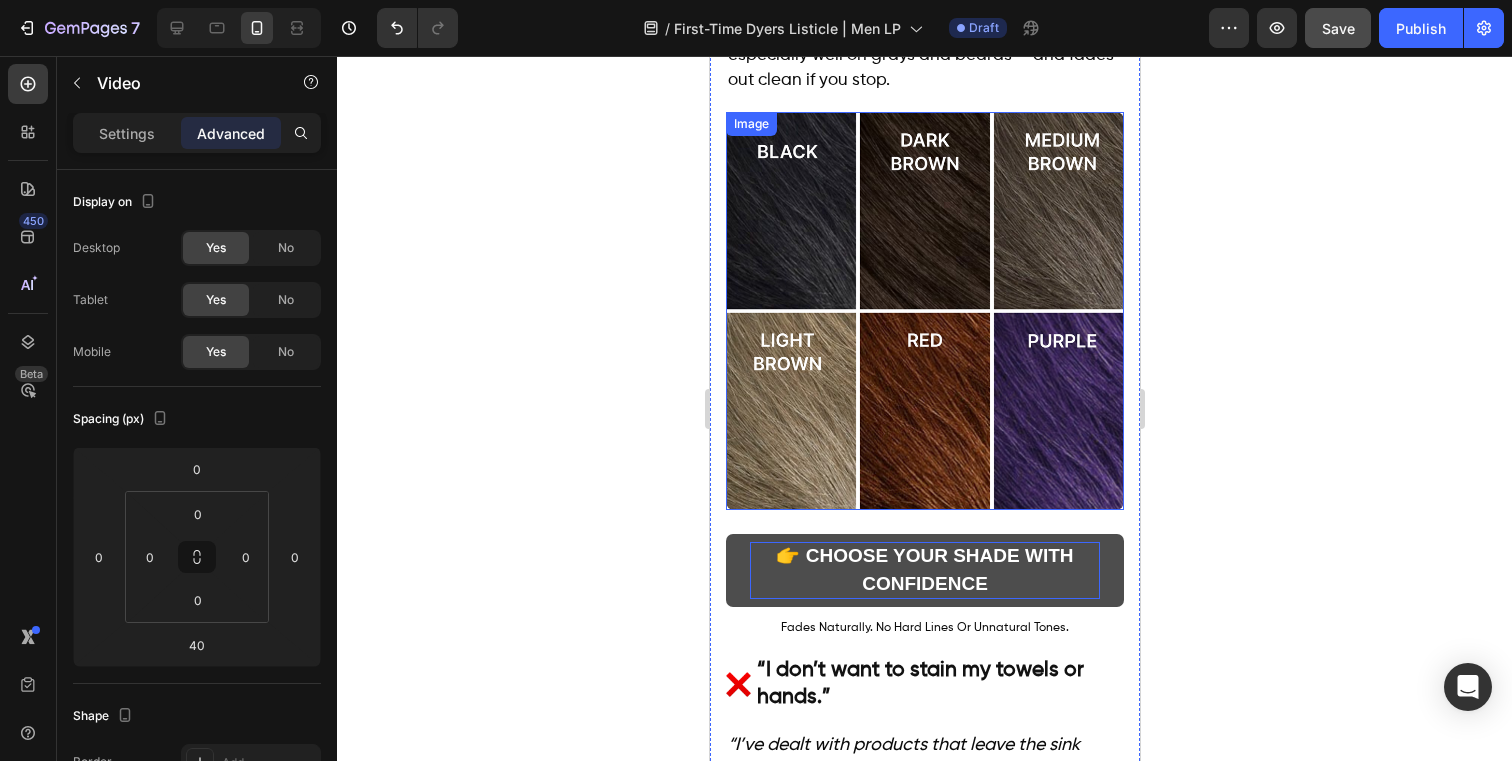 scroll, scrollTop: 3140, scrollLeft: 0, axis: vertical 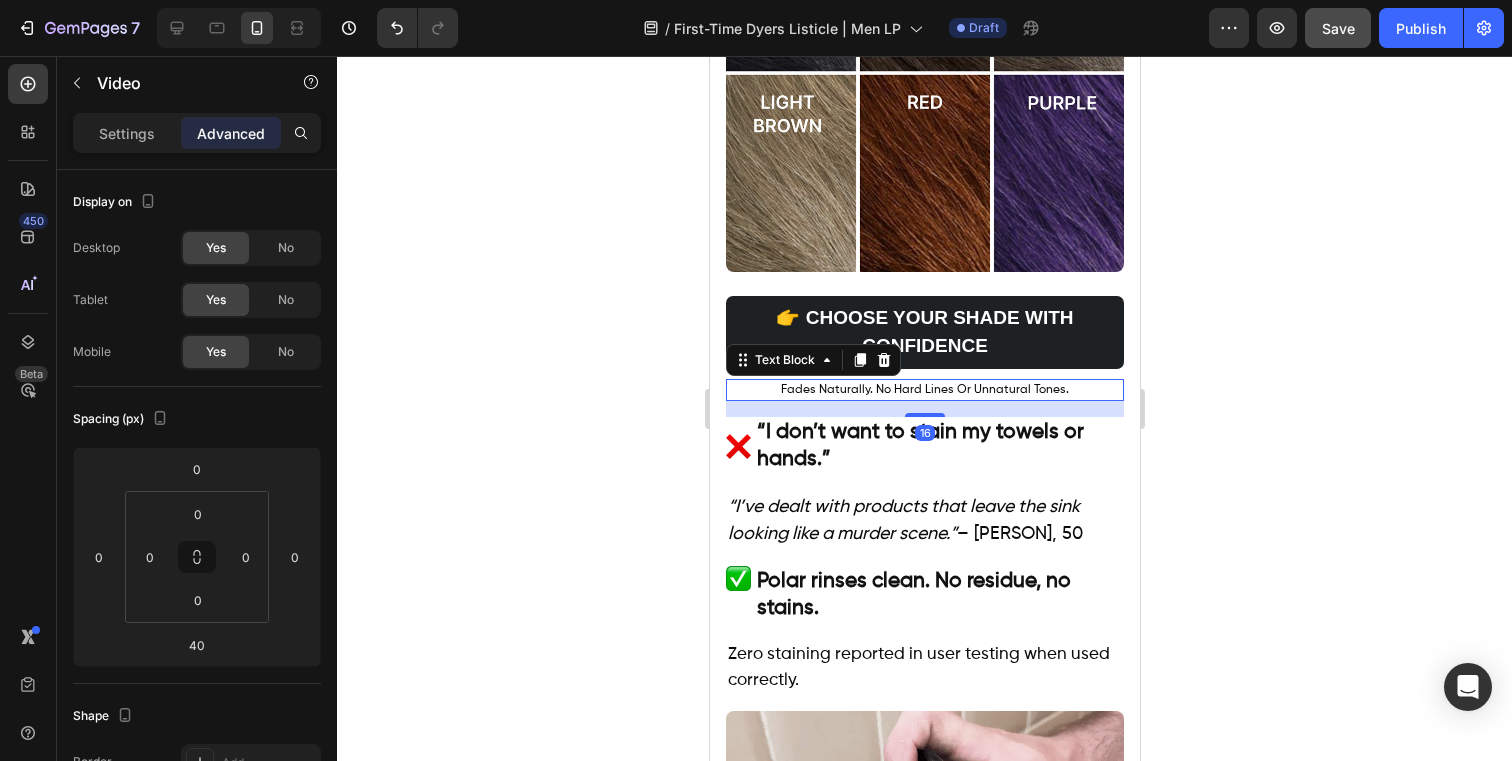 click on "Fades Naturally. No Hard Lines Or Unnatural Tones." at bounding box center [924, 390] 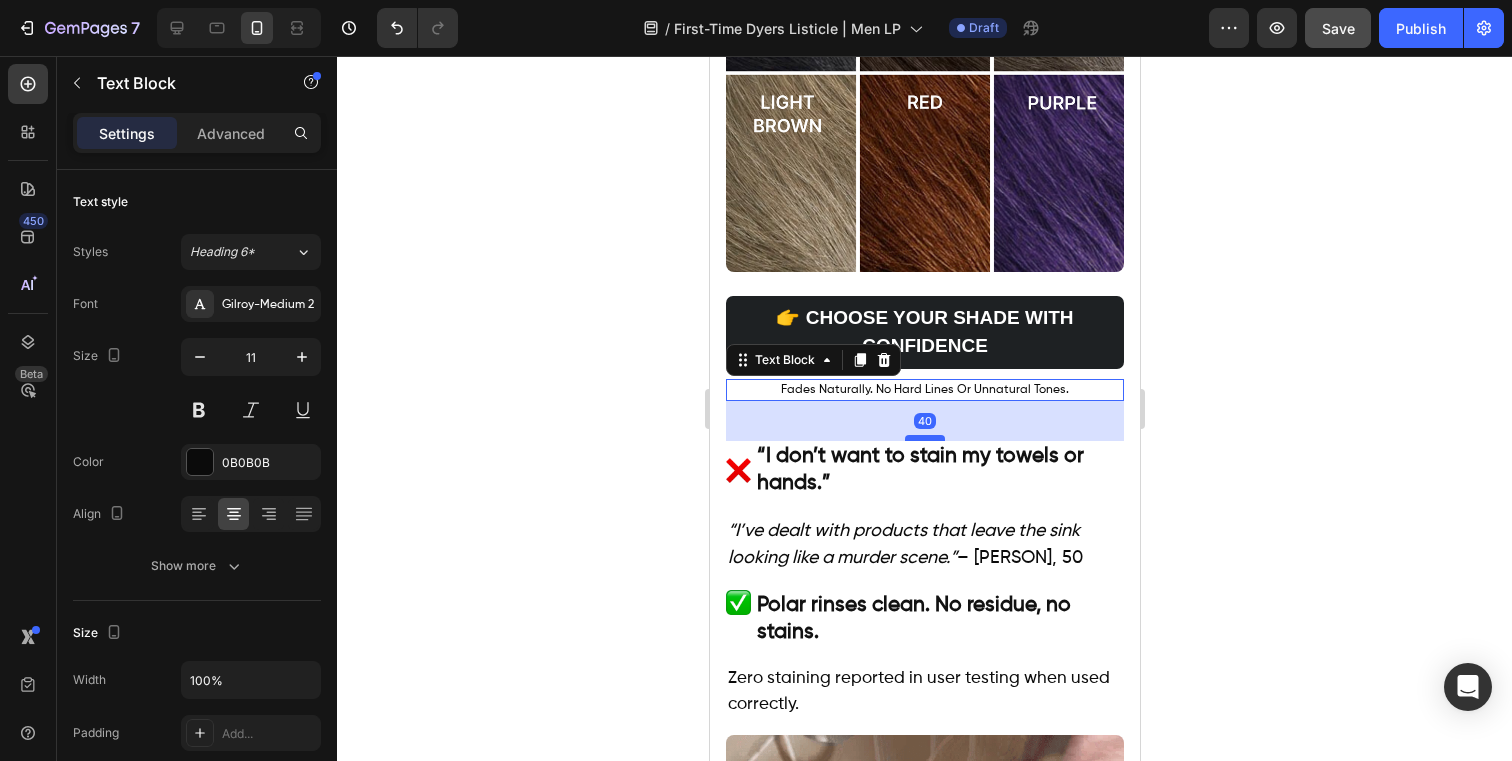 drag, startPoint x: 922, startPoint y: 386, endPoint x: 923, endPoint y: 410, distance: 24.020824 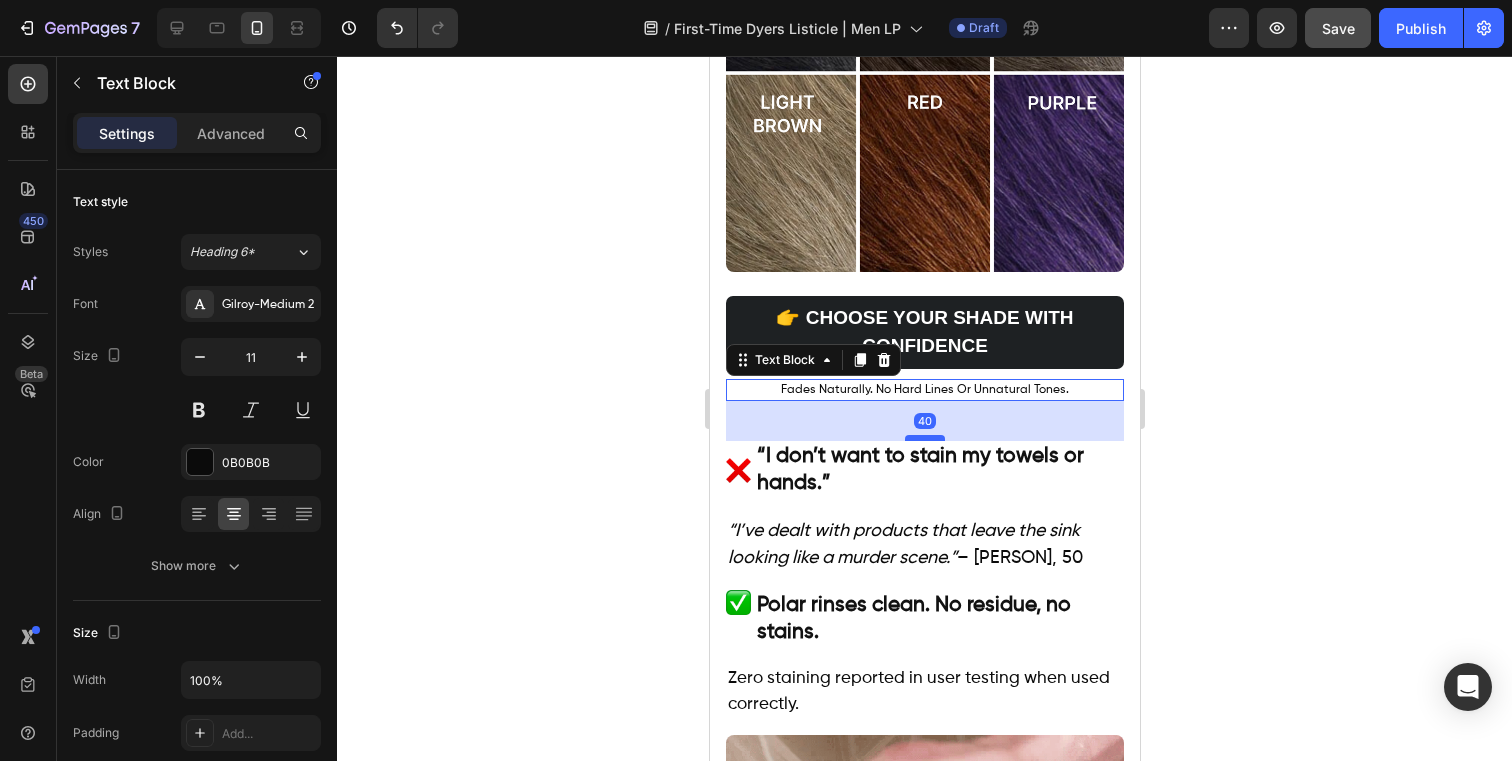 click at bounding box center (924, 438) 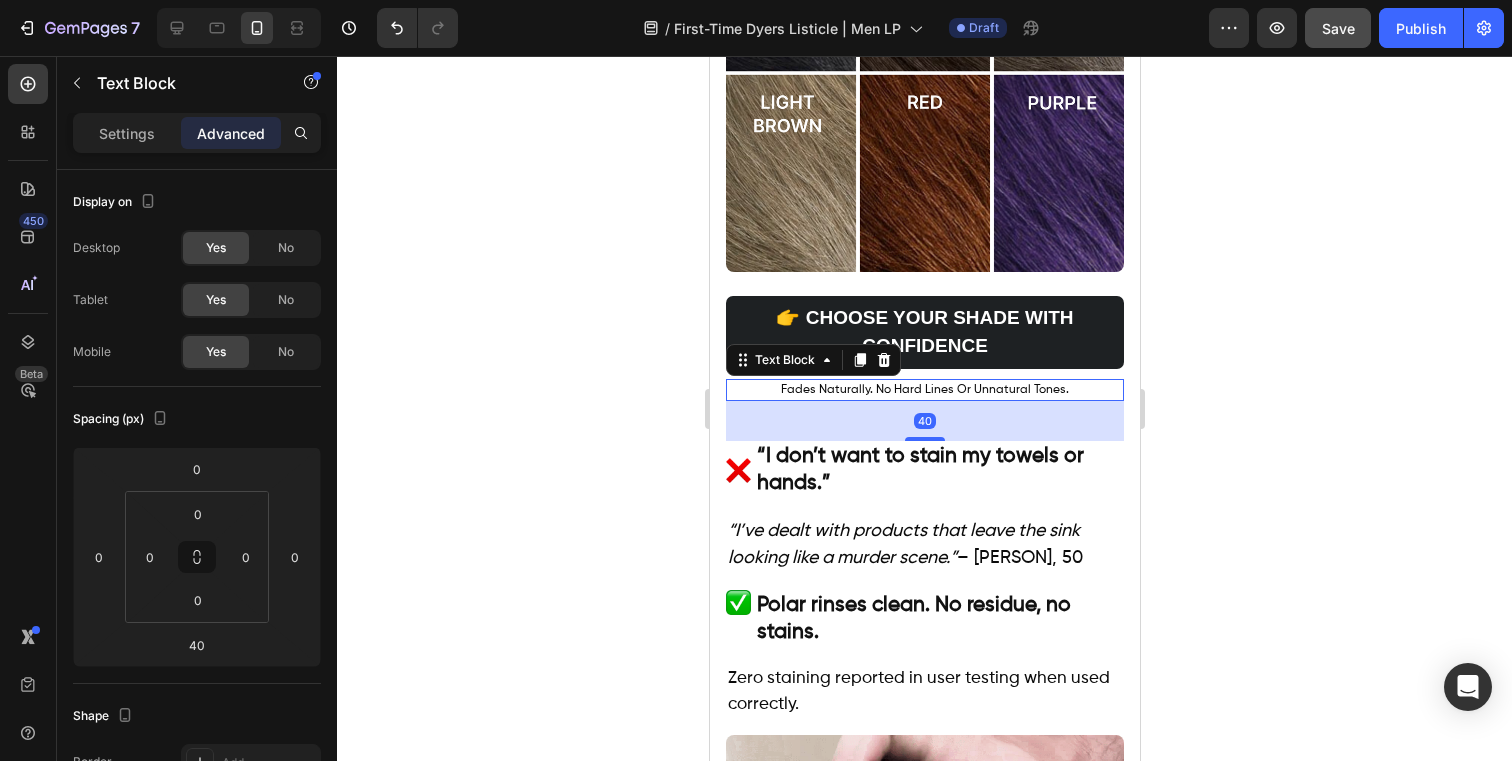 click 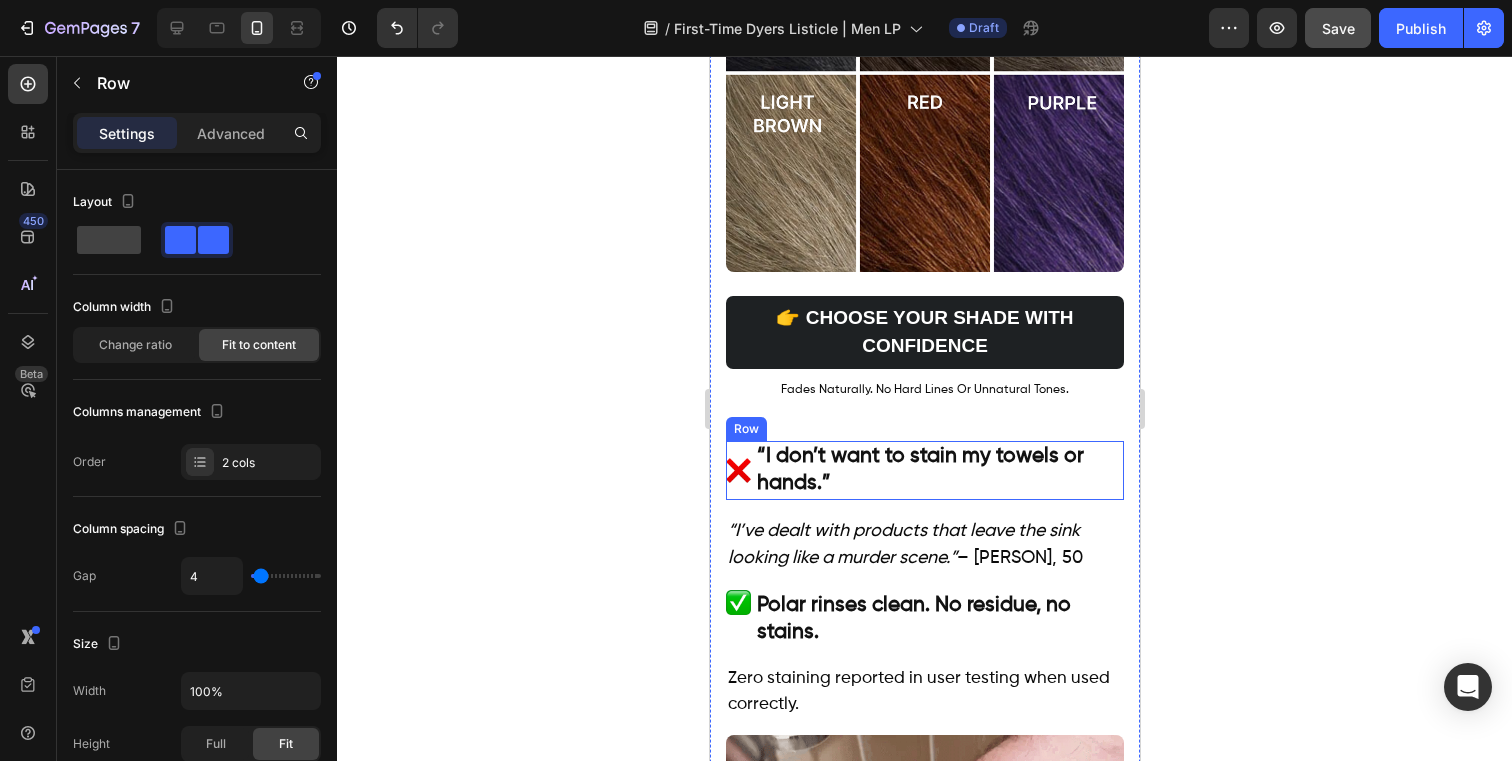 click on "Image" at bounding box center (737, 470) 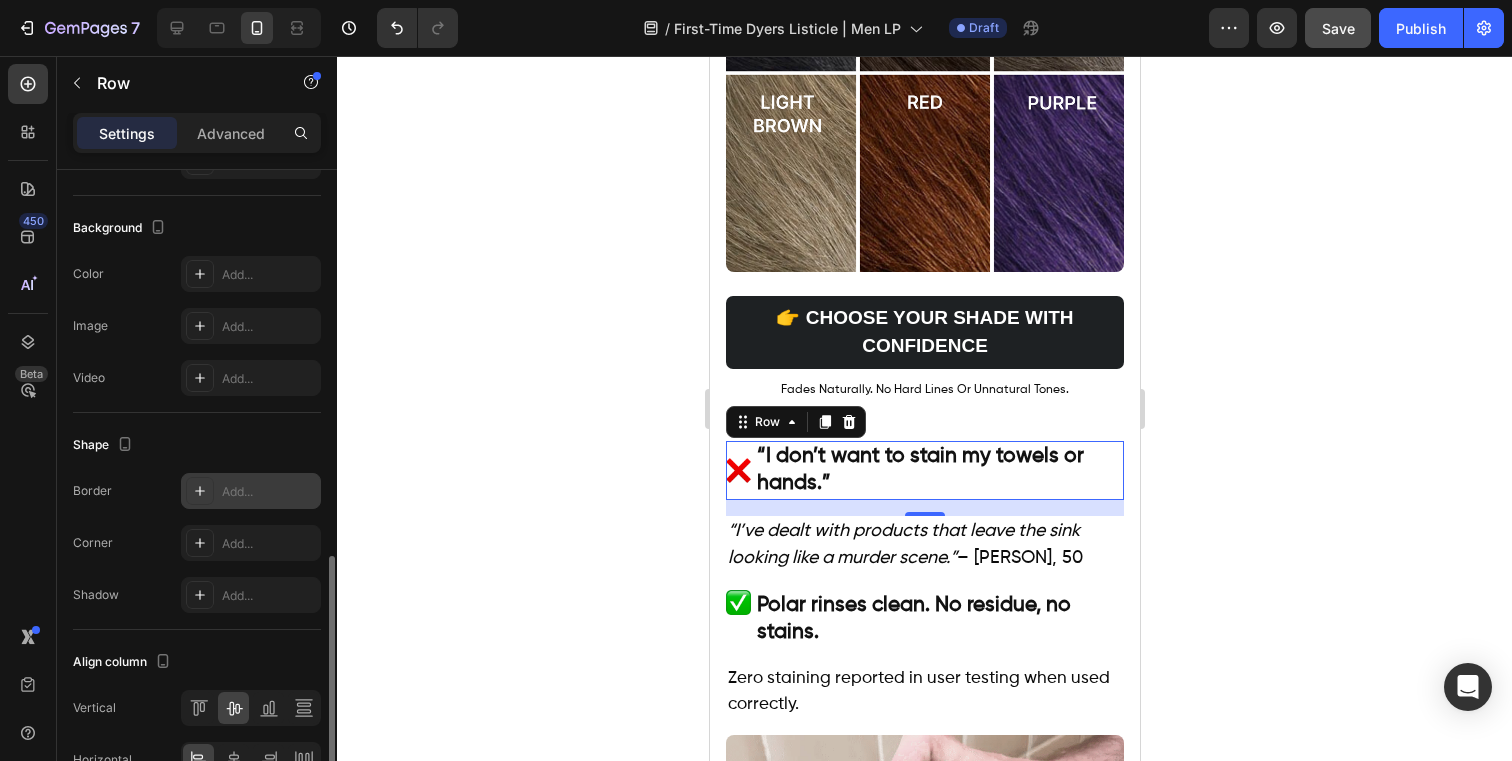 scroll, scrollTop: 748, scrollLeft: 0, axis: vertical 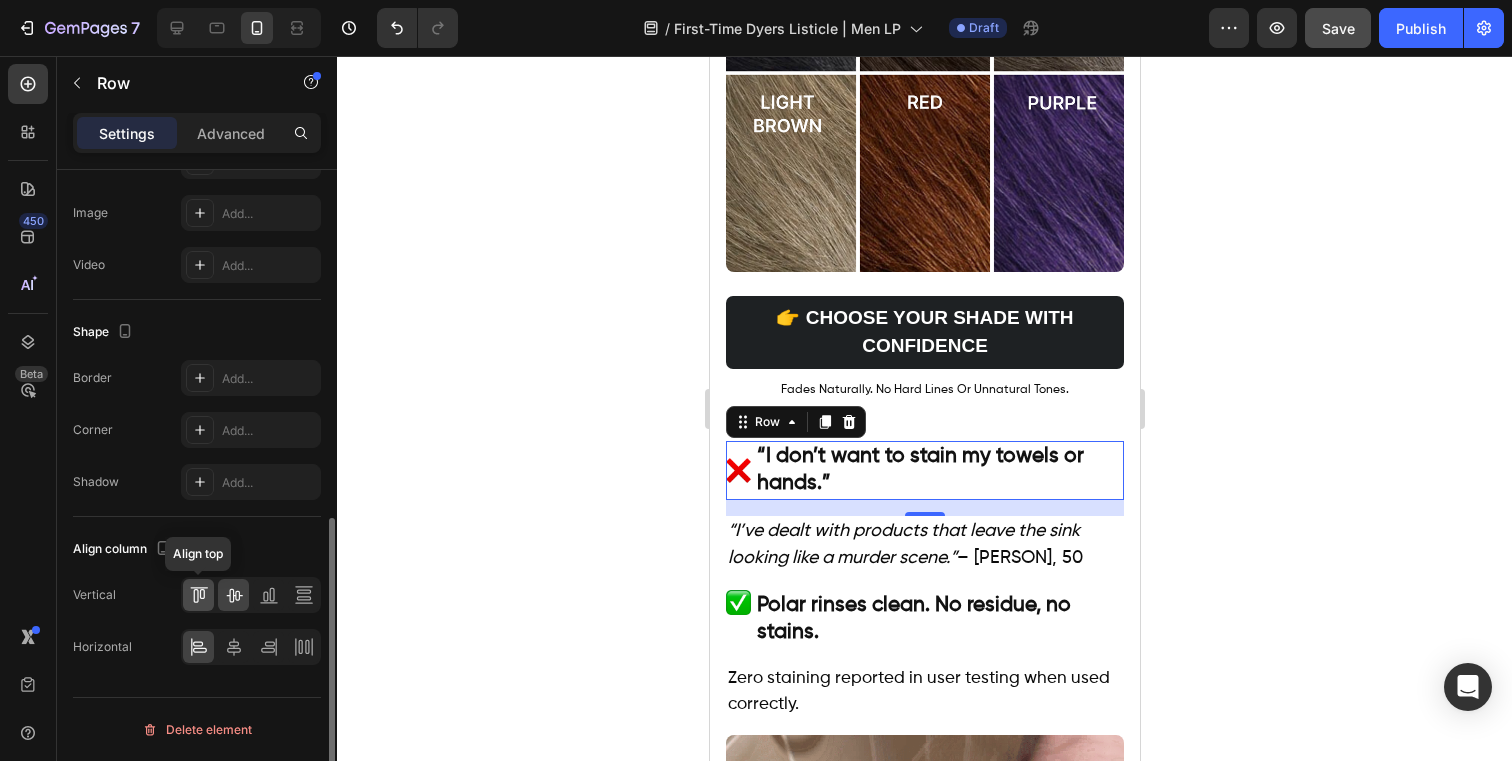 click 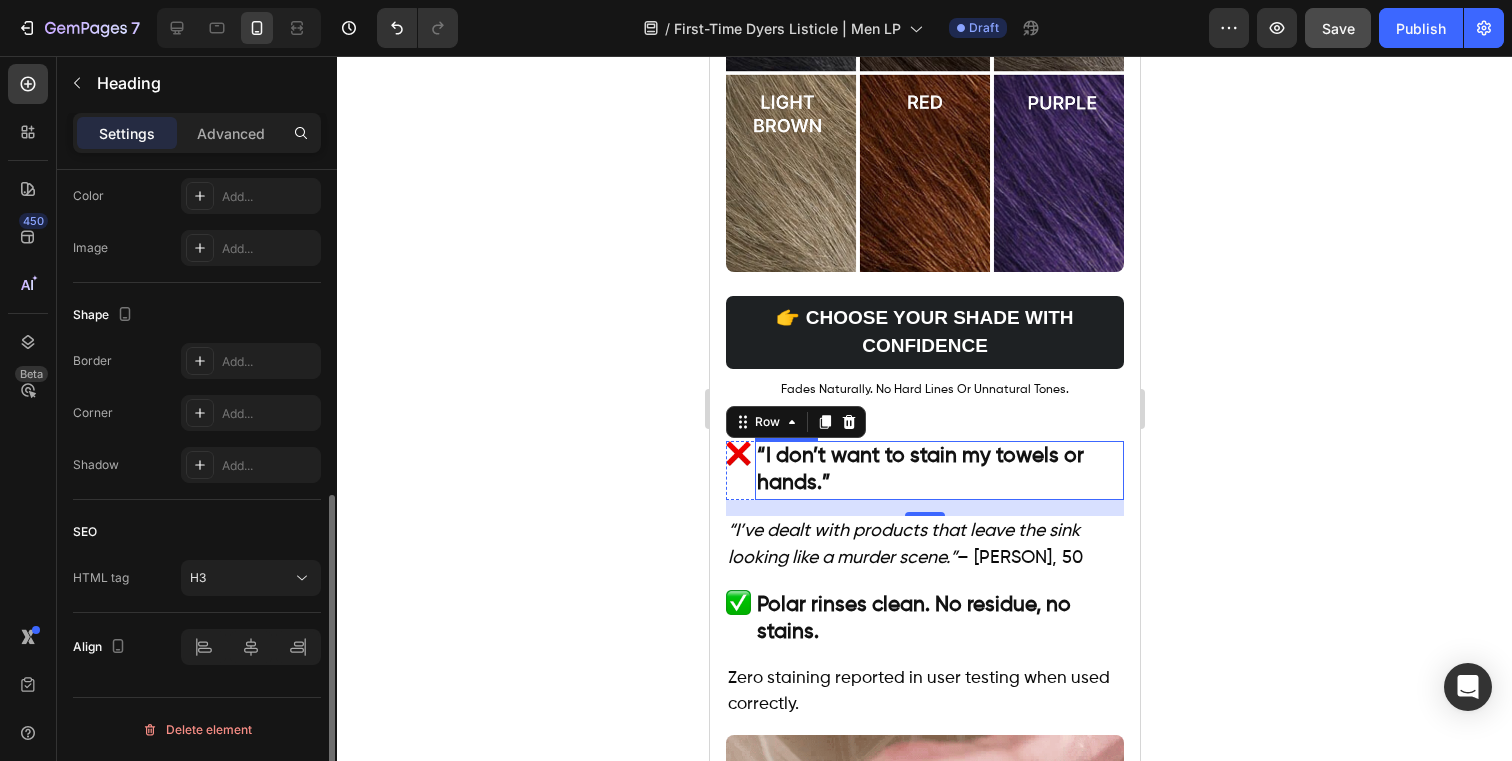 scroll, scrollTop: 0, scrollLeft: 0, axis: both 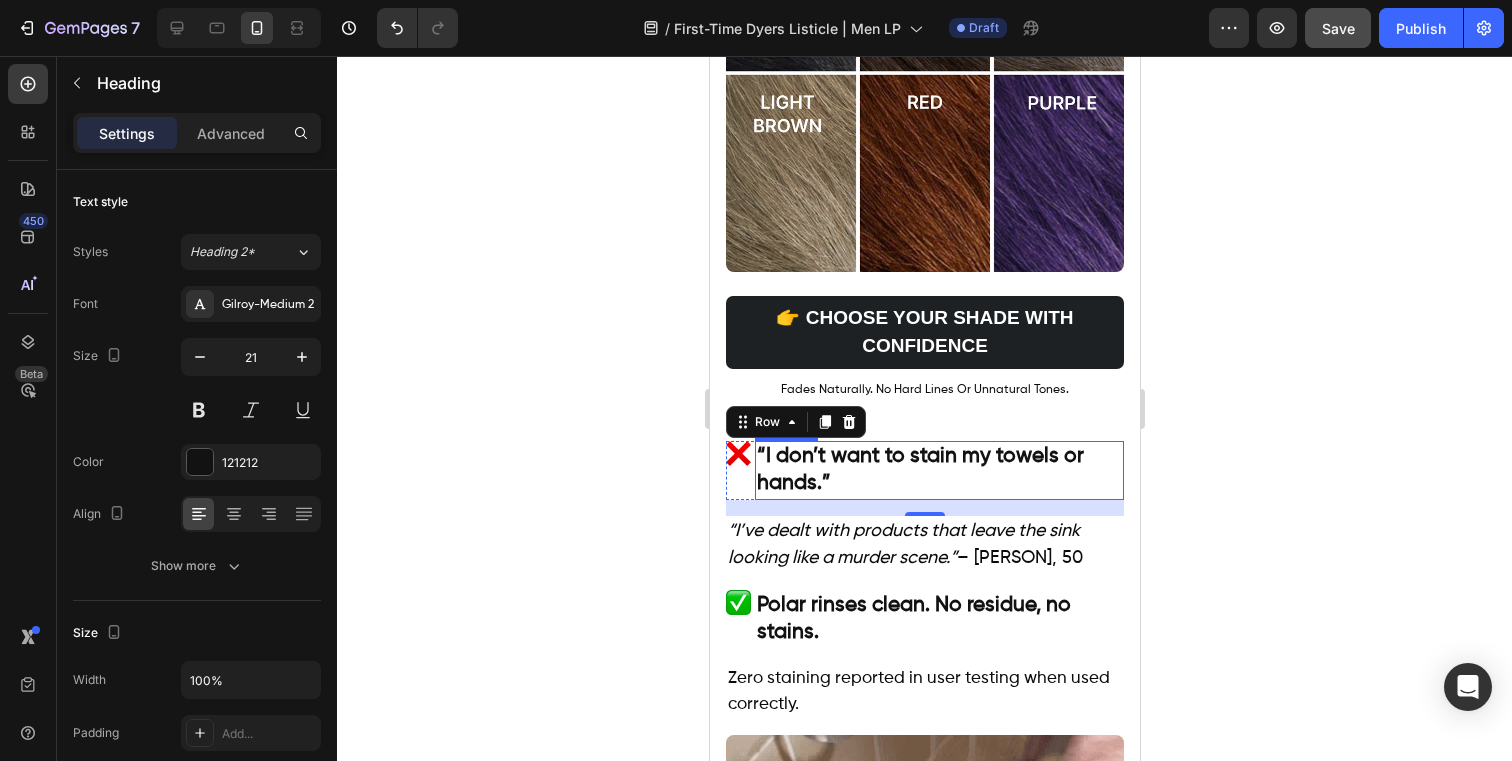 click on "“I don’t want to stain my towels or hands.”" at bounding box center [938, 470] 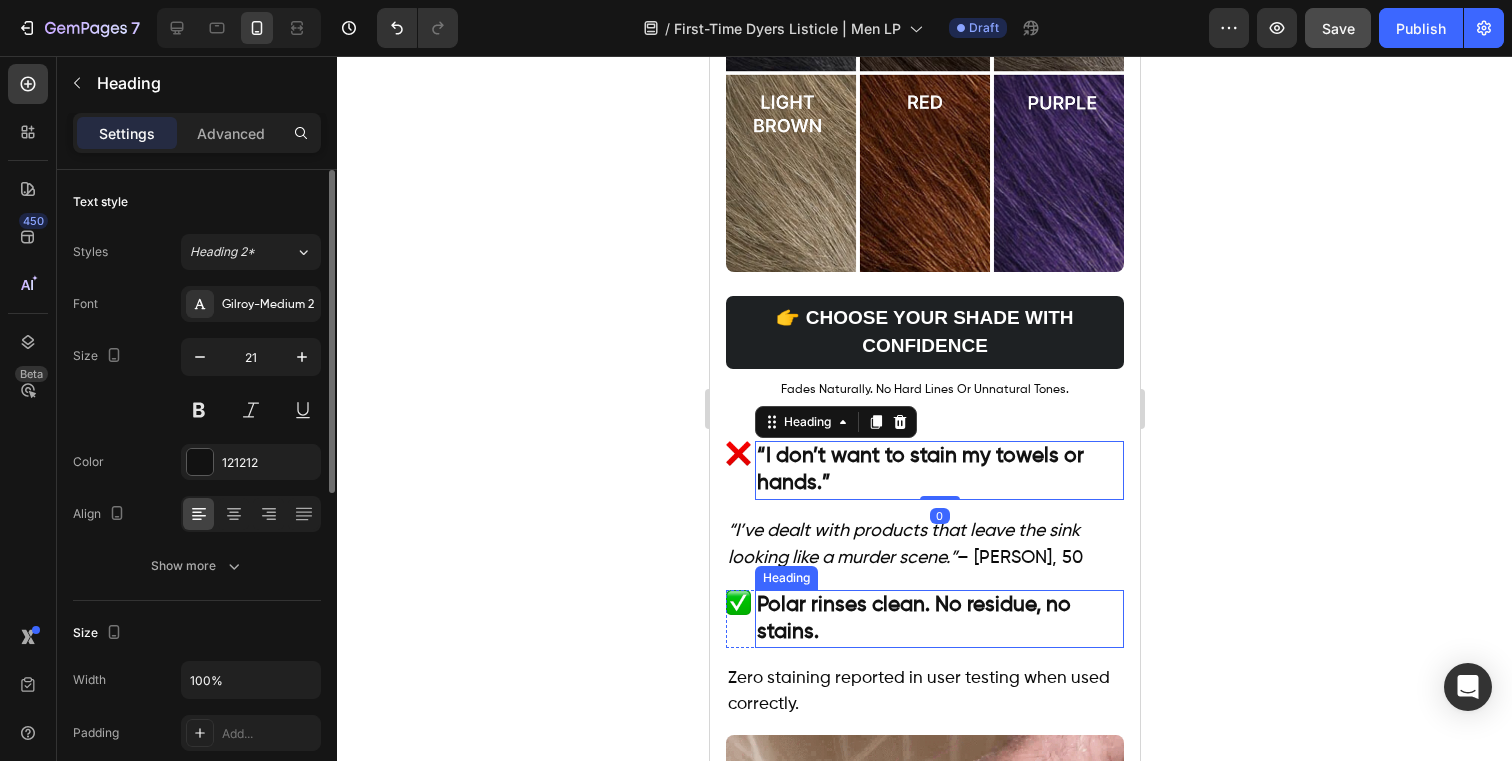 click on "Polar rinses clean. No residue, no stains." at bounding box center (913, 619) 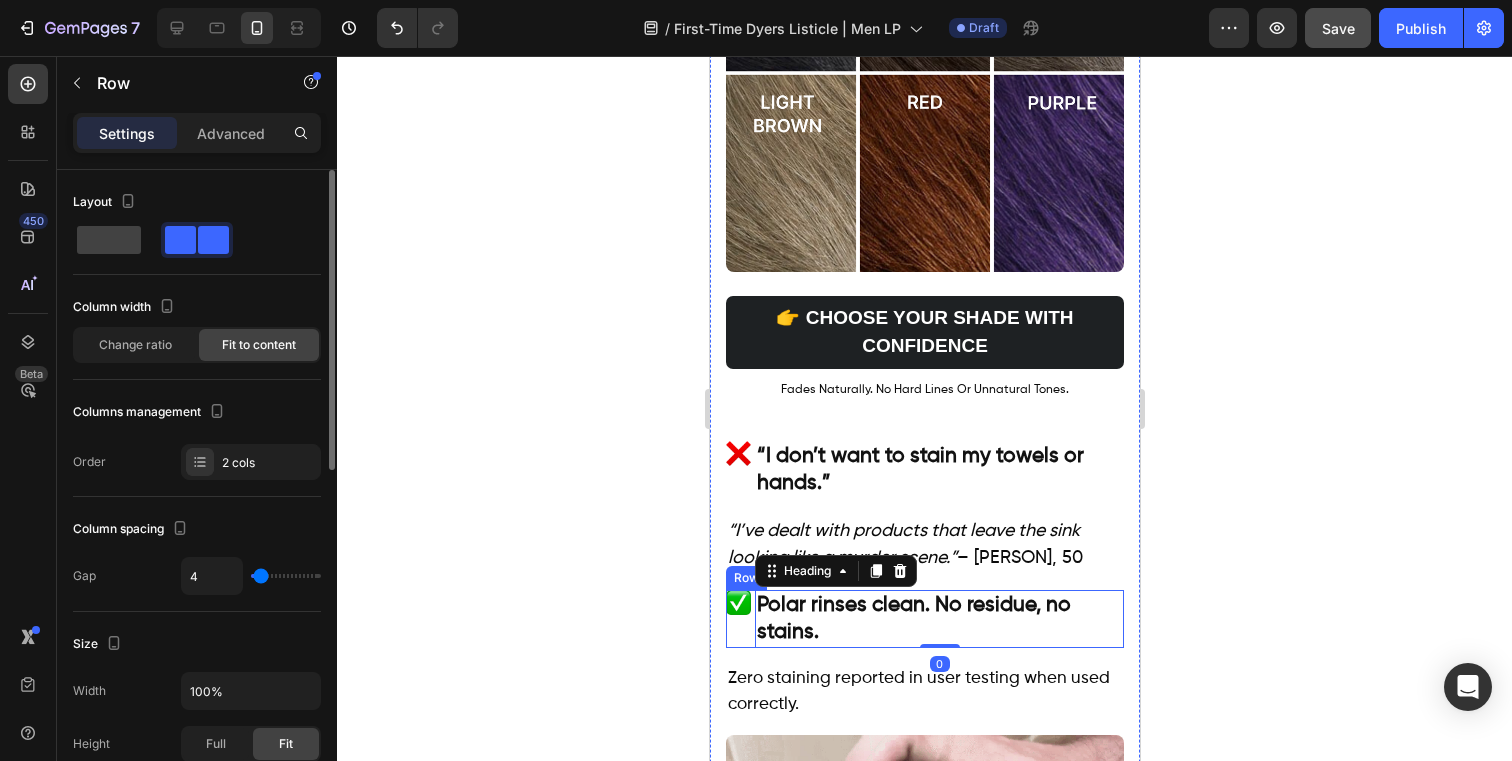 click on "Image" at bounding box center [737, 619] 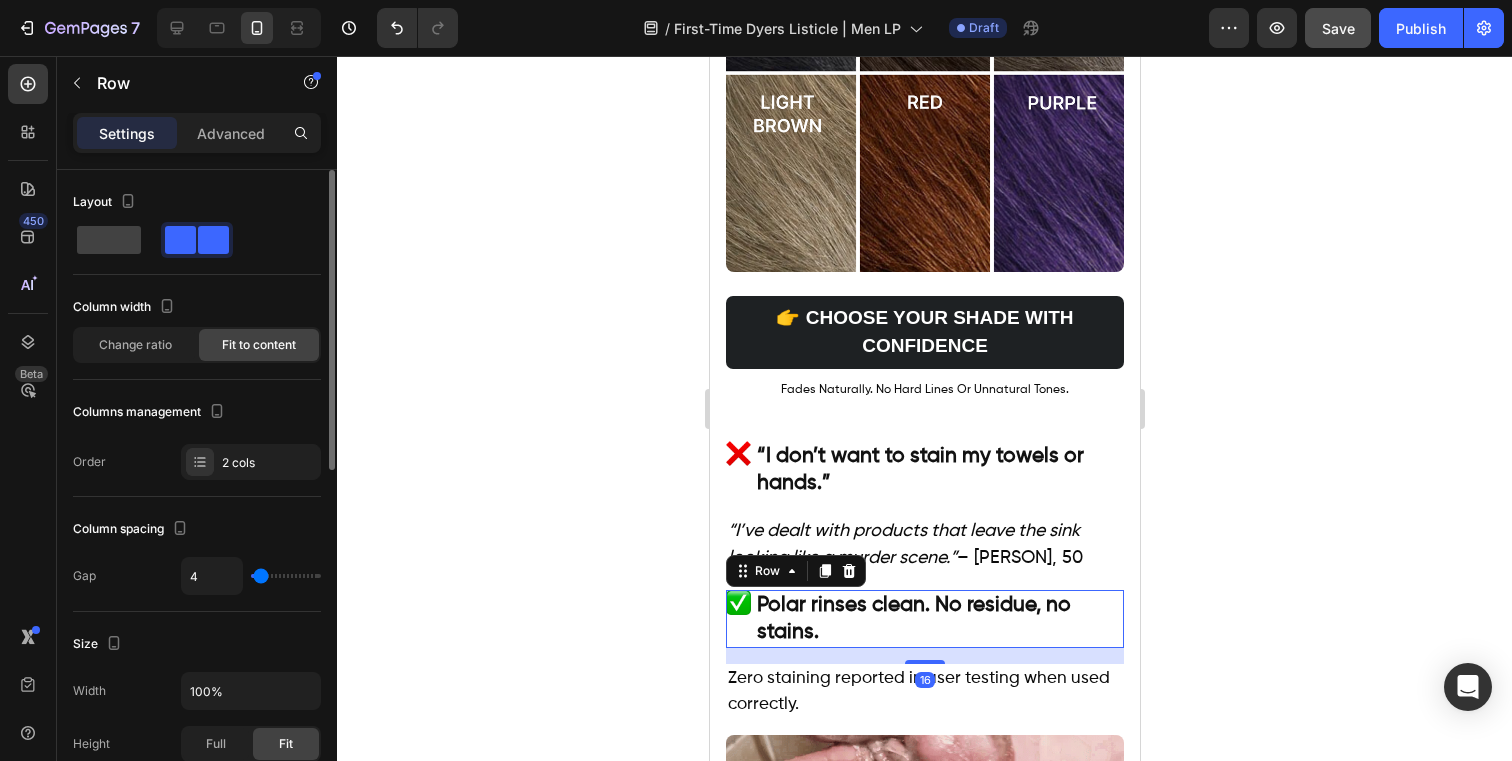 click 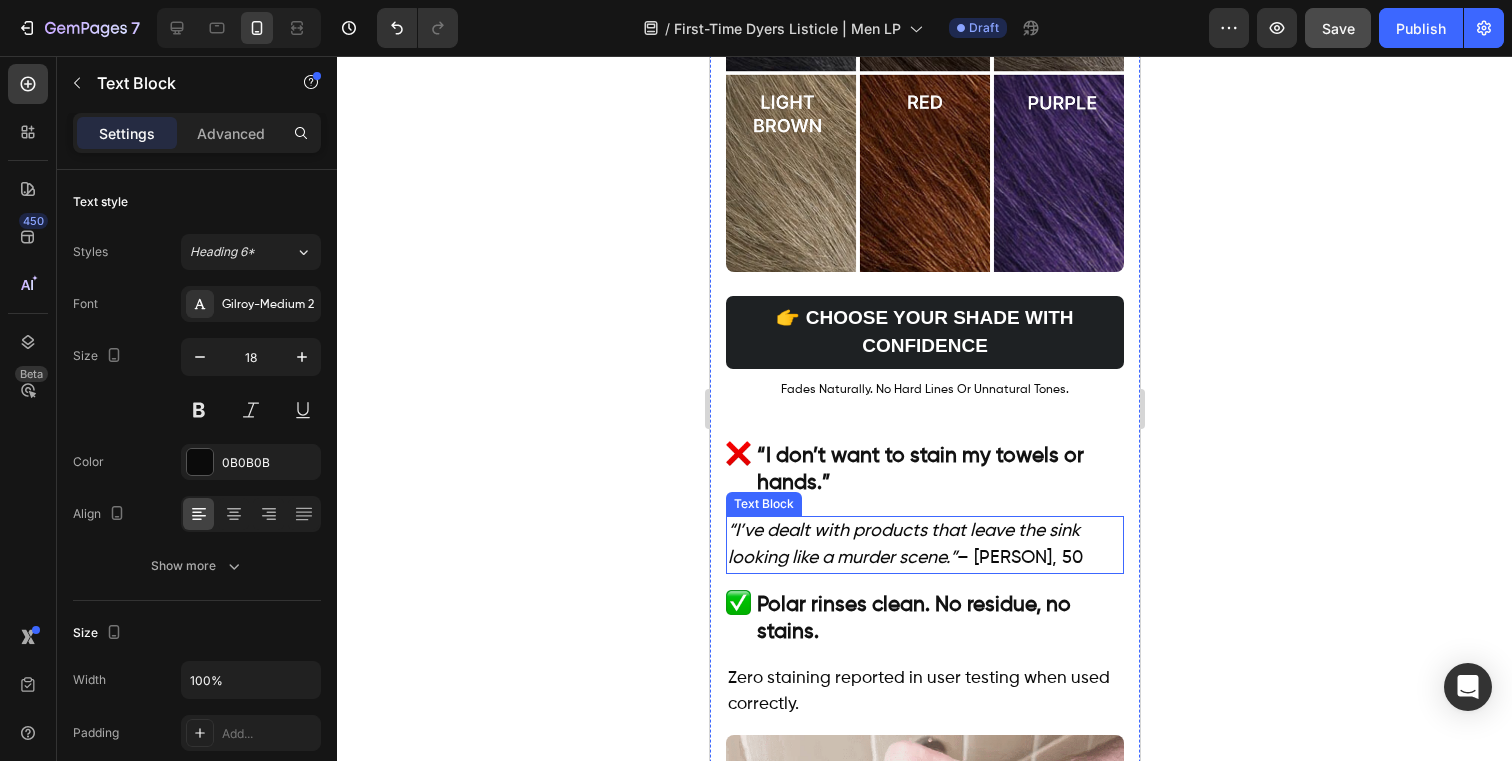 click on "“I’ve dealt with products that leave the sink looking like a murder scene.”" at bounding box center (903, 544) 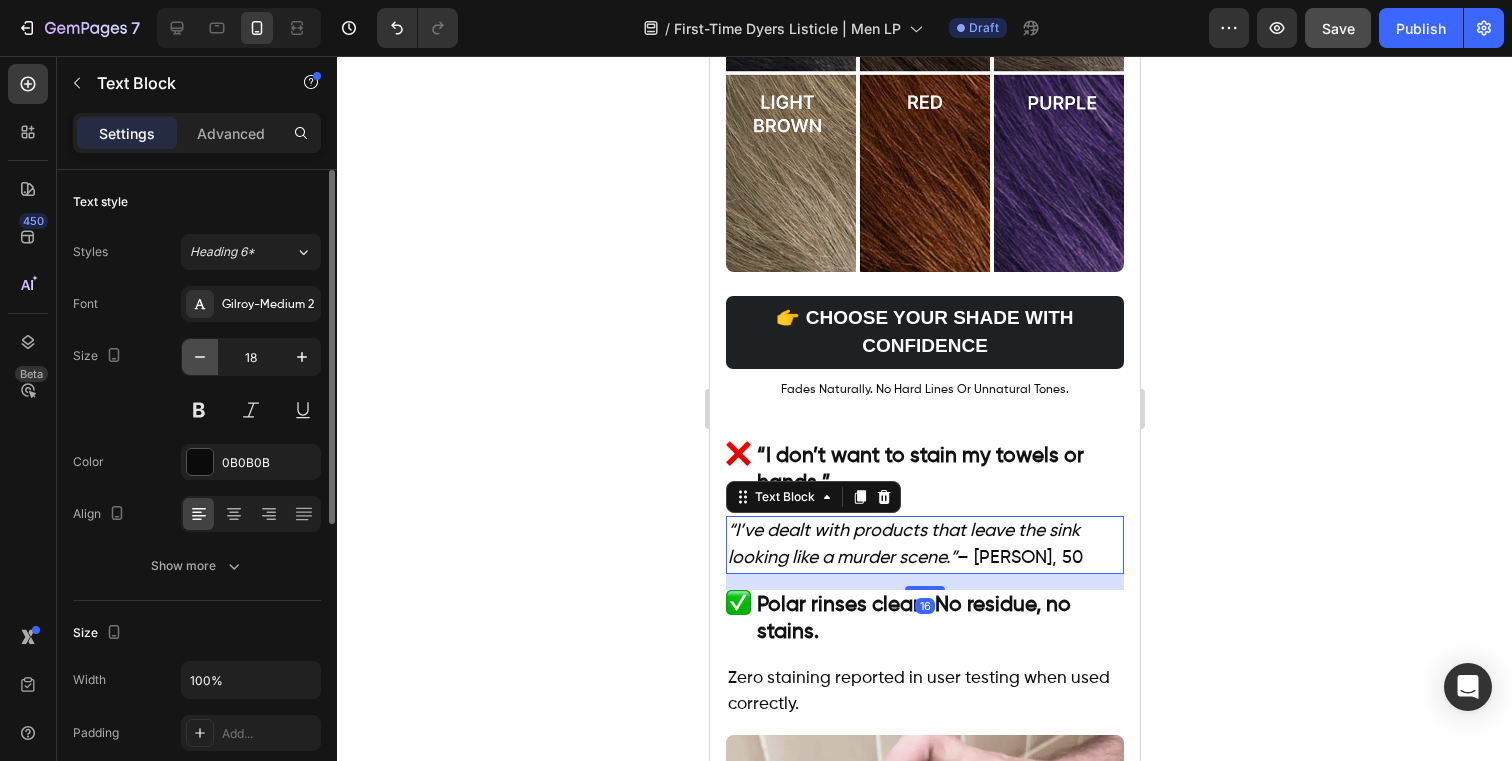 click at bounding box center [200, 357] 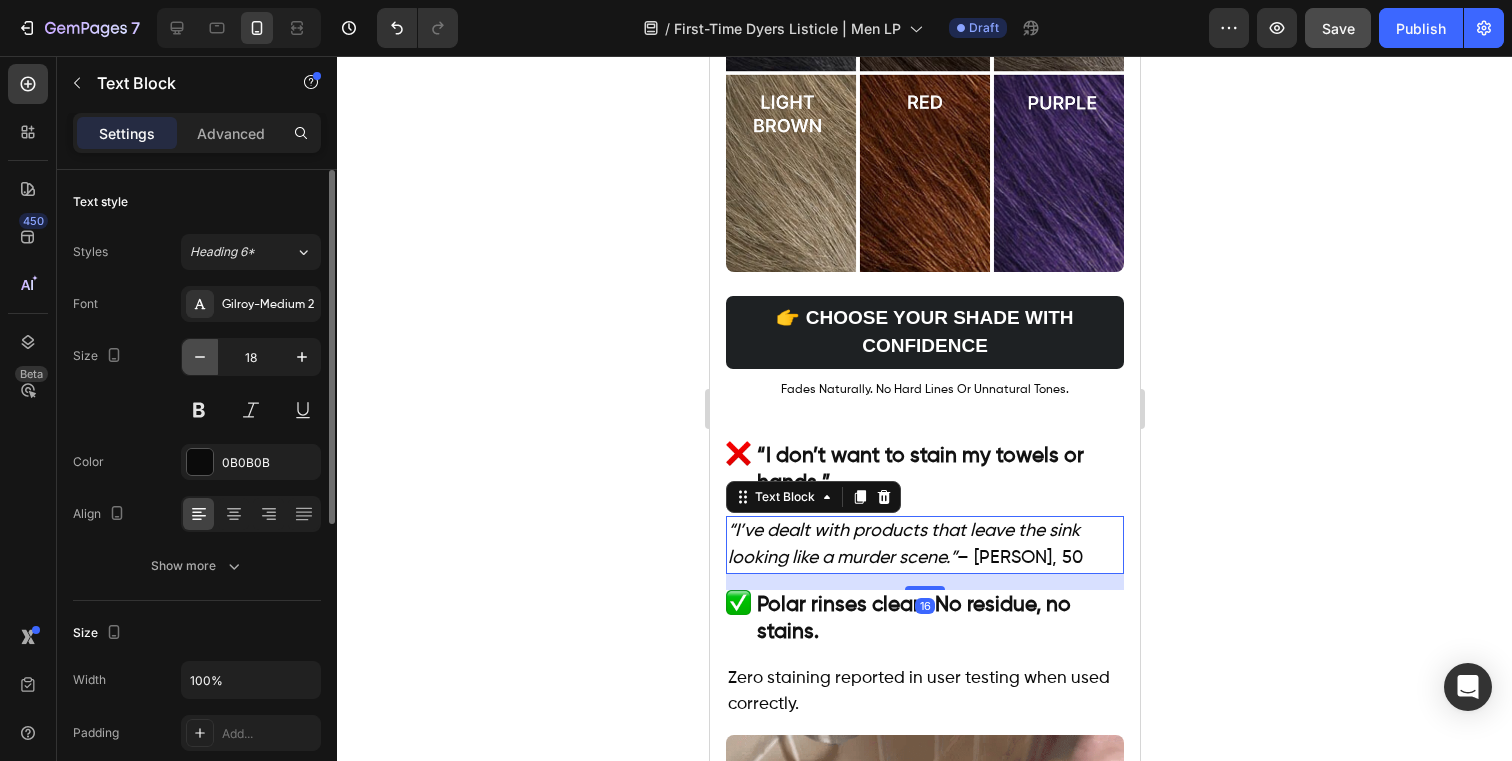 click at bounding box center [200, 357] 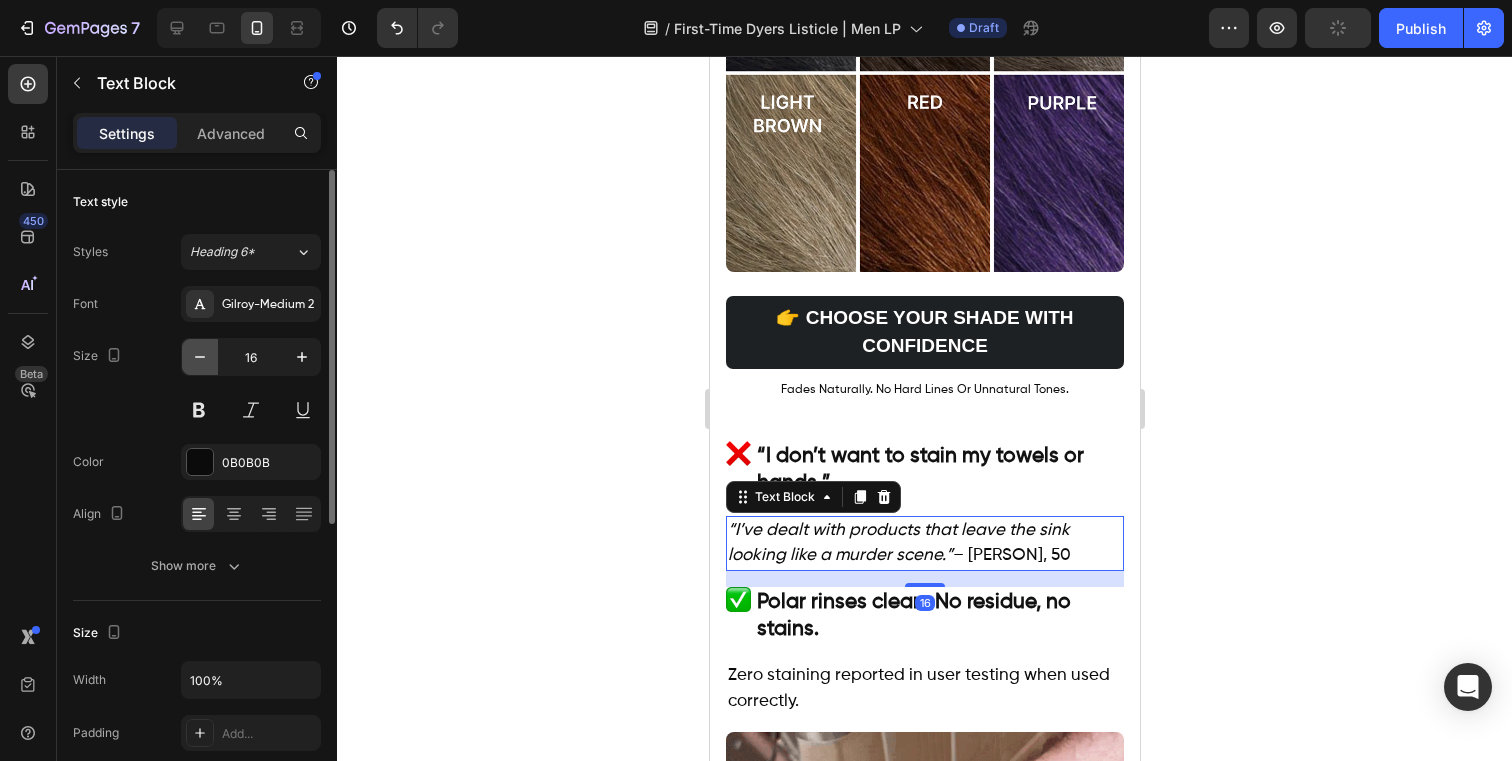 click at bounding box center [200, 357] 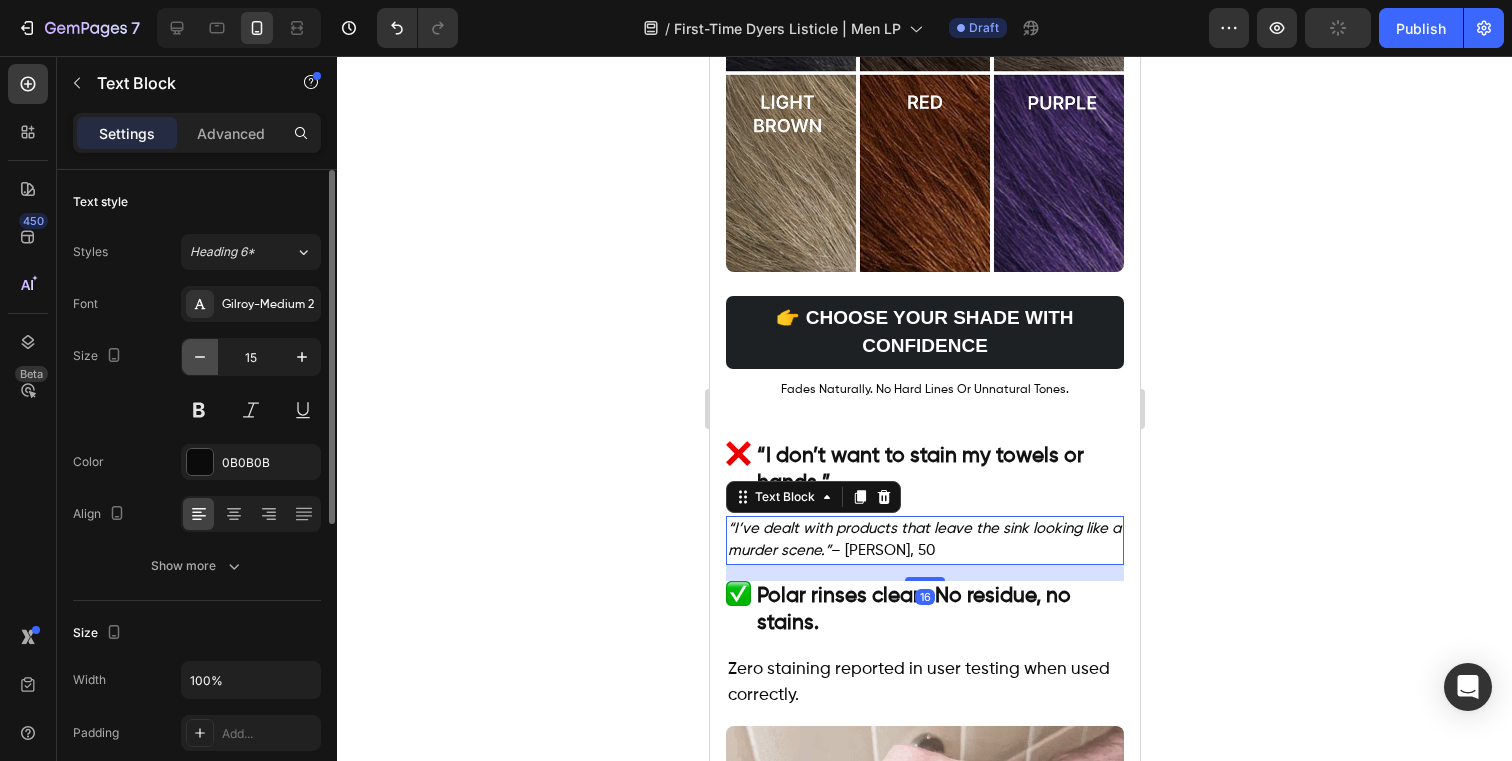 click at bounding box center (200, 357) 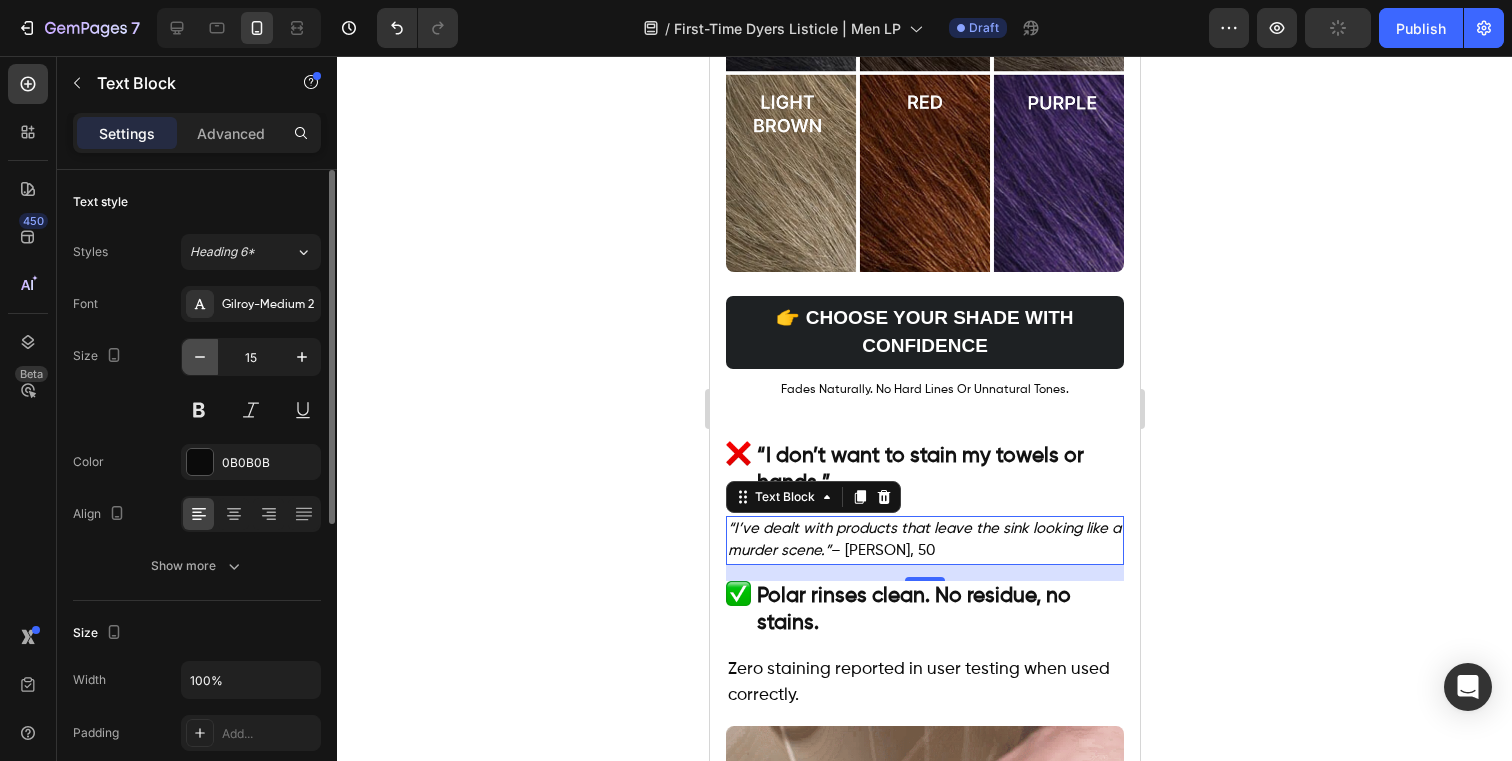 type on "14" 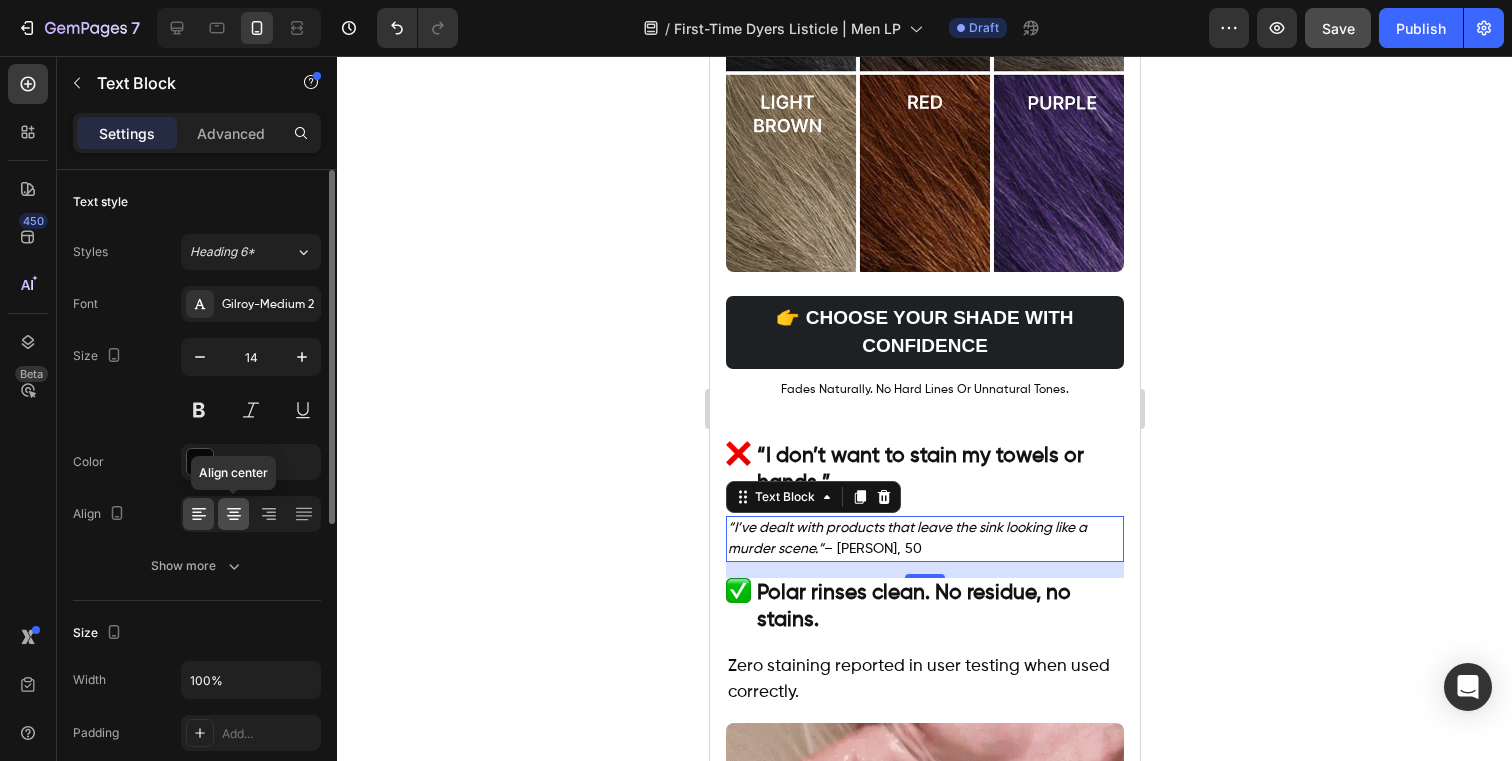 click 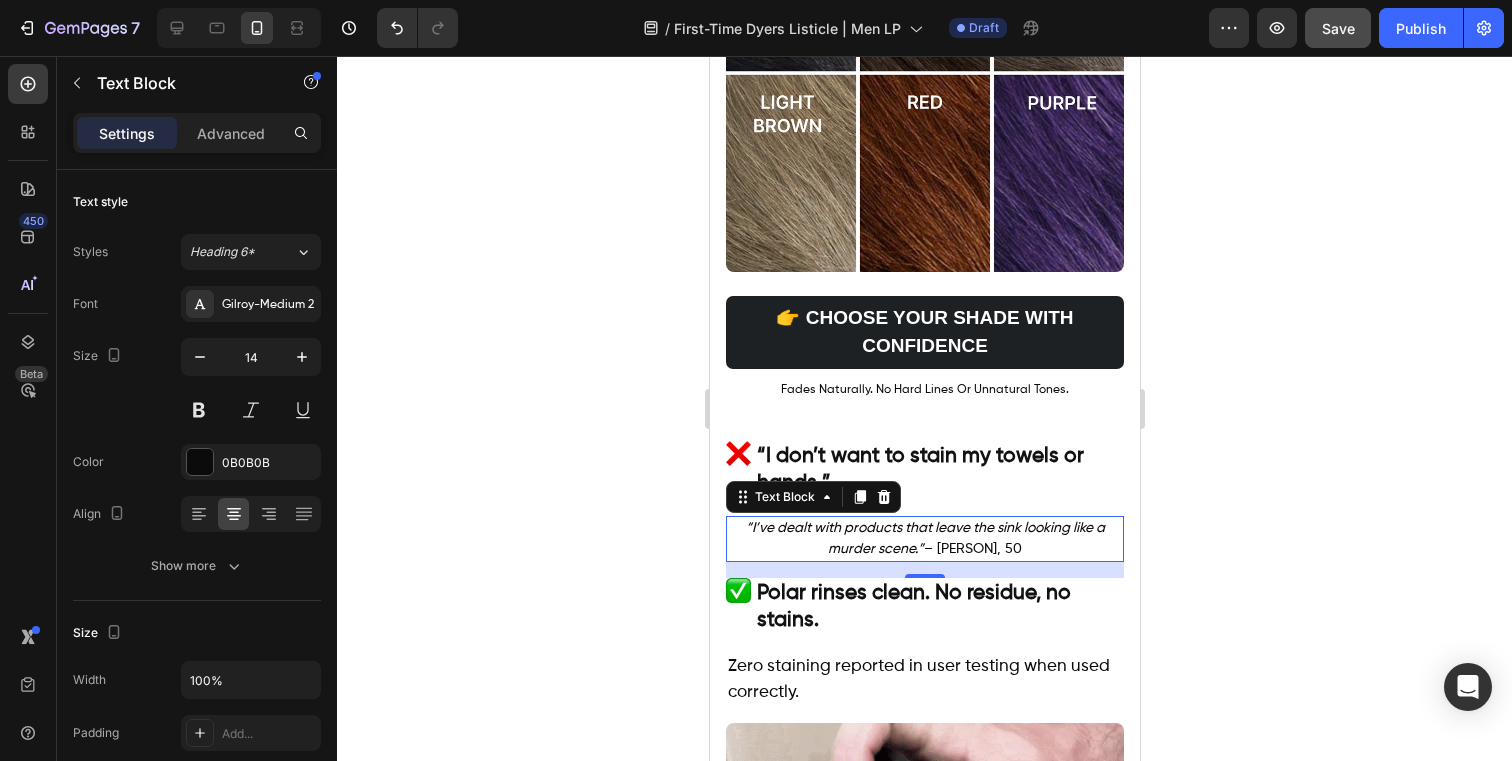 click 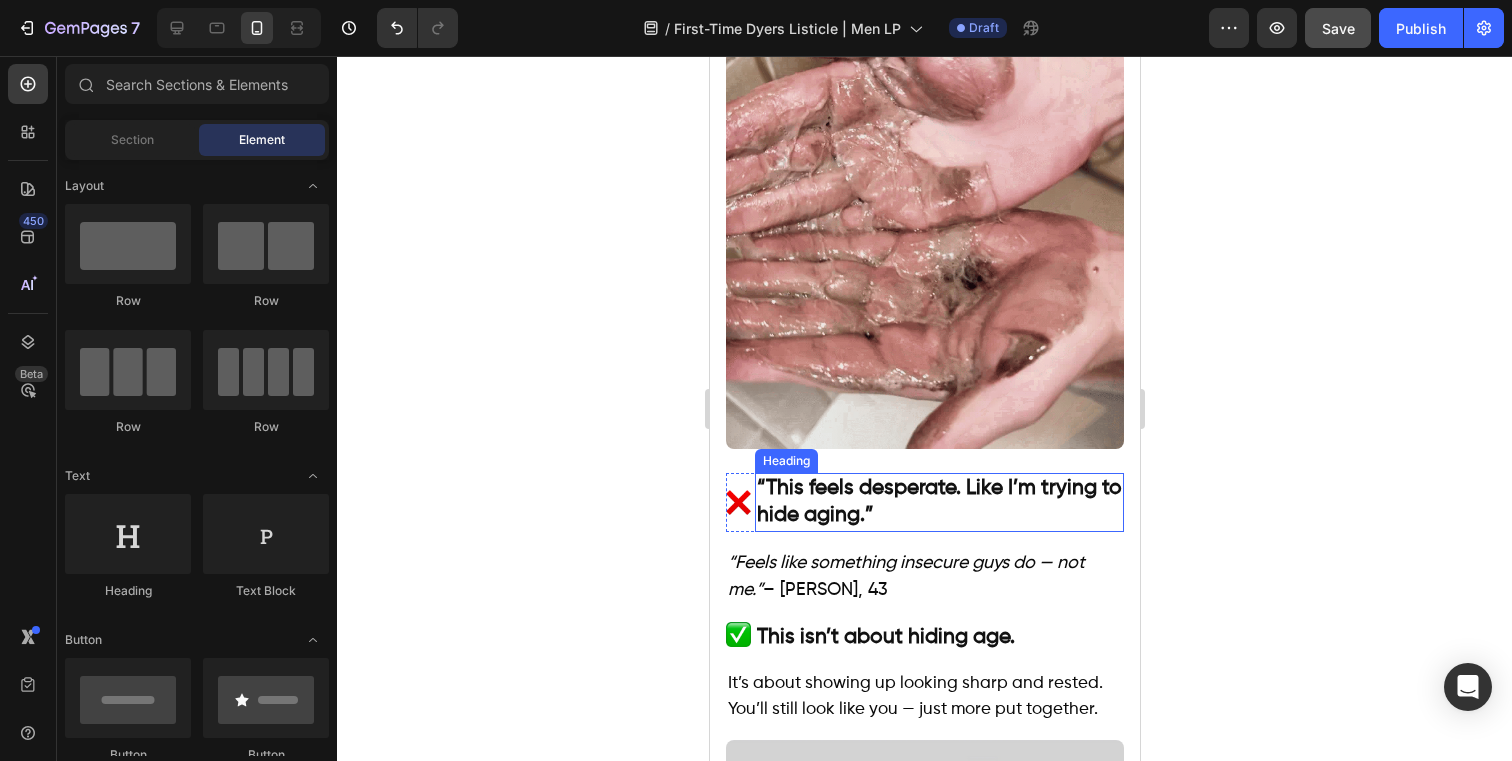 scroll, scrollTop: 3819, scrollLeft: 0, axis: vertical 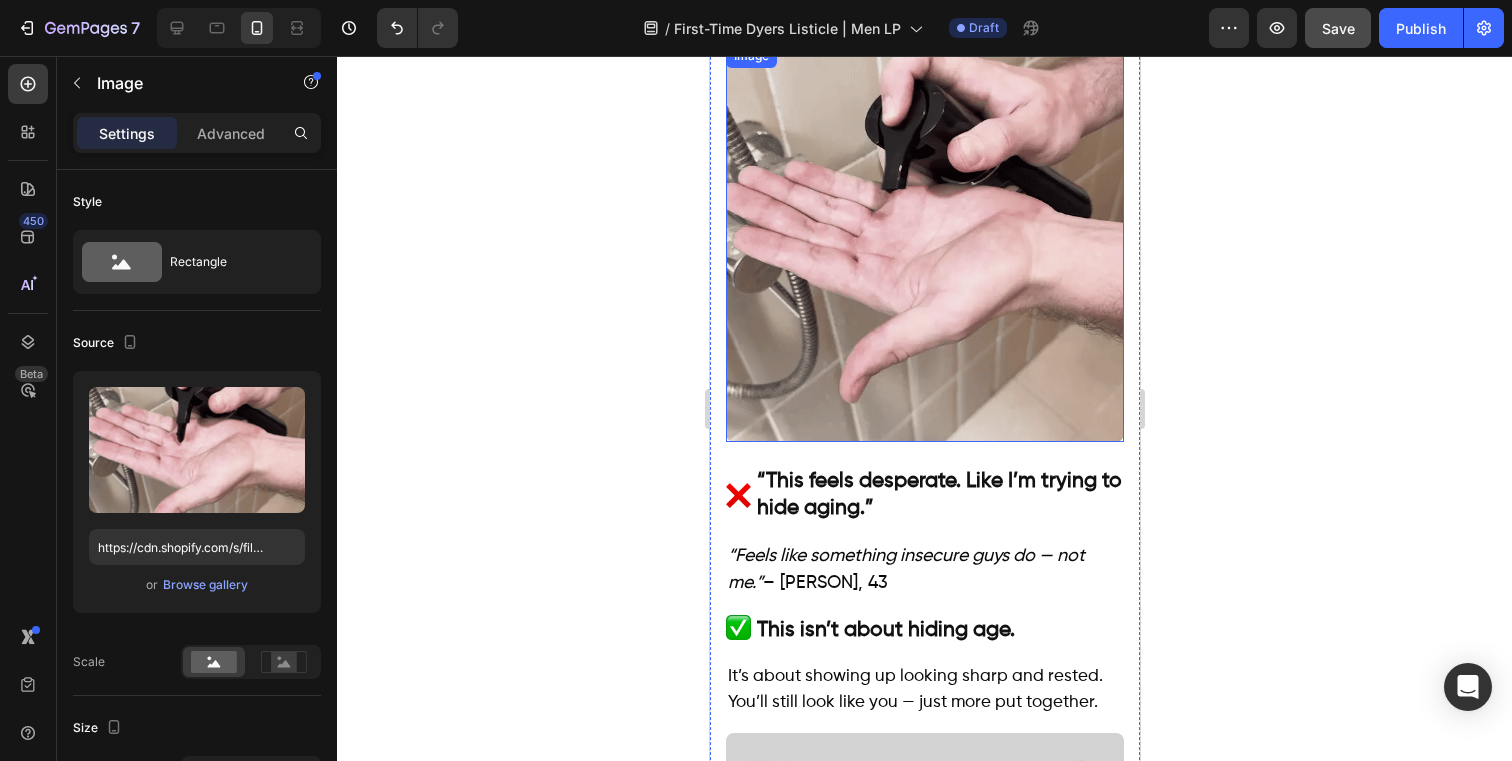 click at bounding box center [924, 243] 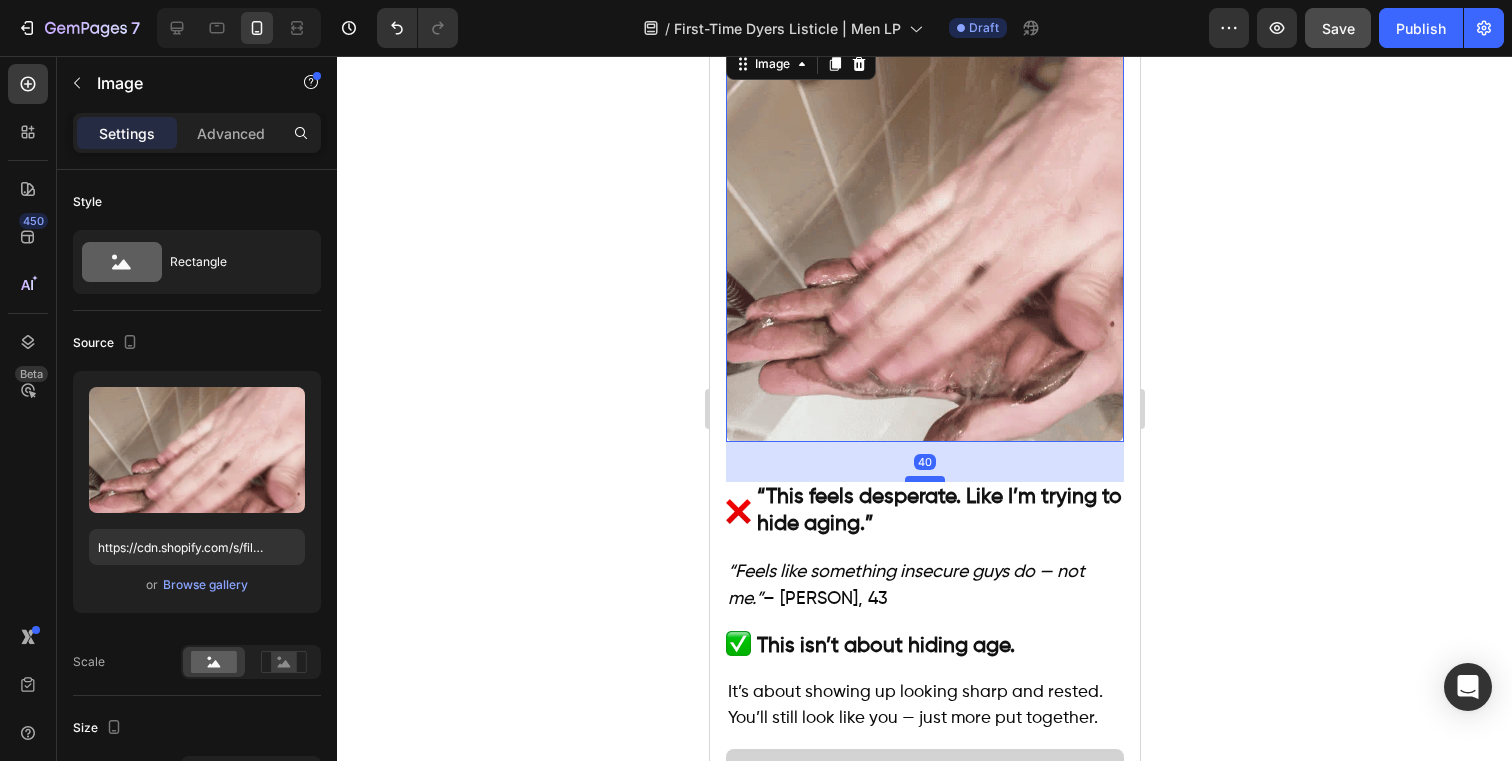 drag, startPoint x: 920, startPoint y: 419, endPoint x: 919, endPoint y: 436, distance: 17.029387 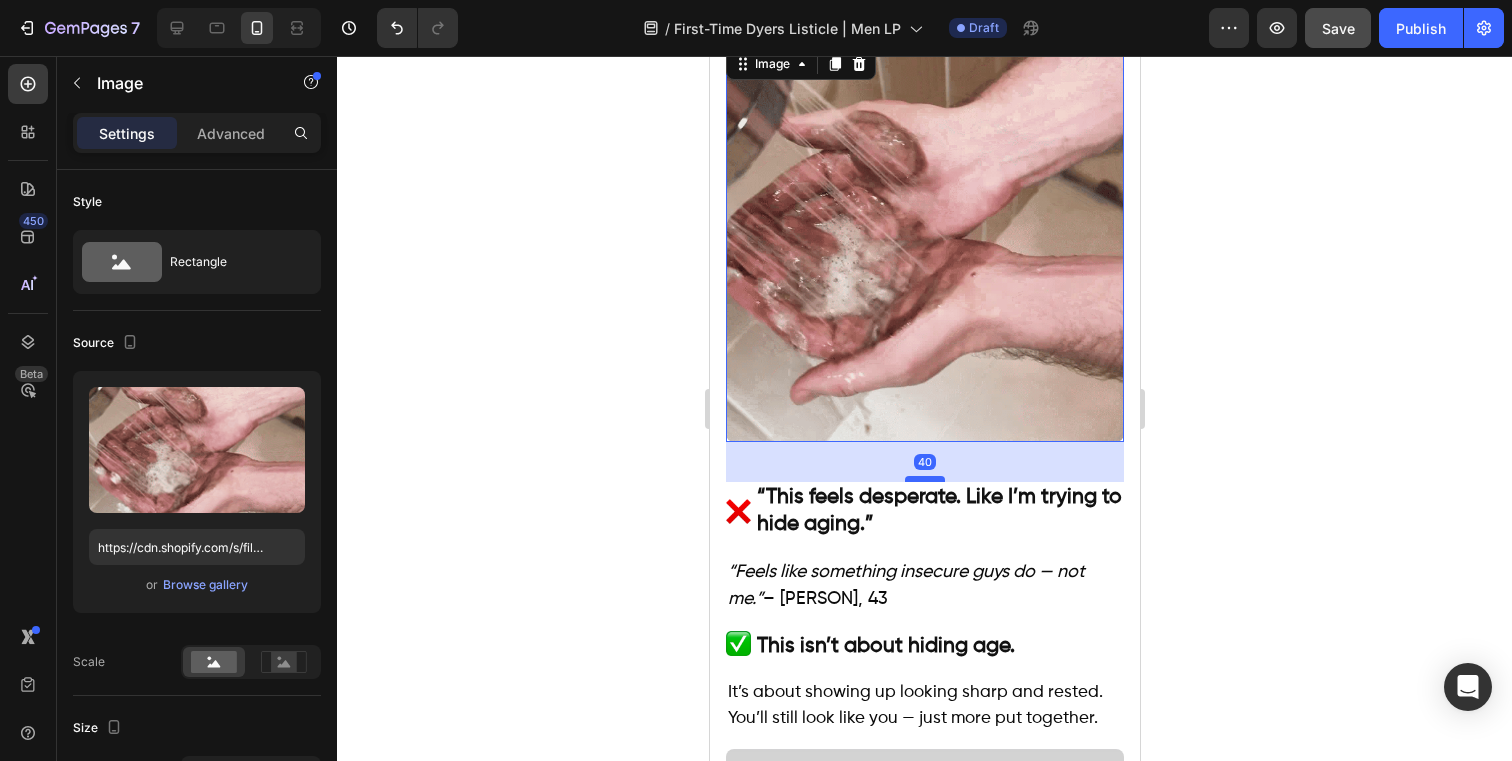 click at bounding box center (924, 479) 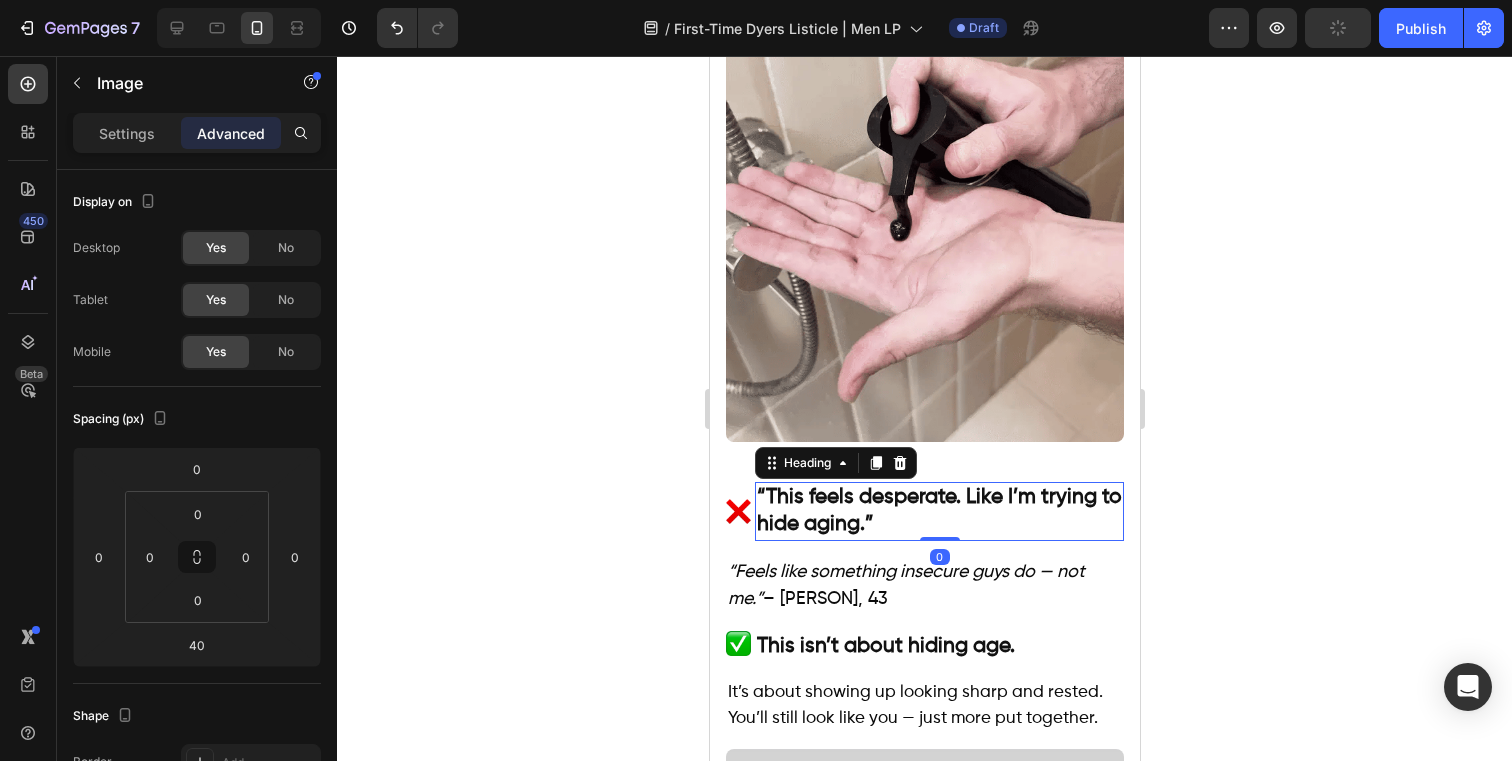 click on "“This feels desperate. Like I’m trying to hide aging.”" at bounding box center [938, 511] 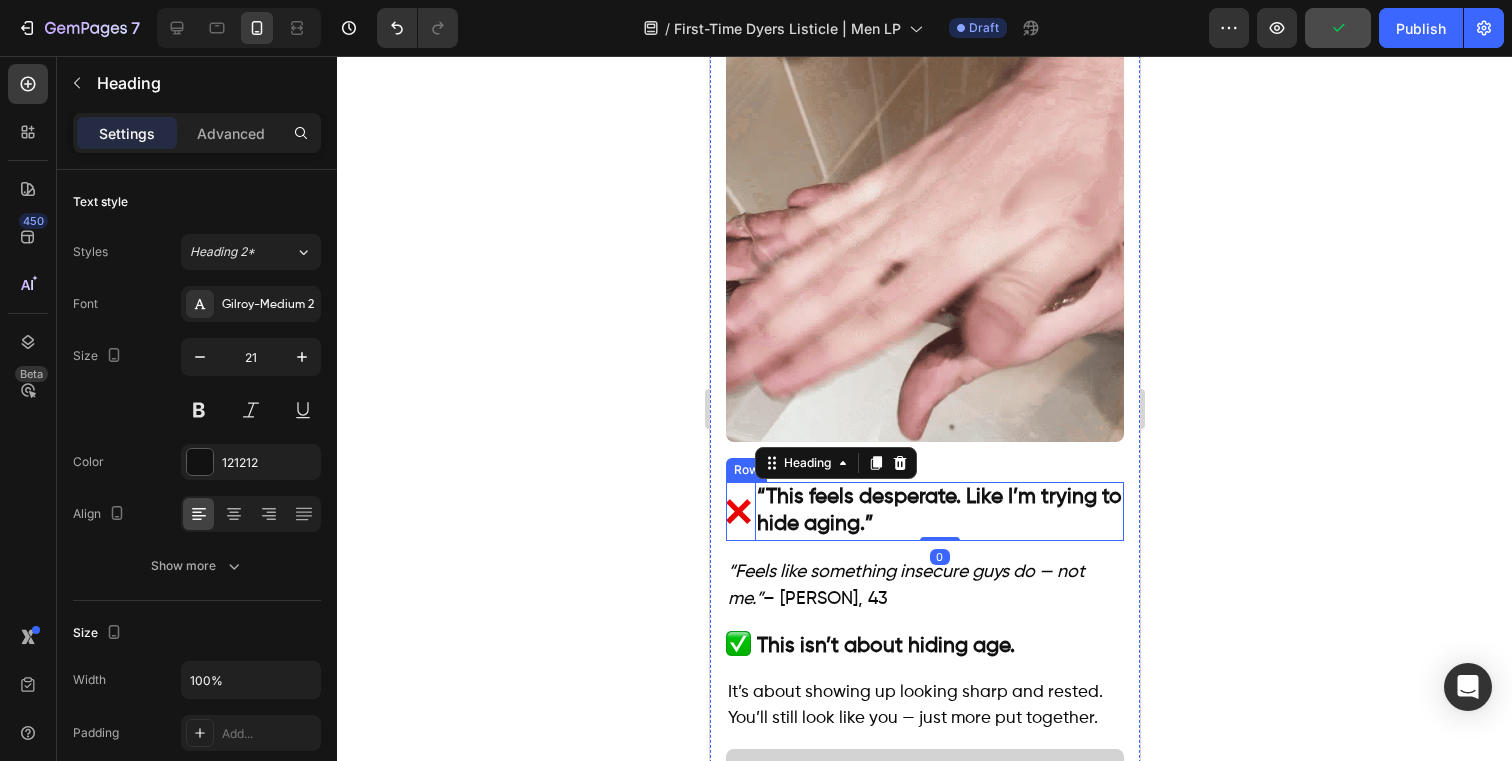click on "Image “This feels desperate. Like I’m trying to hide aging.” Heading   0 Row" at bounding box center (924, 511) 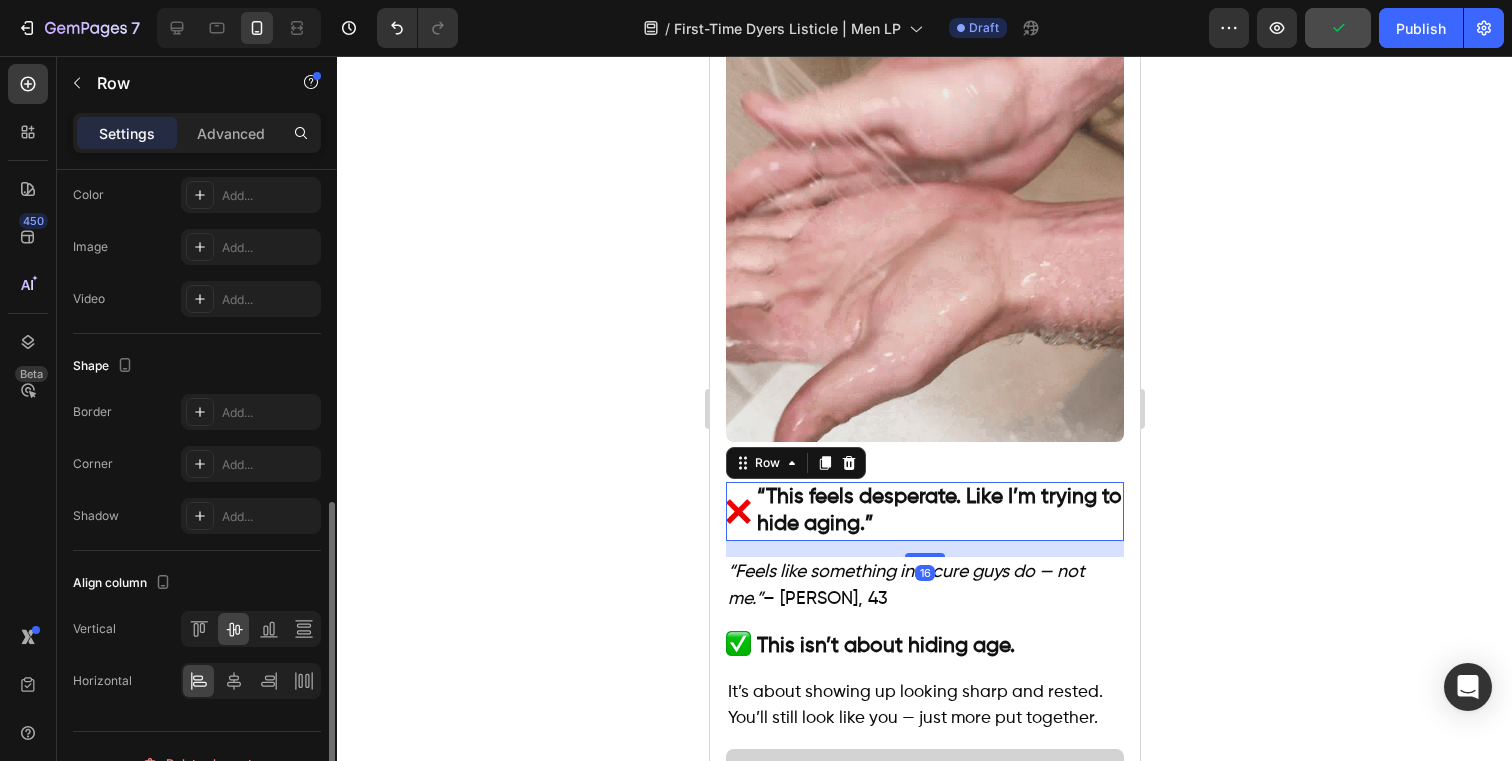 scroll, scrollTop: 748, scrollLeft: 0, axis: vertical 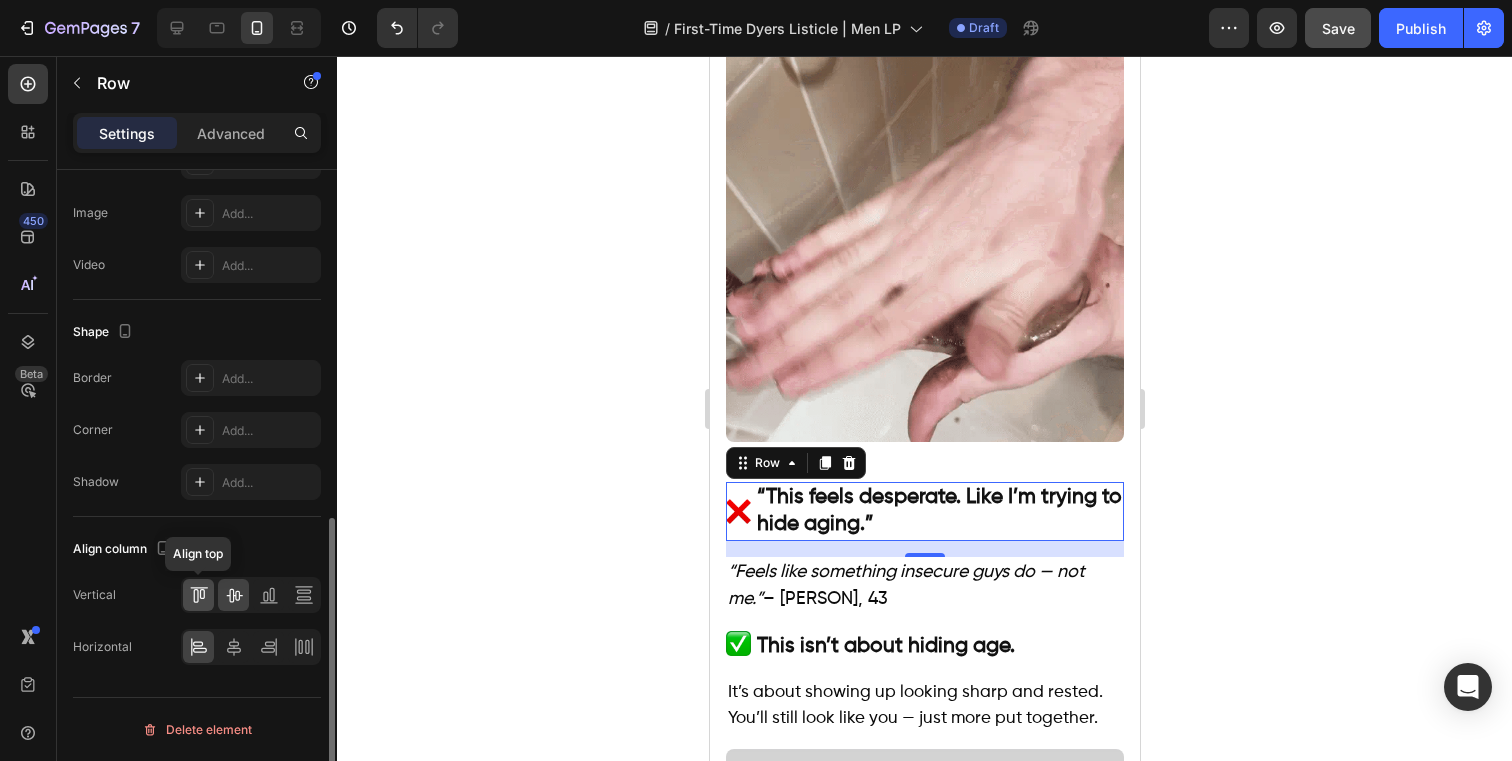 click 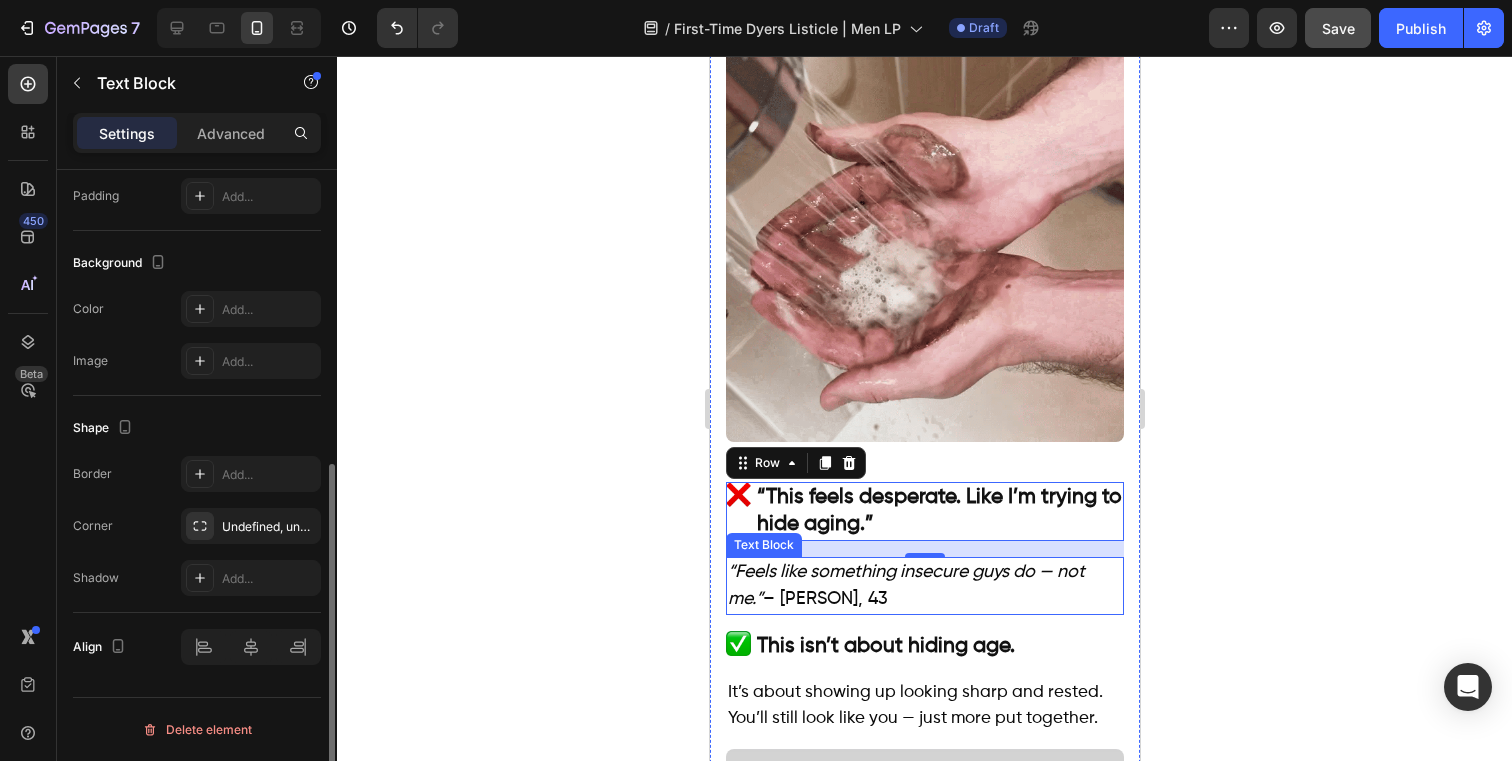 click on "“Feels like something insecure guys do — not me.”  – [PERSON], 43" at bounding box center (924, 586) 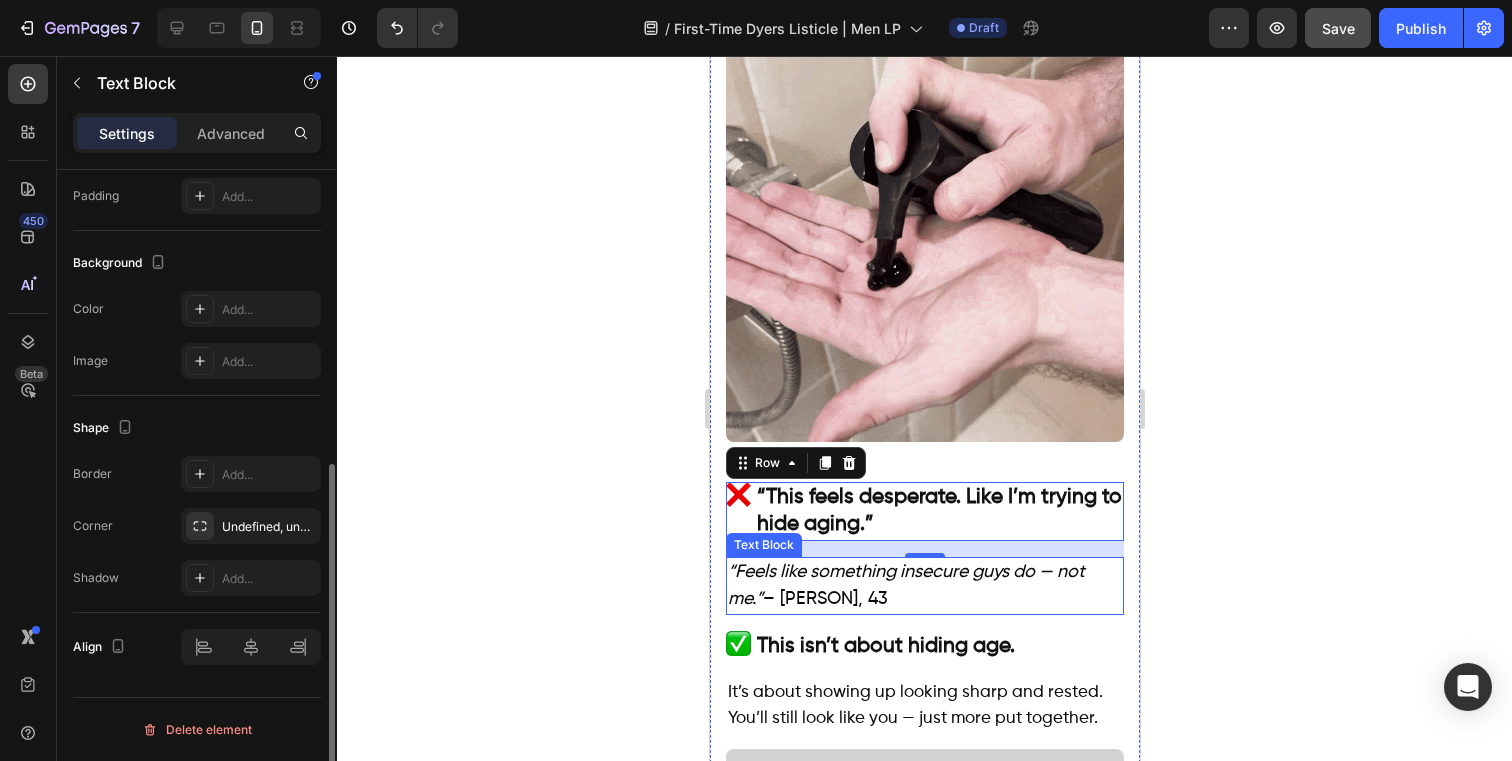 scroll, scrollTop: 0, scrollLeft: 0, axis: both 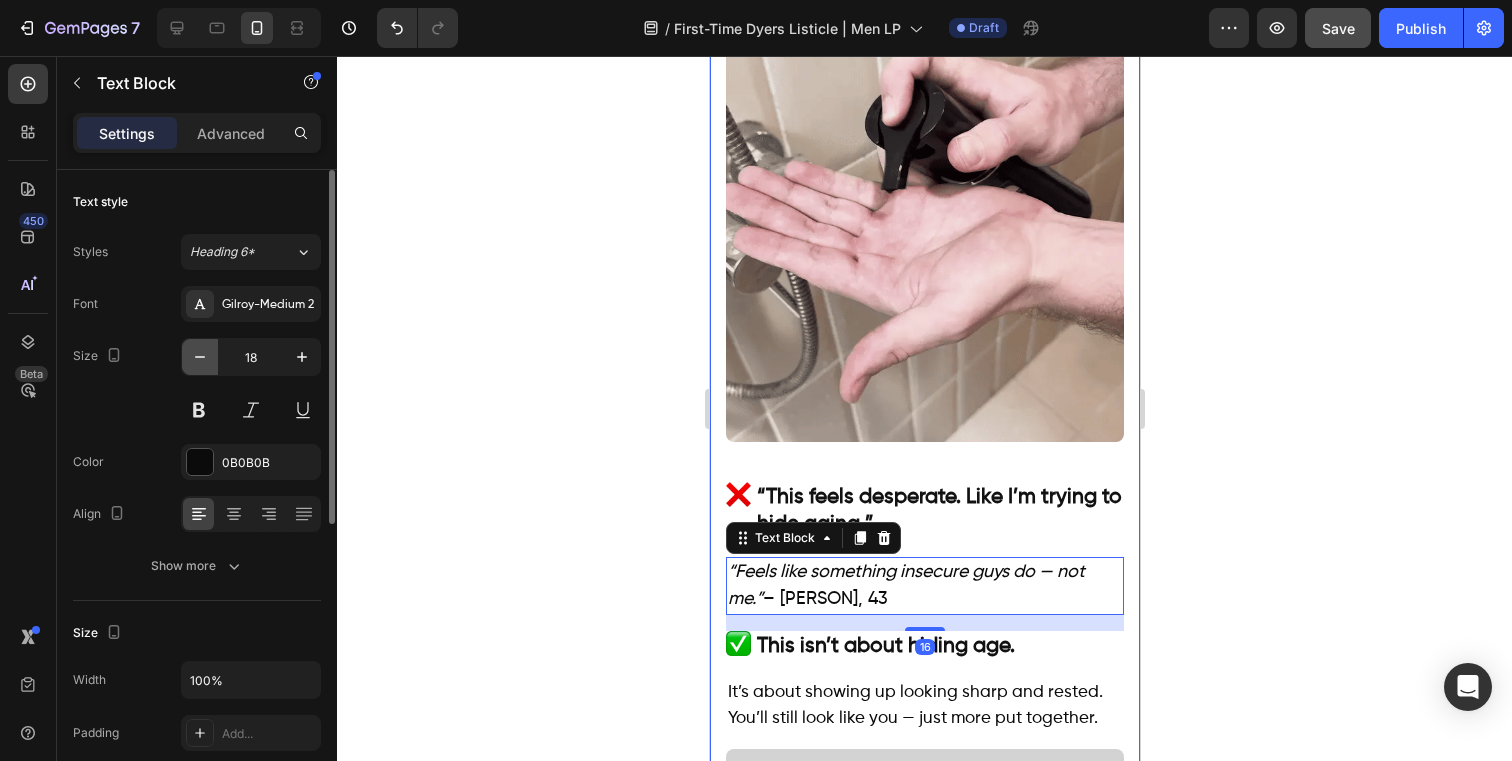 click at bounding box center (200, 357) 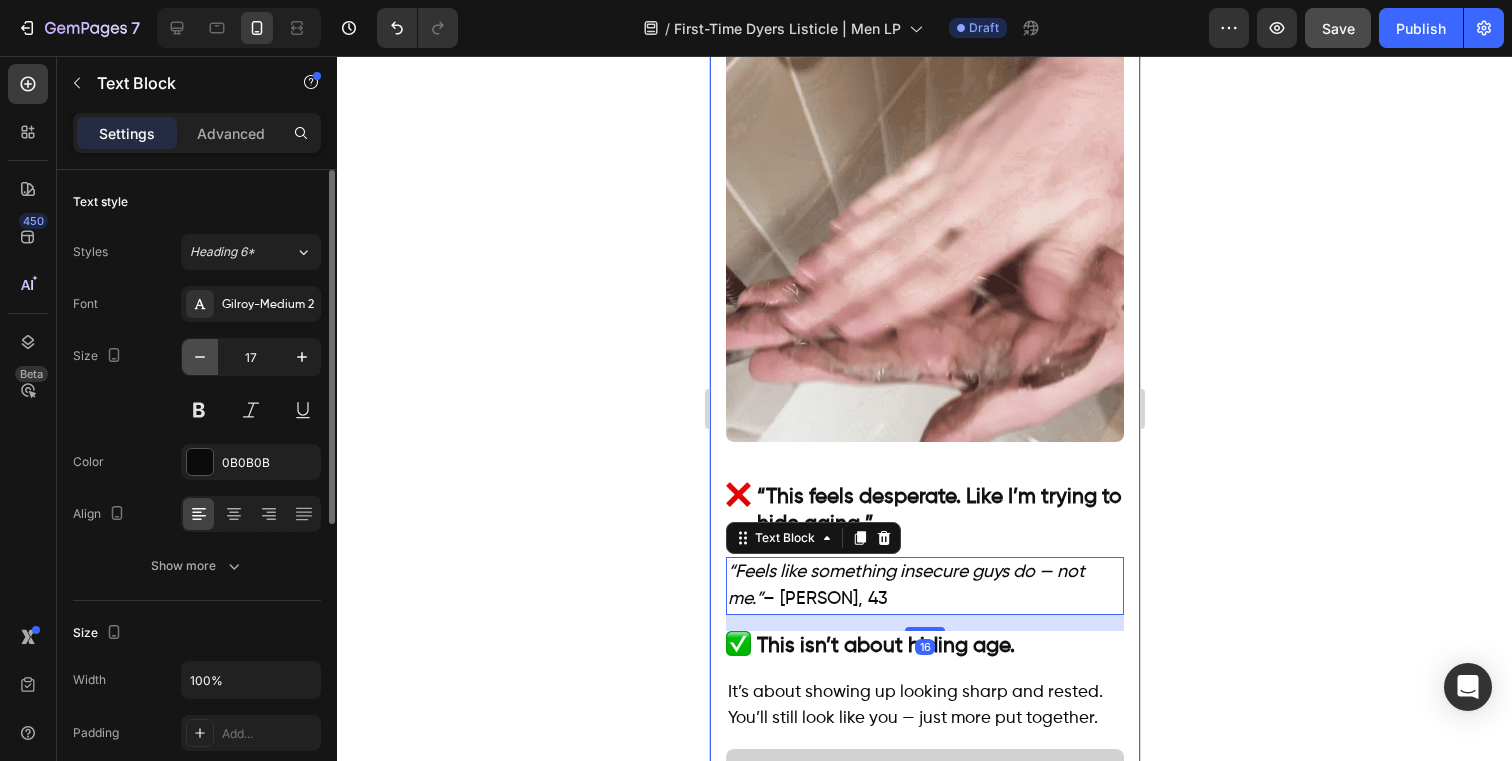 click at bounding box center (200, 357) 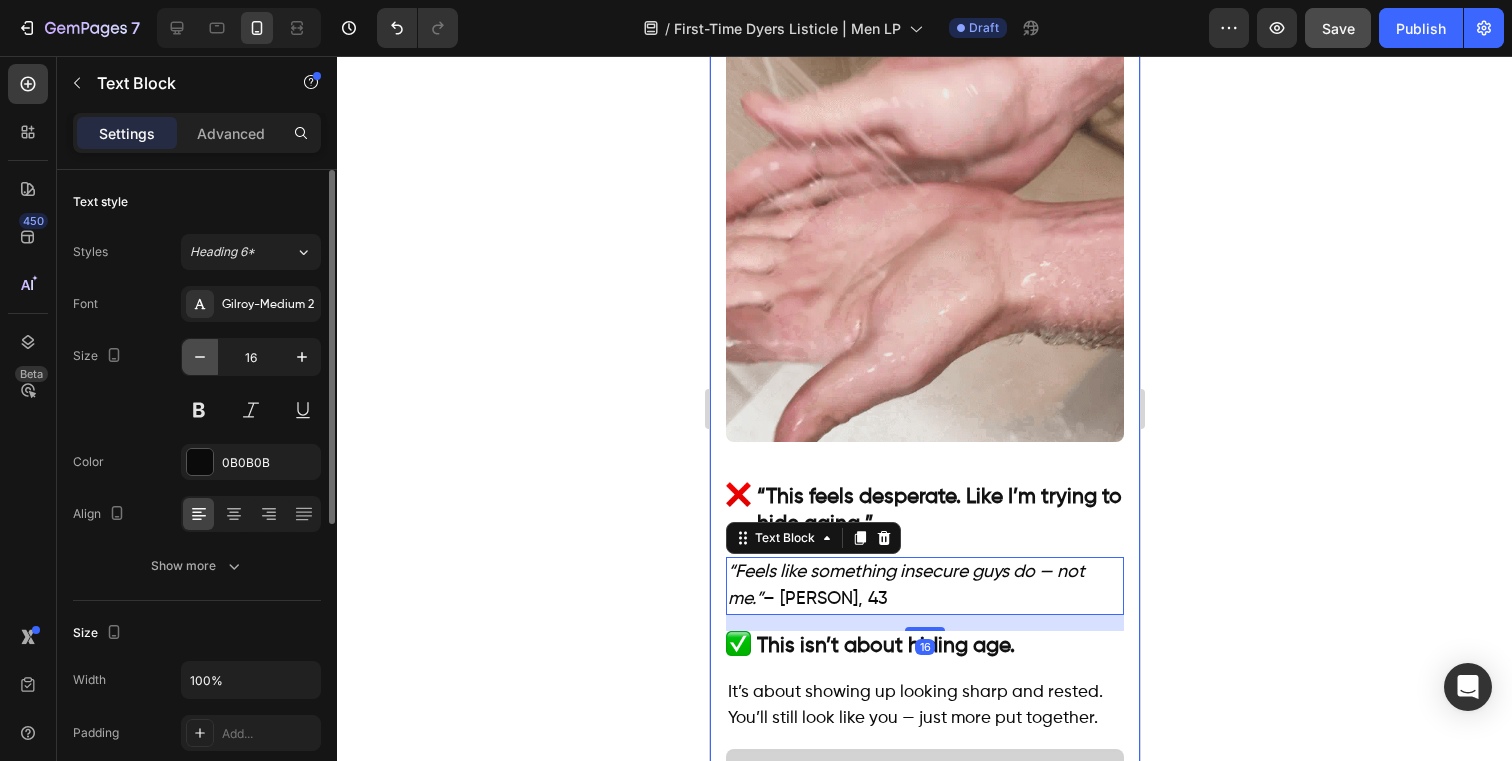 click at bounding box center [200, 357] 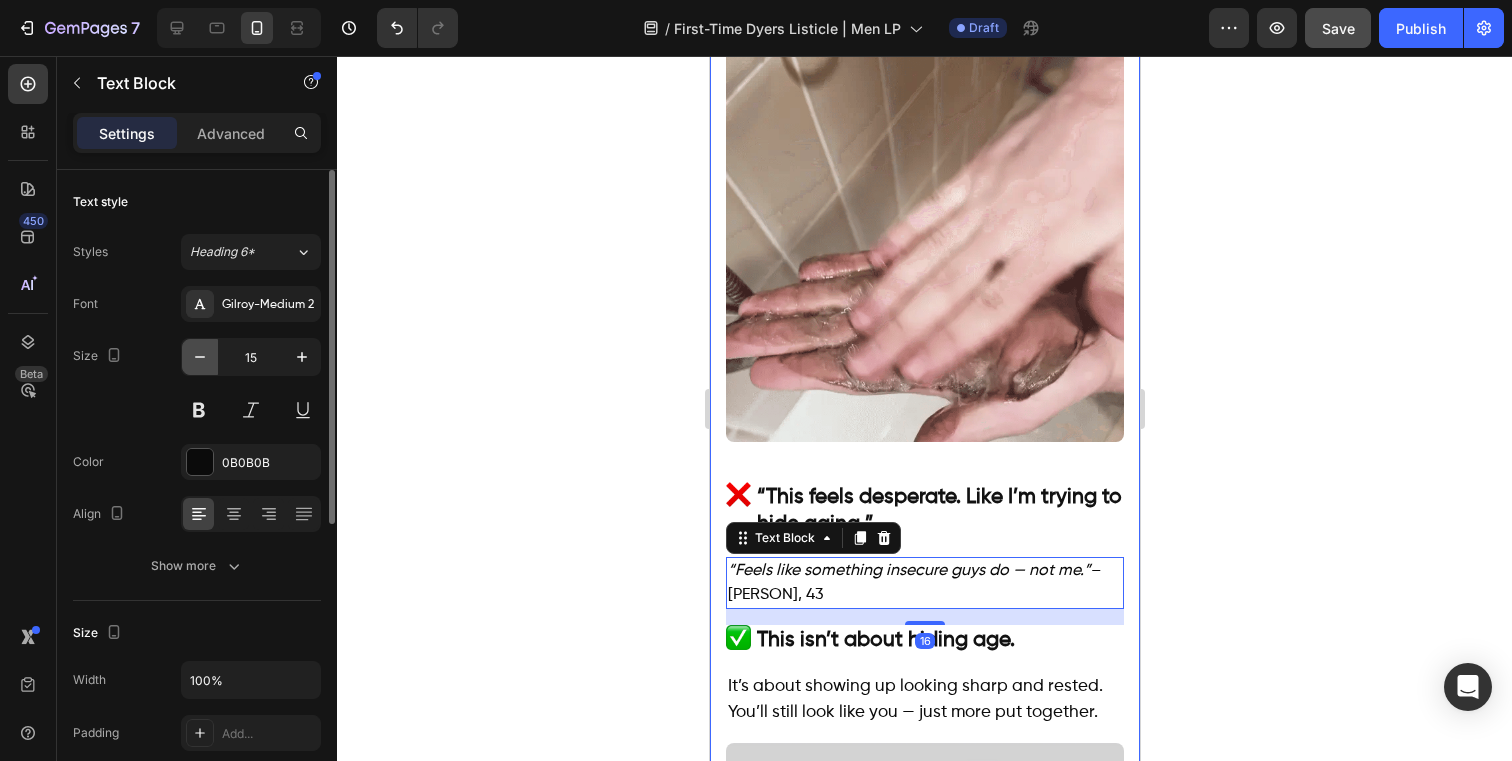 click at bounding box center [200, 357] 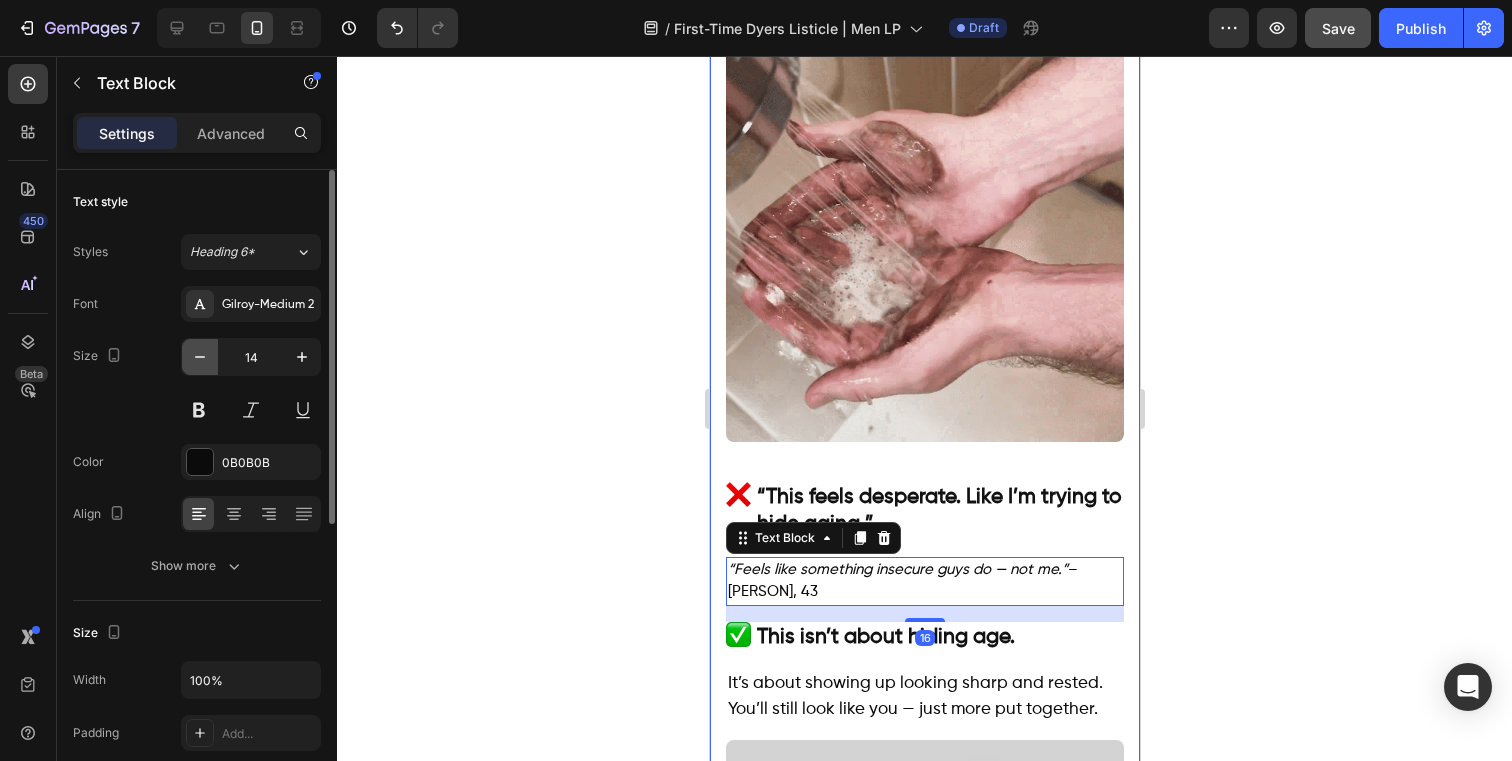 click at bounding box center (200, 357) 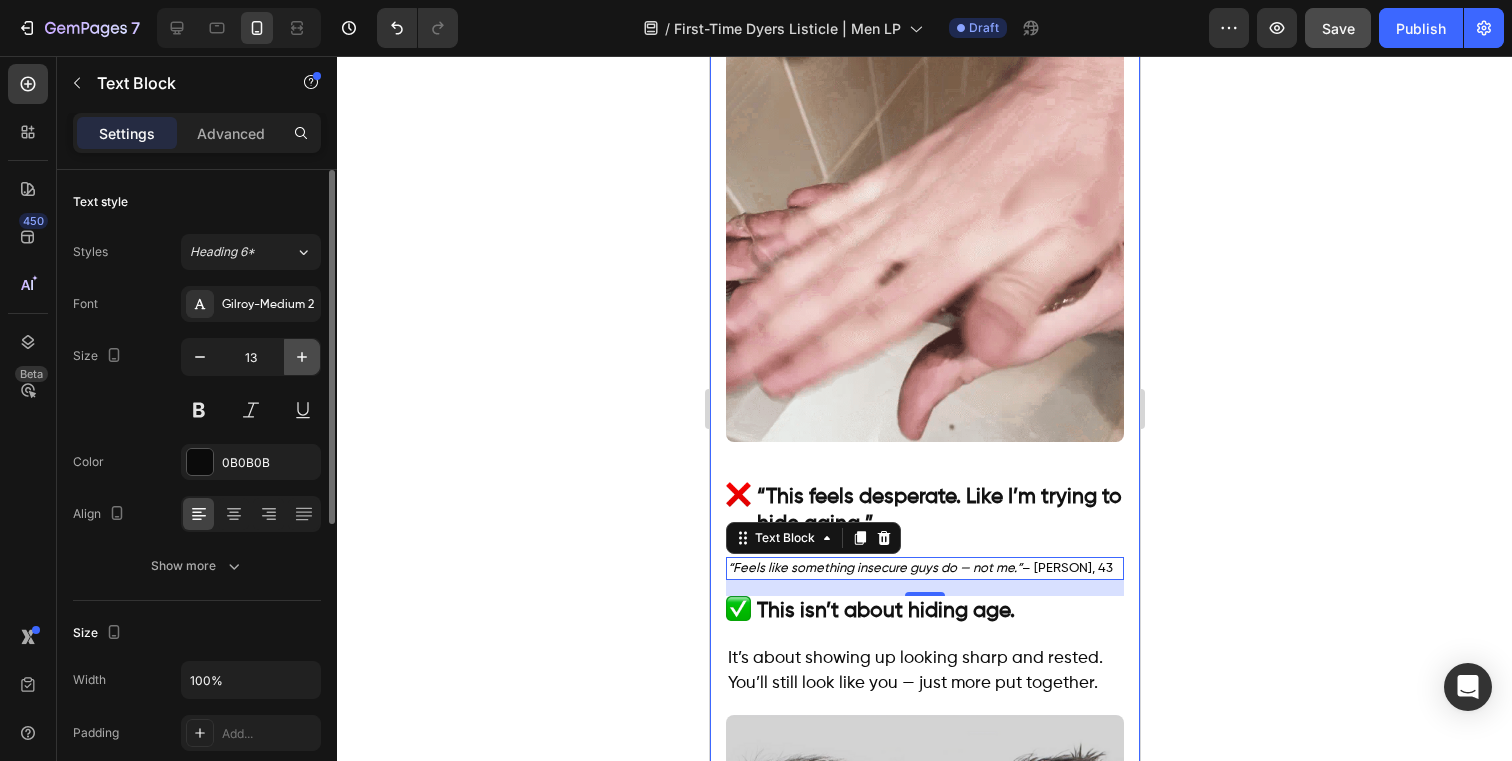 click 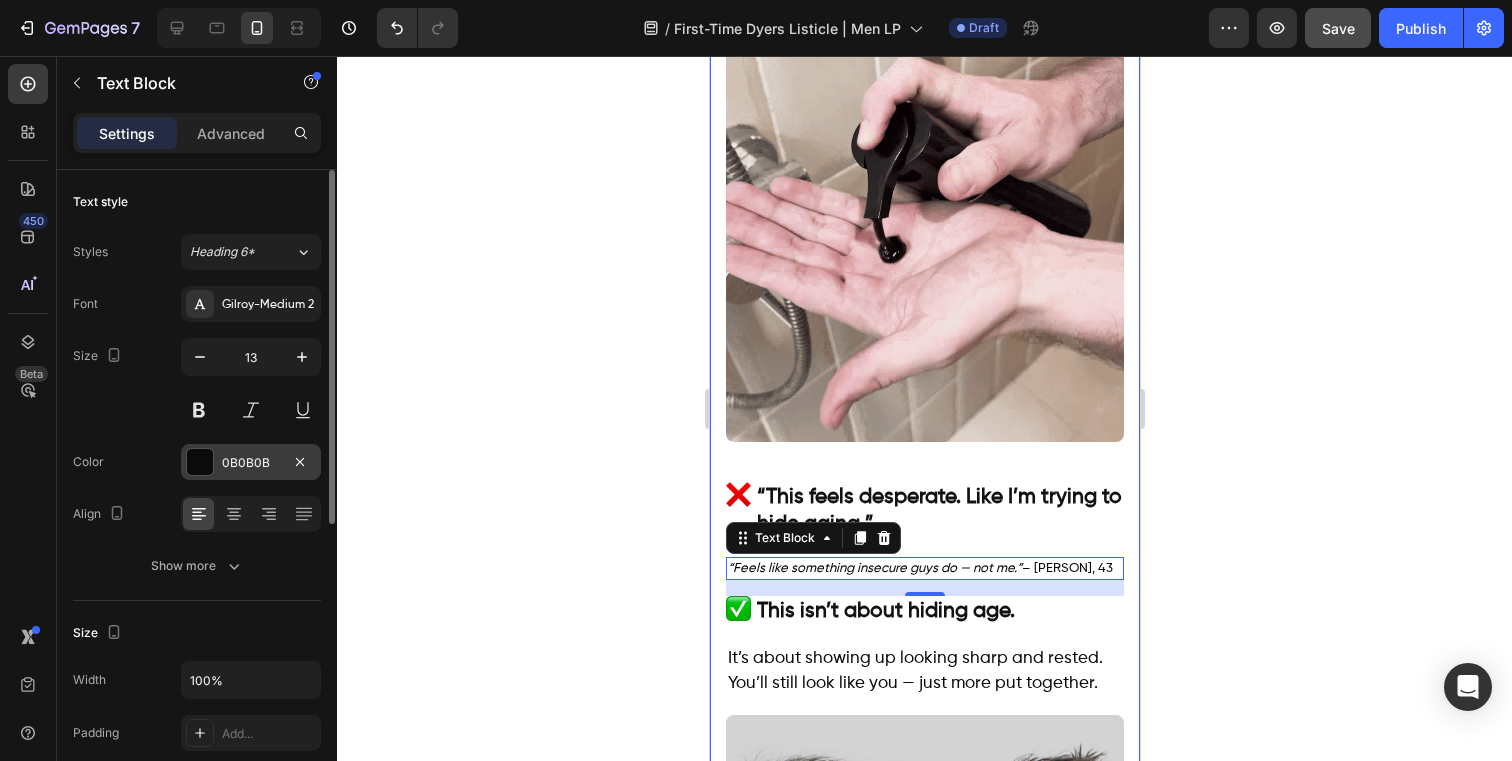 type on "14" 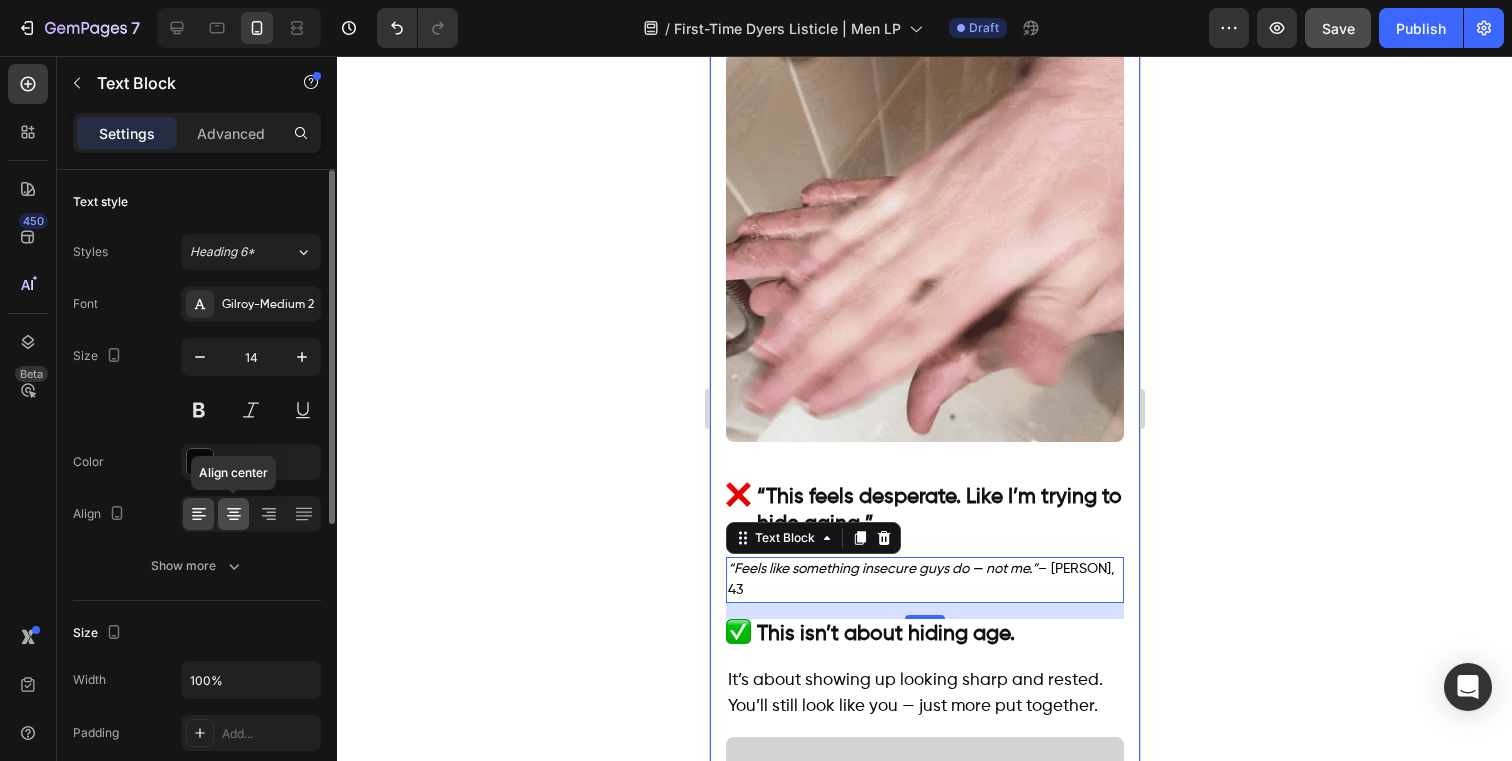 click 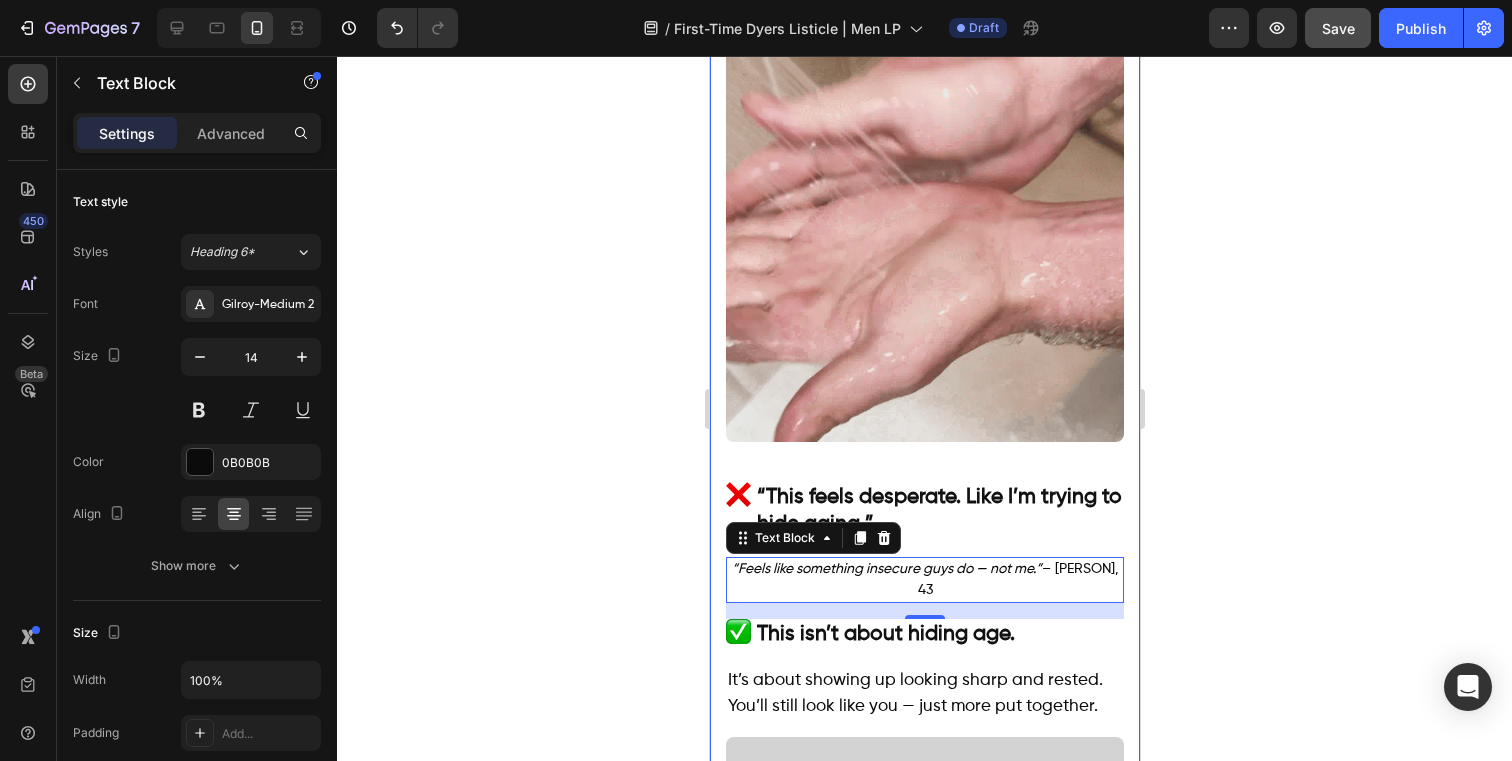 click 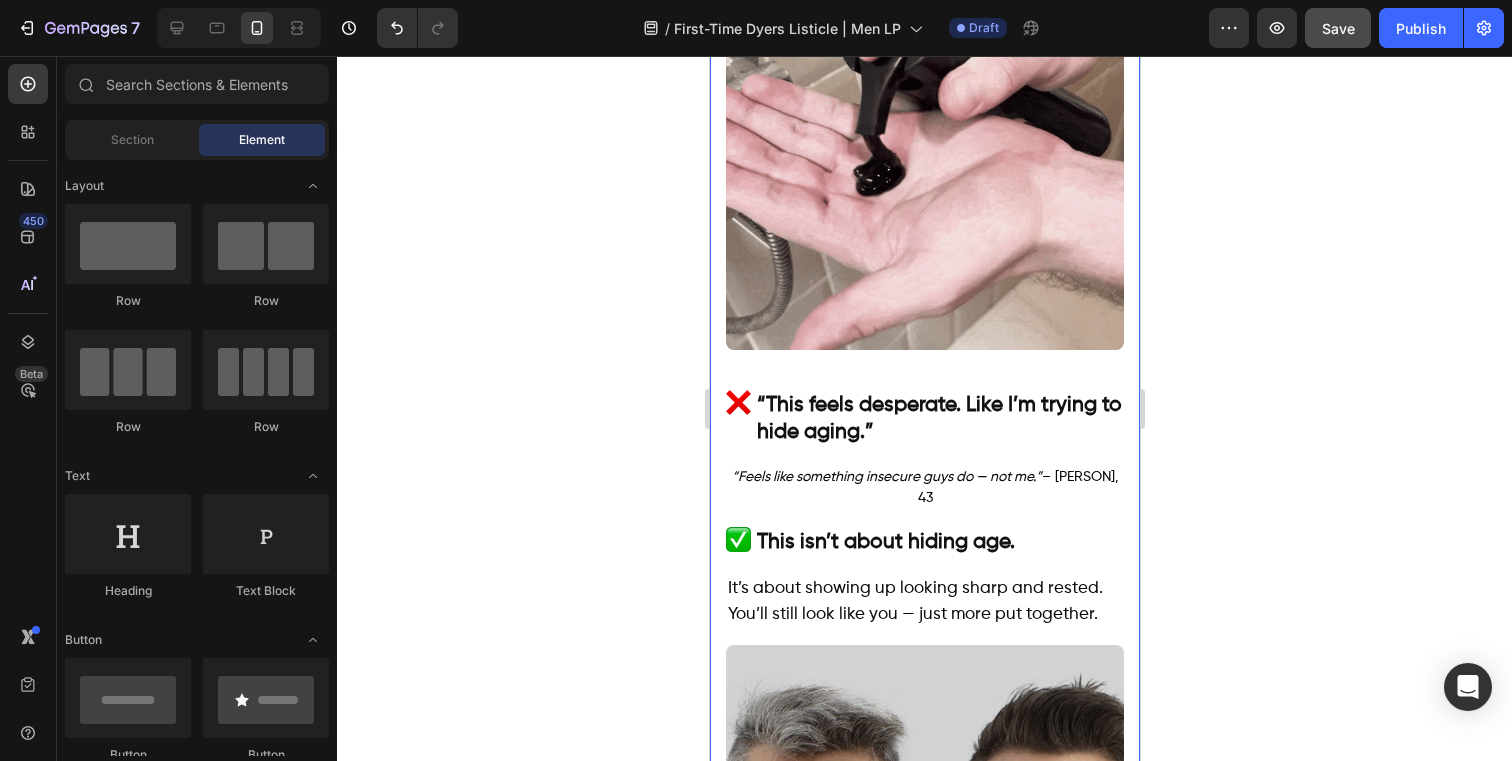 scroll, scrollTop: 4054, scrollLeft: 0, axis: vertical 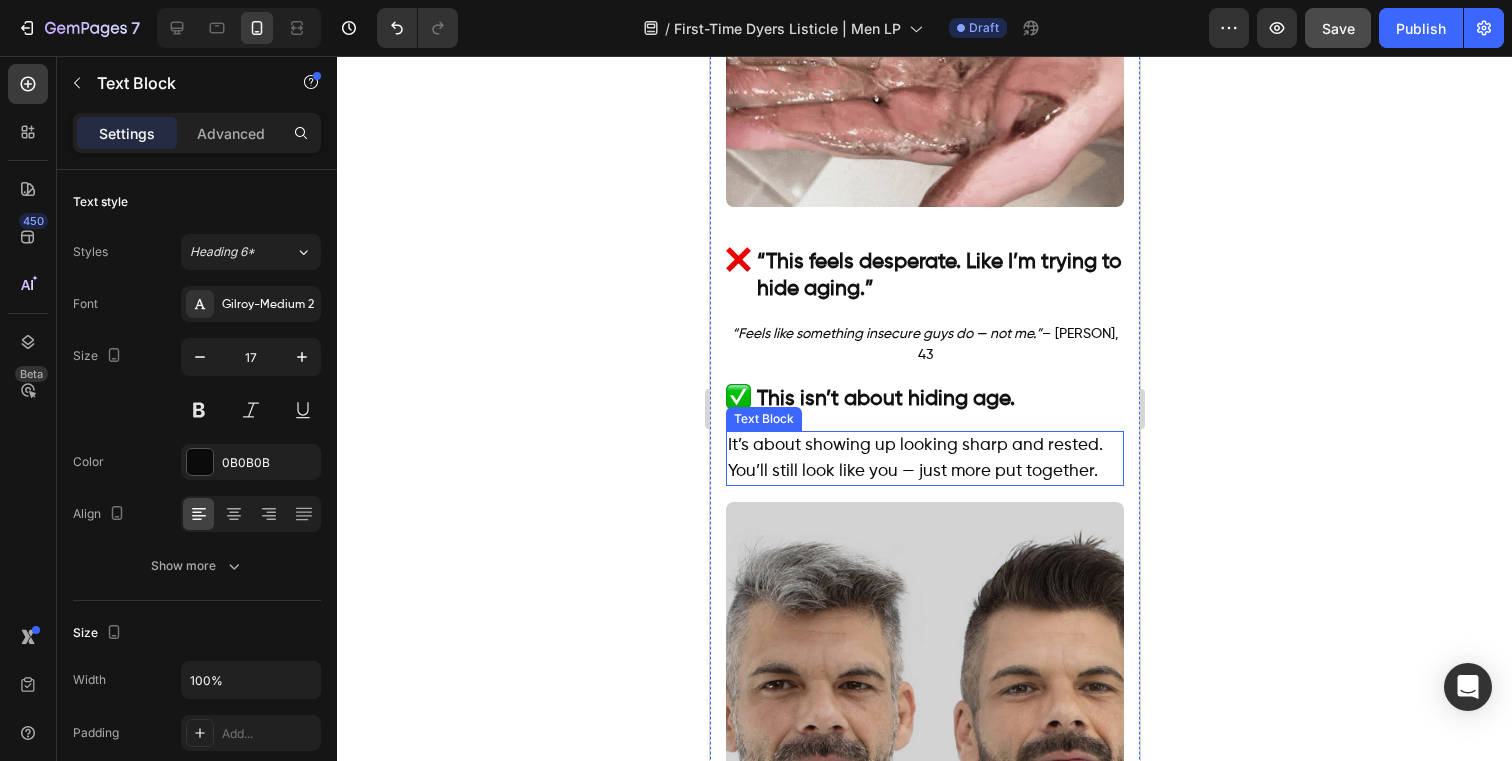 click on "It’s about showing up looking sharp and rested. You’ll still look like you — just more put together." at bounding box center [924, 458] 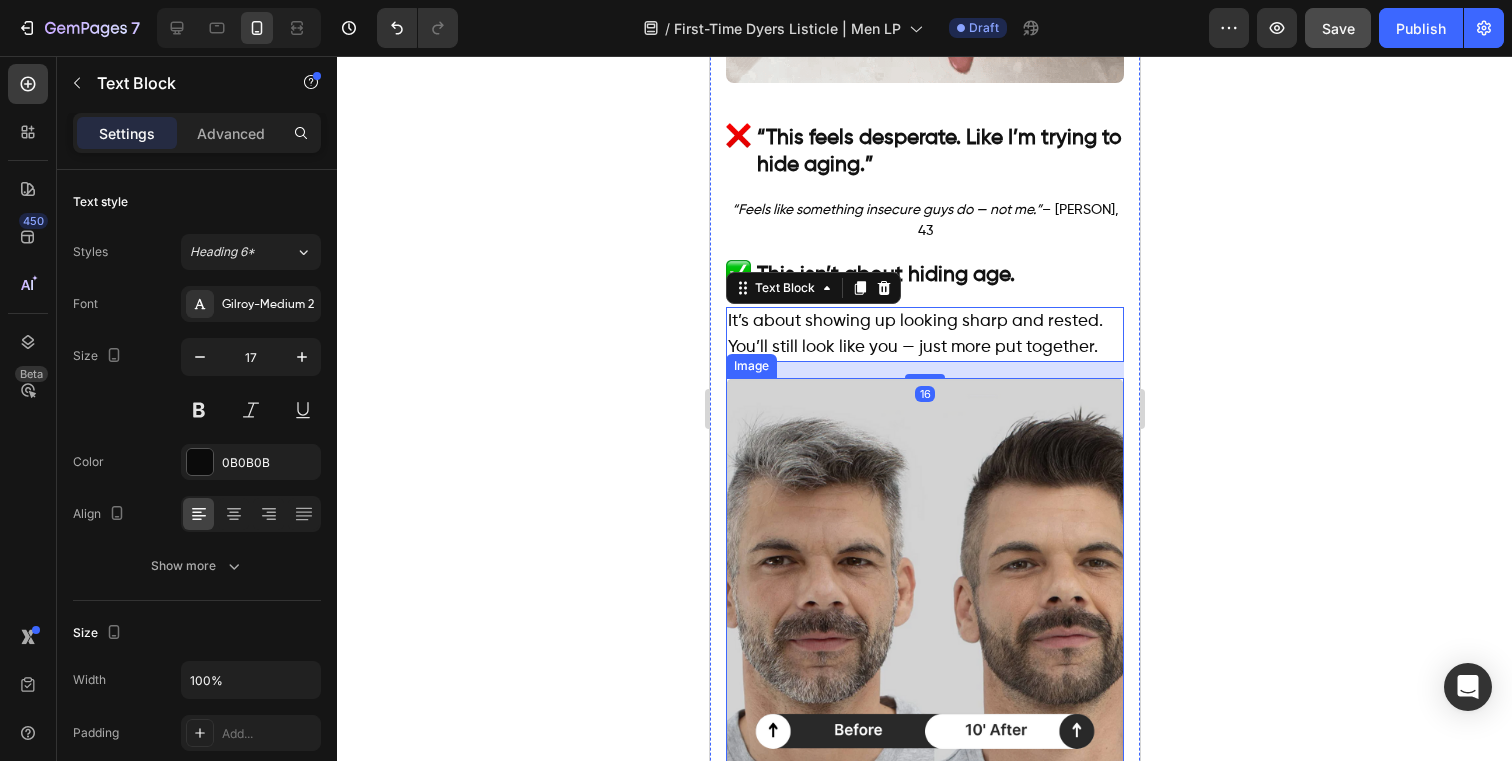 scroll, scrollTop: 4310, scrollLeft: 0, axis: vertical 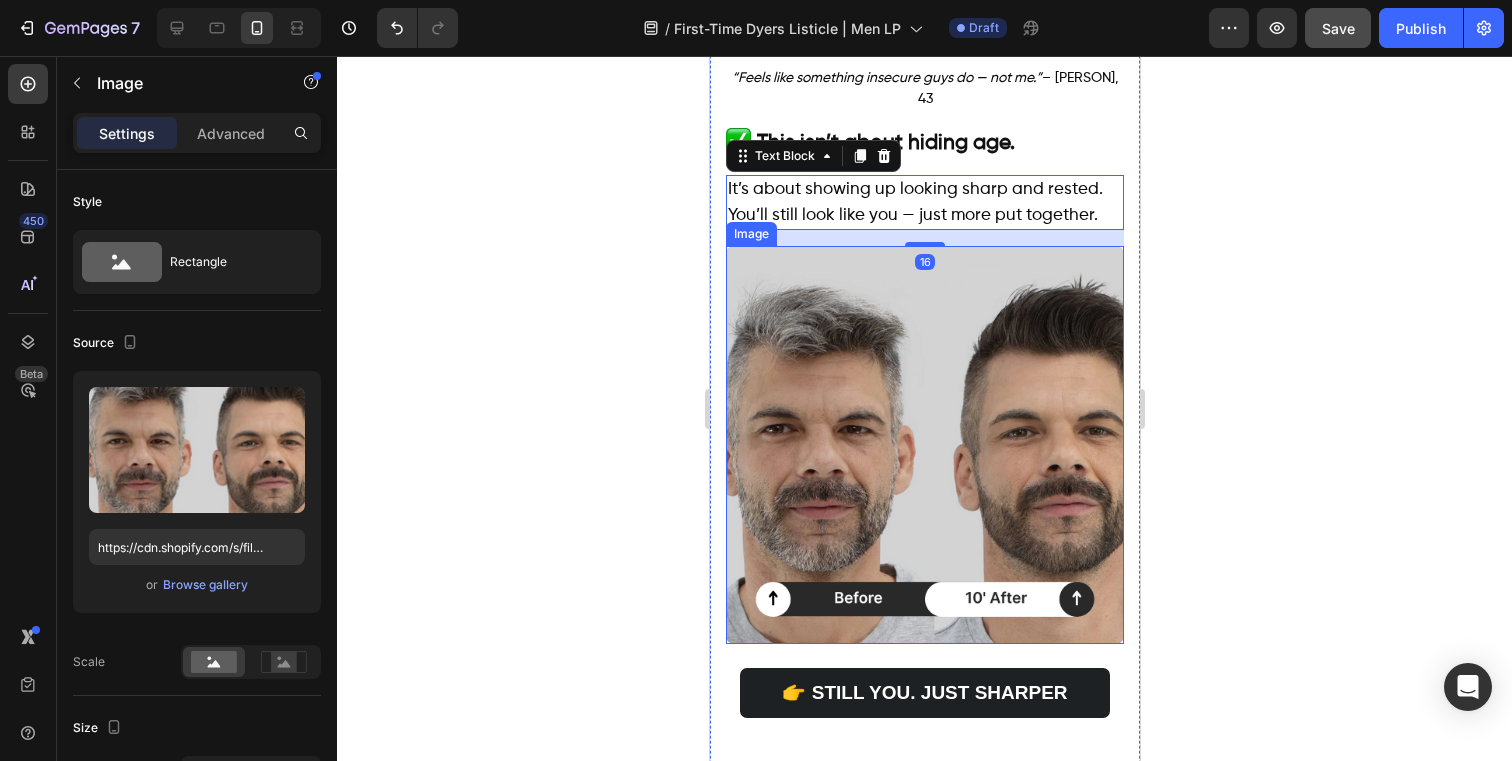 click at bounding box center [924, 445] 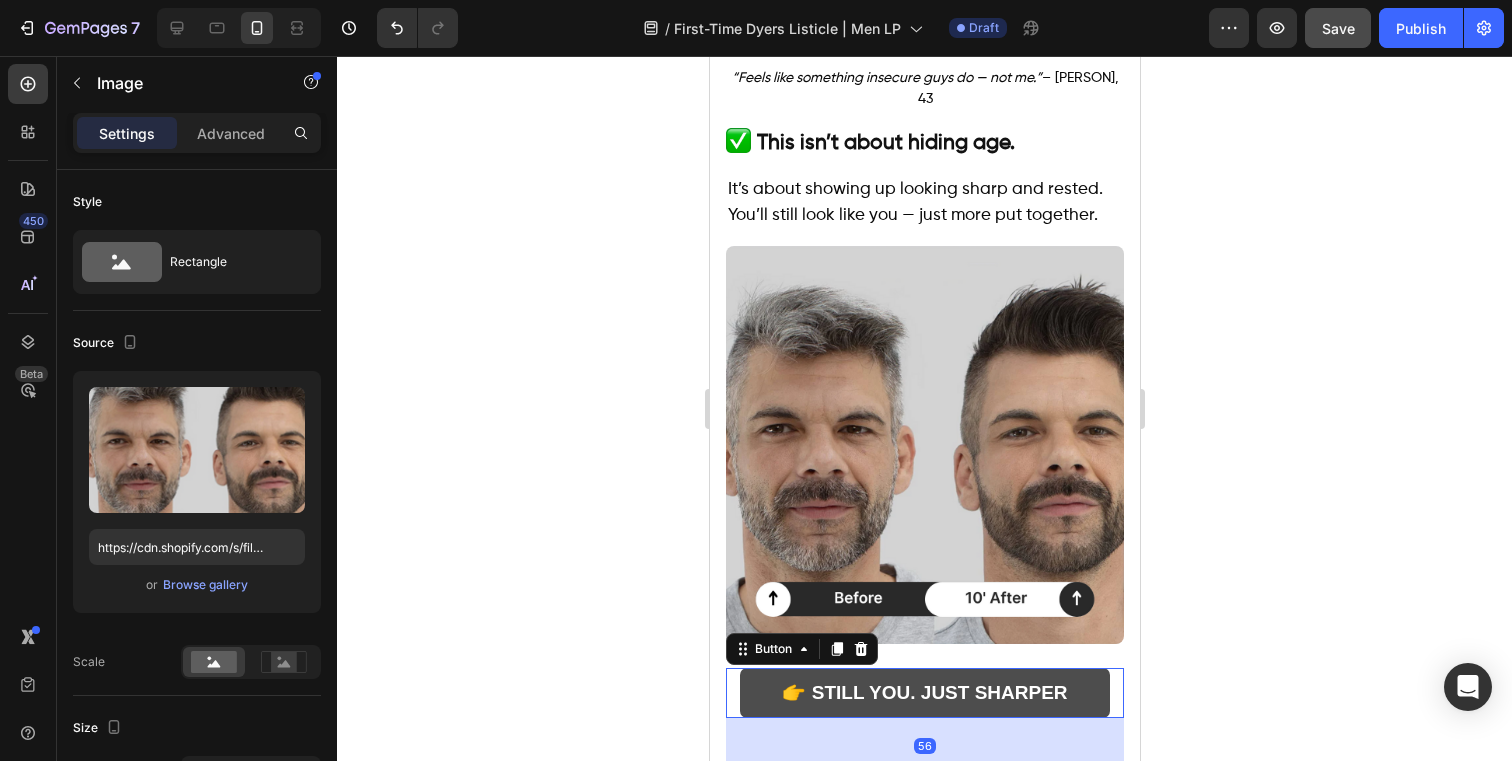 click on "👉 STILL YOU. JUST SHARPER" at bounding box center (924, 693) 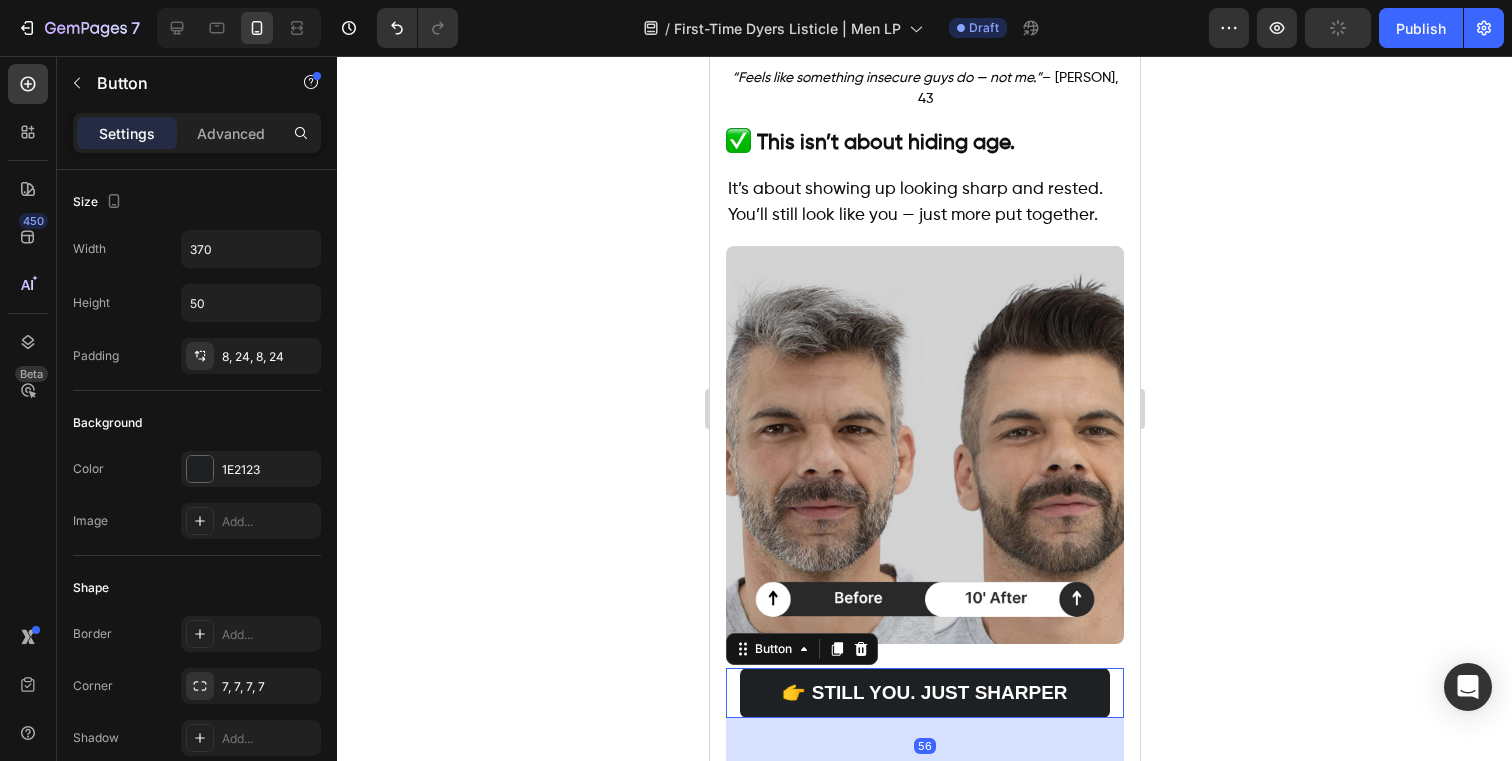 scroll, scrollTop: 4348, scrollLeft: 0, axis: vertical 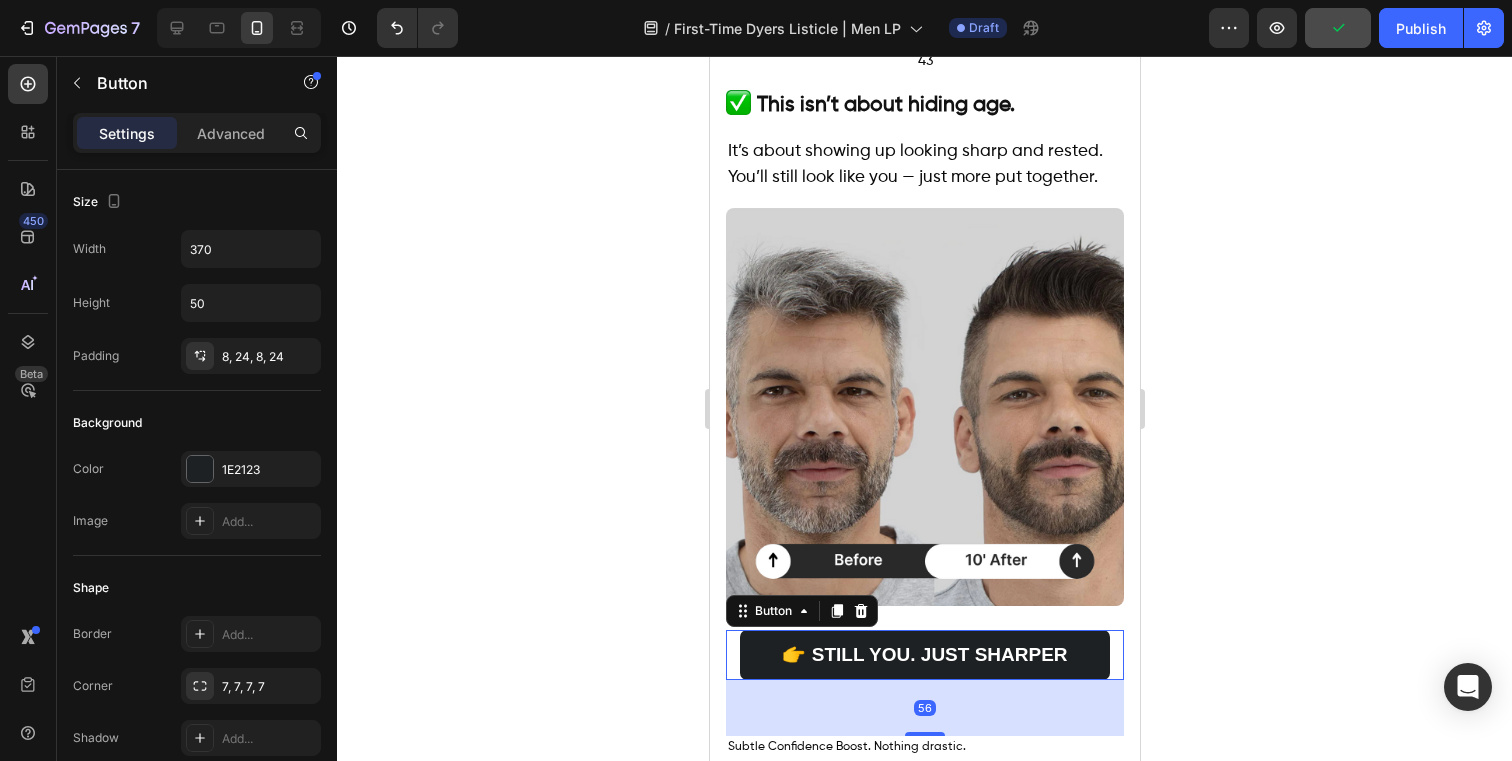 click on "56" at bounding box center [924, 708] 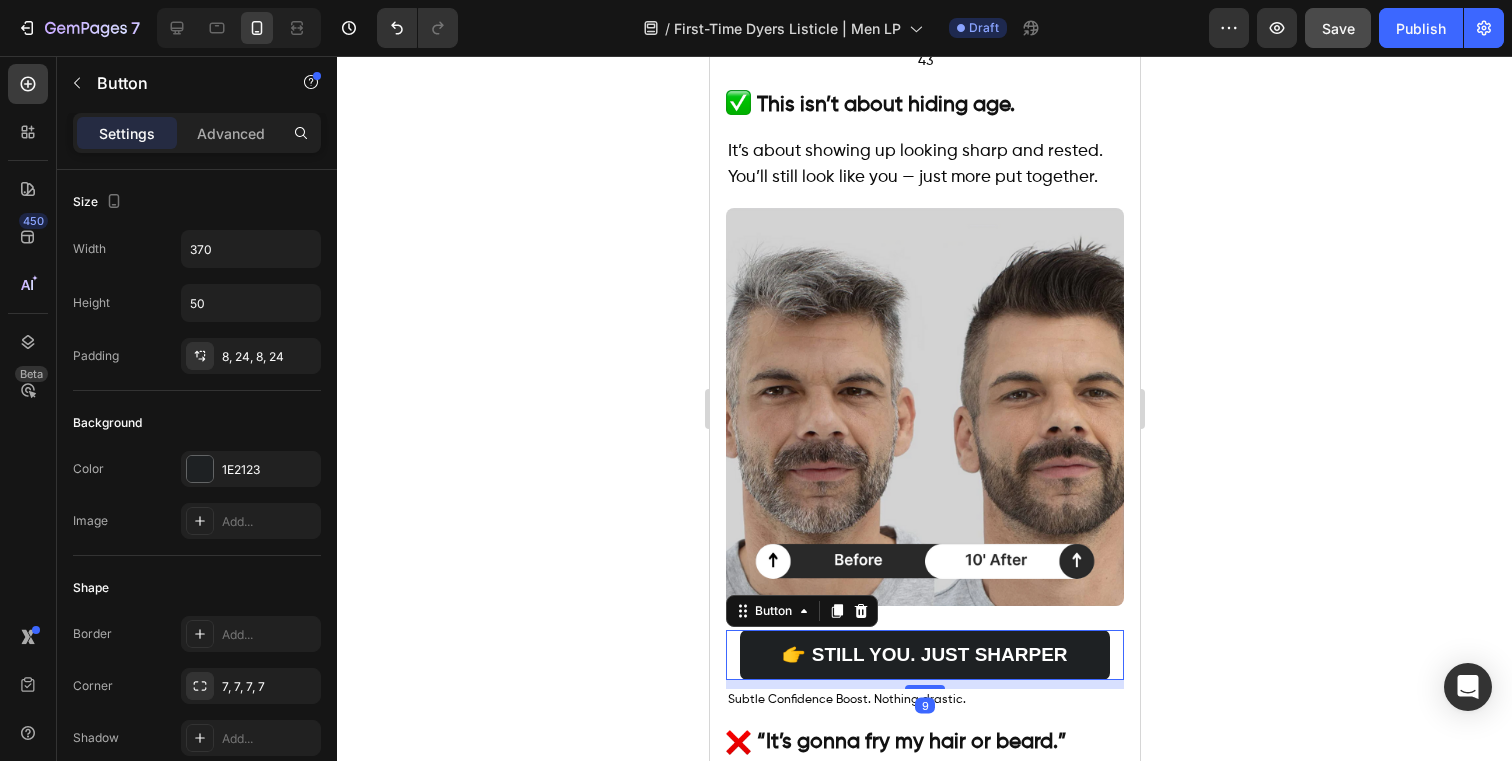drag, startPoint x: 917, startPoint y: 674, endPoint x: 937, endPoint y: 634, distance: 44.72136 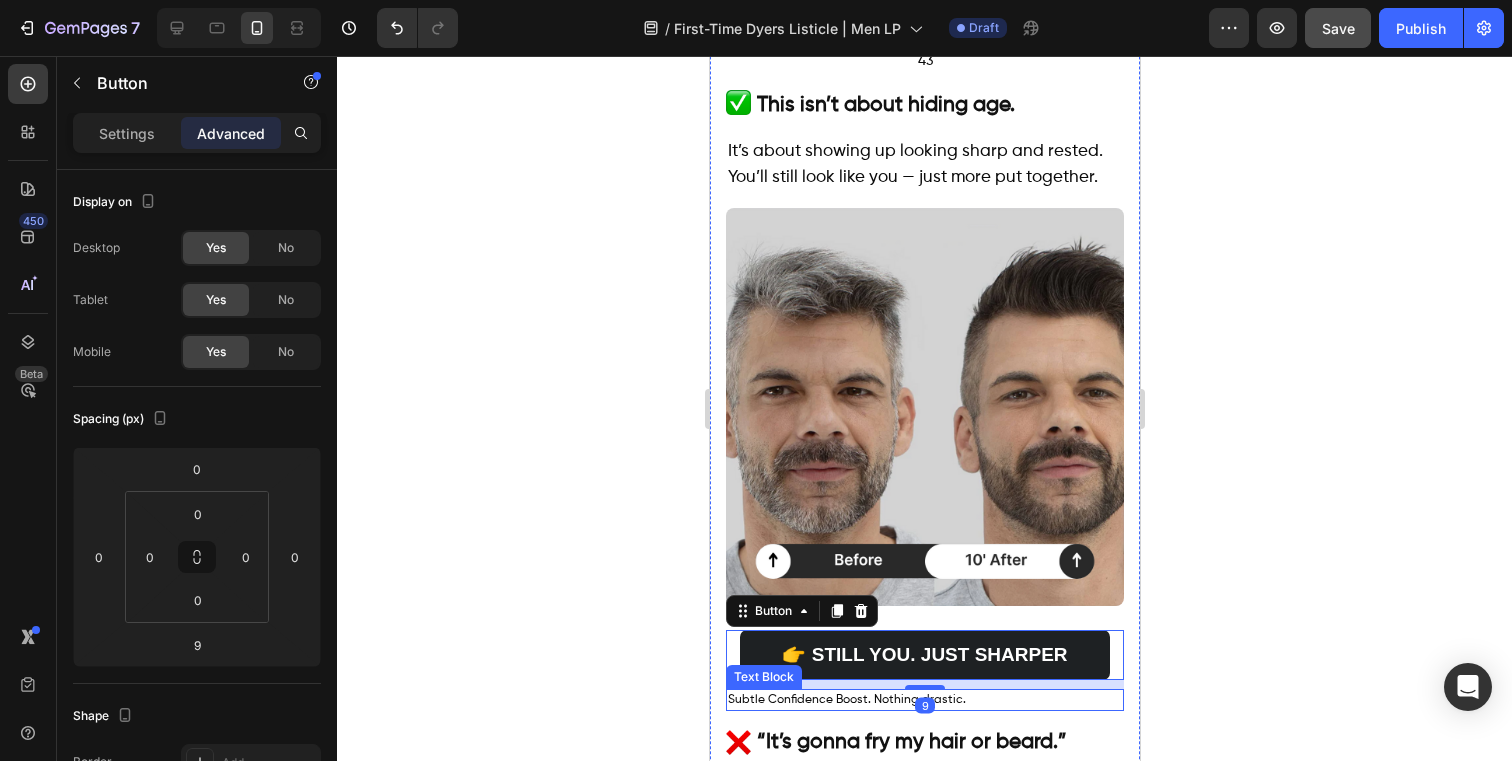 click on "Subtle Confidence Boost. Nothing drastic." at bounding box center (924, 700) 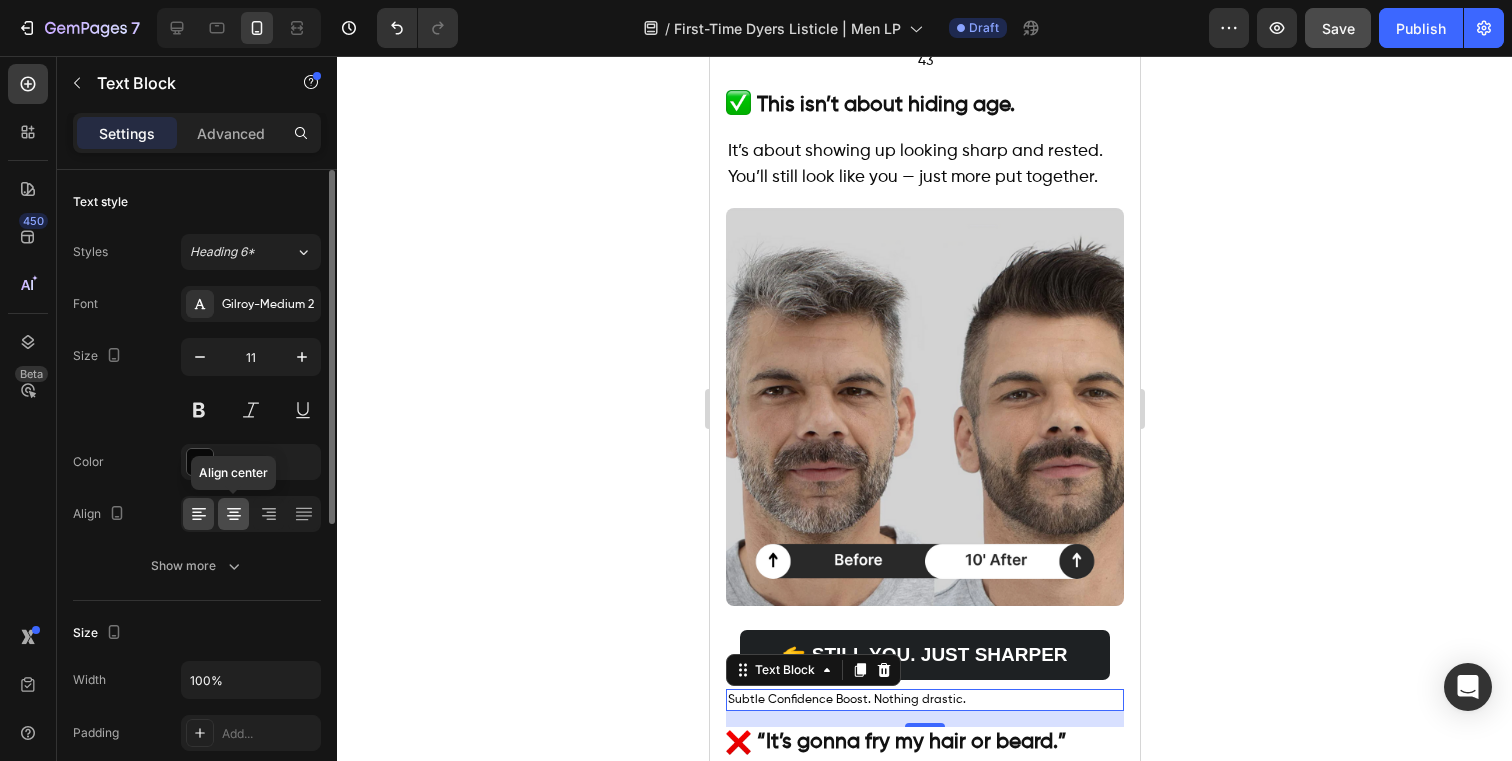 click 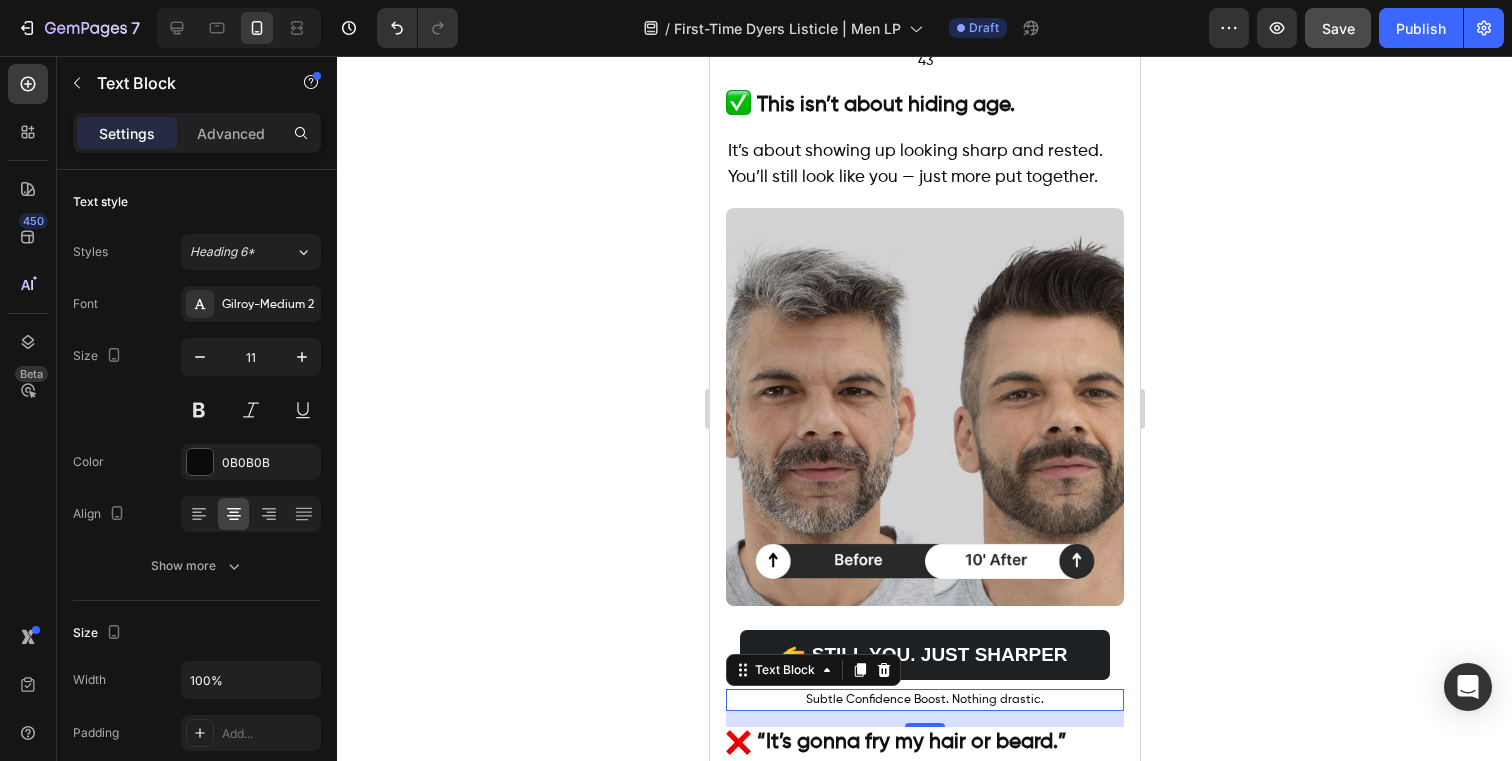click 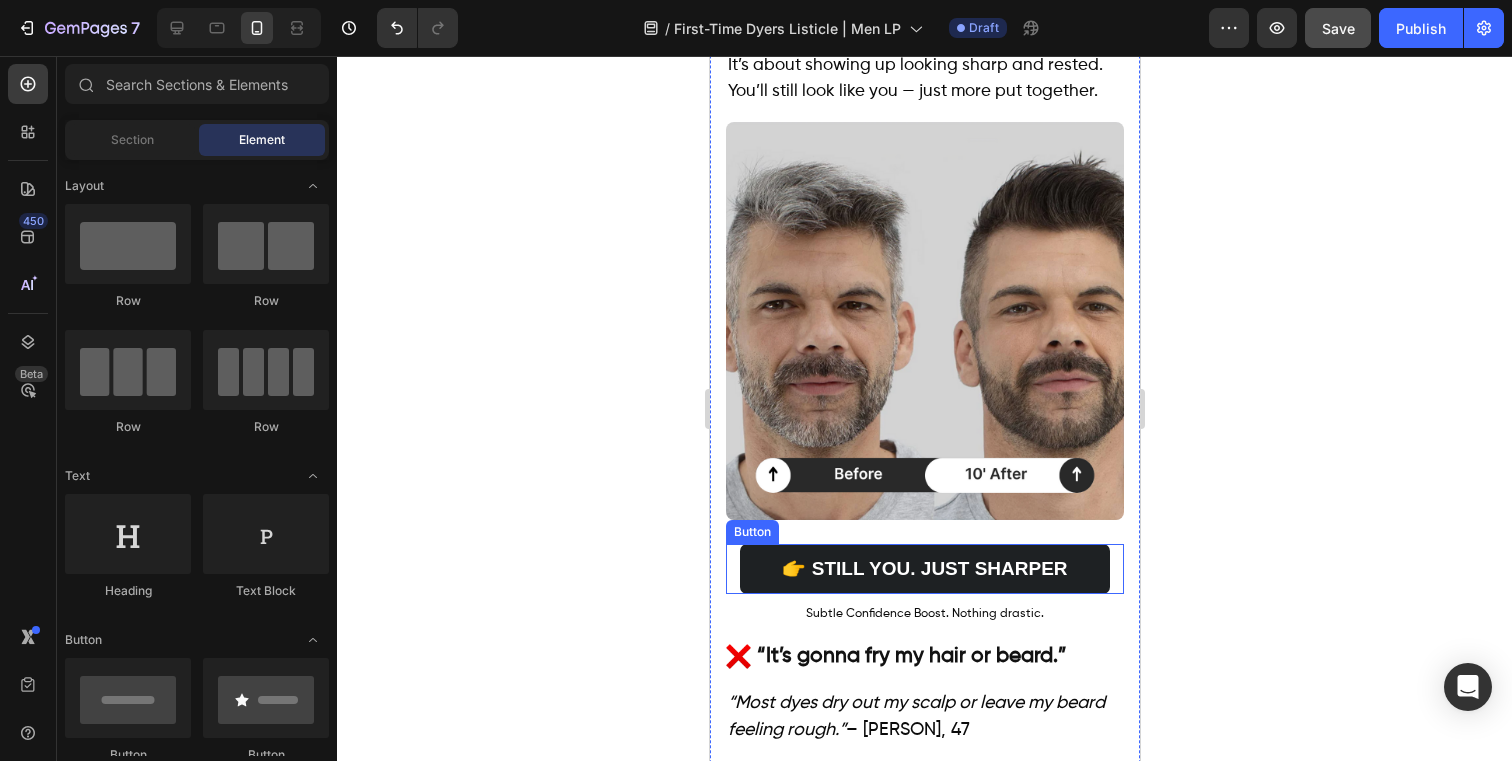 scroll, scrollTop: 4481, scrollLeft: 0, axis: vertical 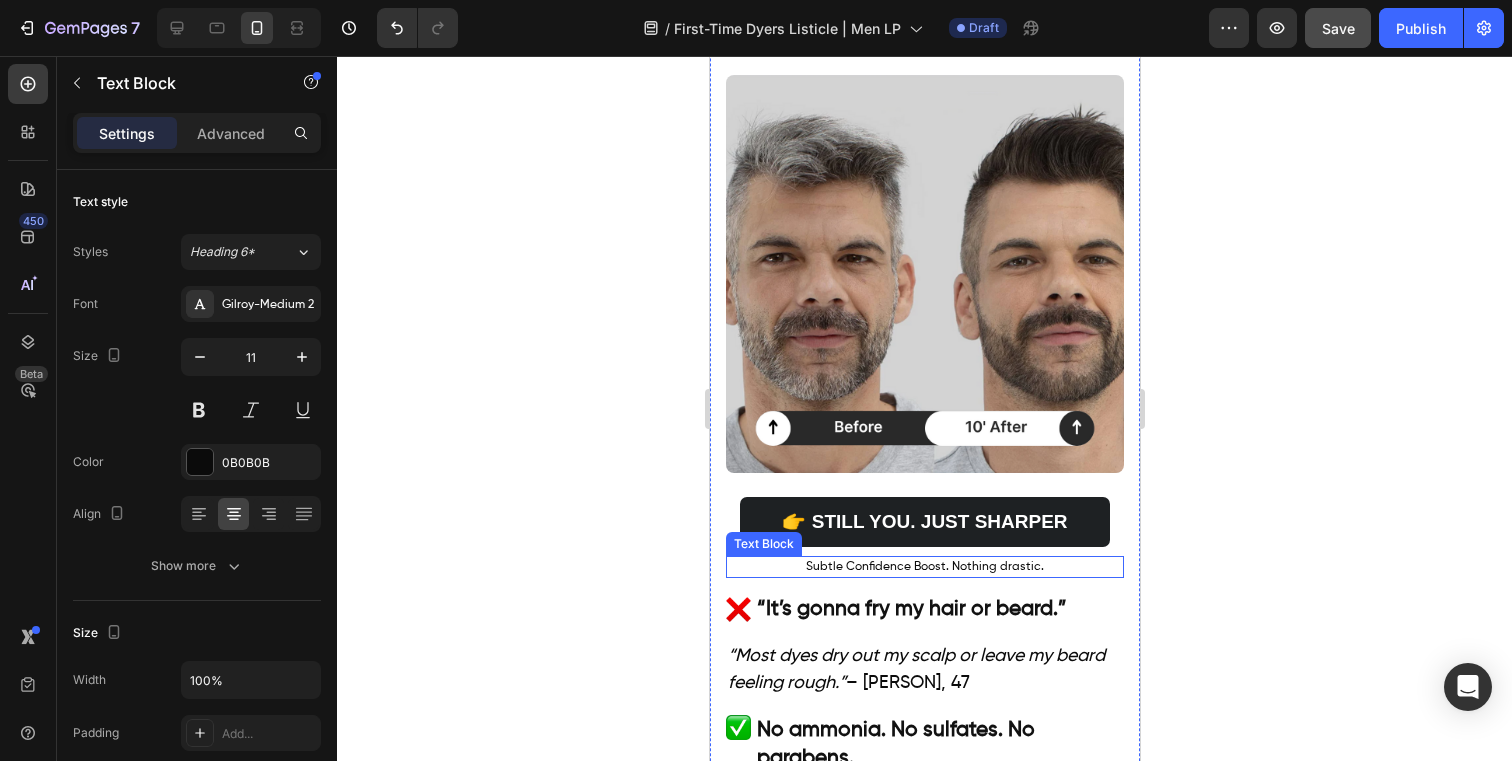 click on "Subtle Confidence Boost. Nothing drastic." at bounding box center (924, 567) 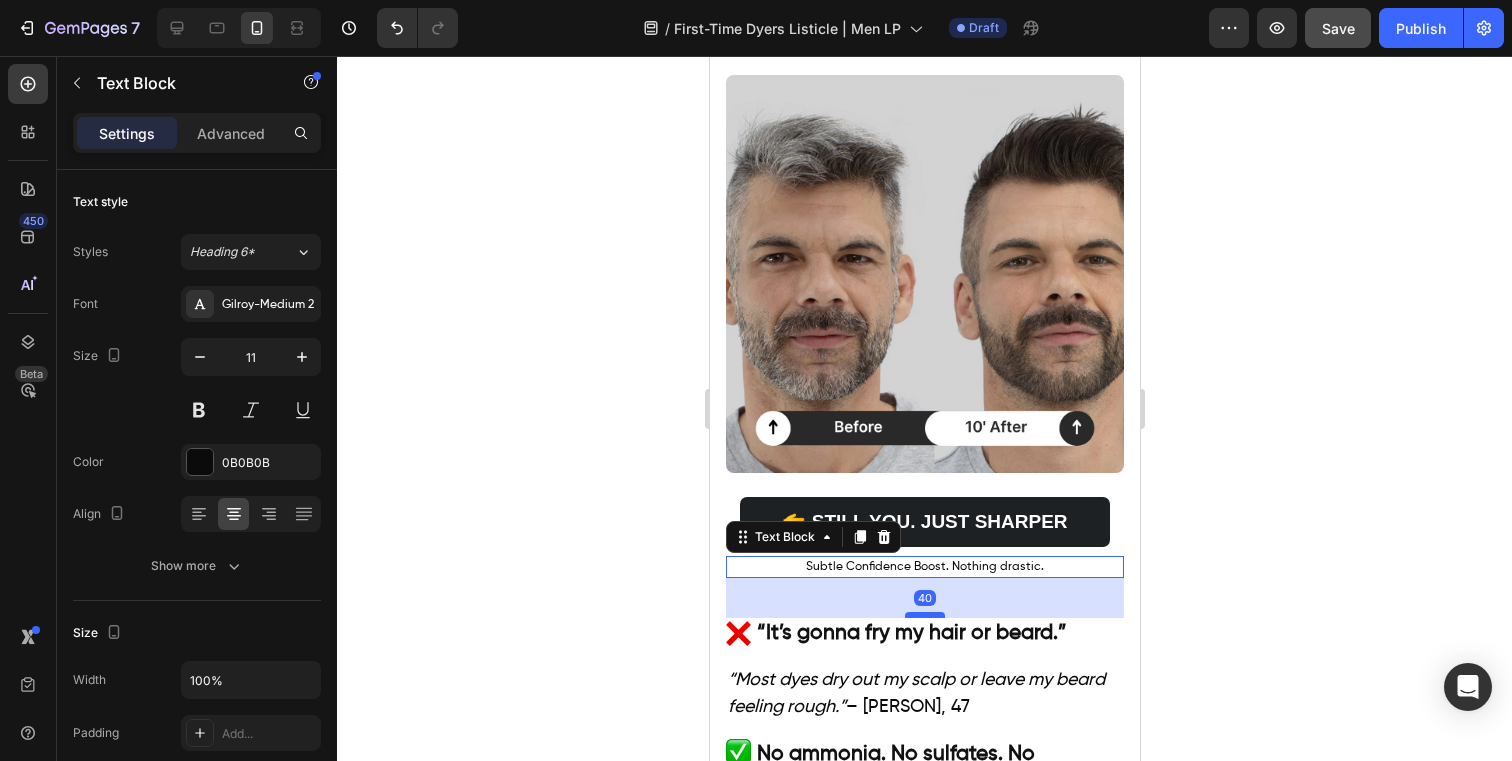 drag, startPoint x: 918, startPoint y: 535, endPoint x: 916, endPoint y: 554, distance: 19.104973 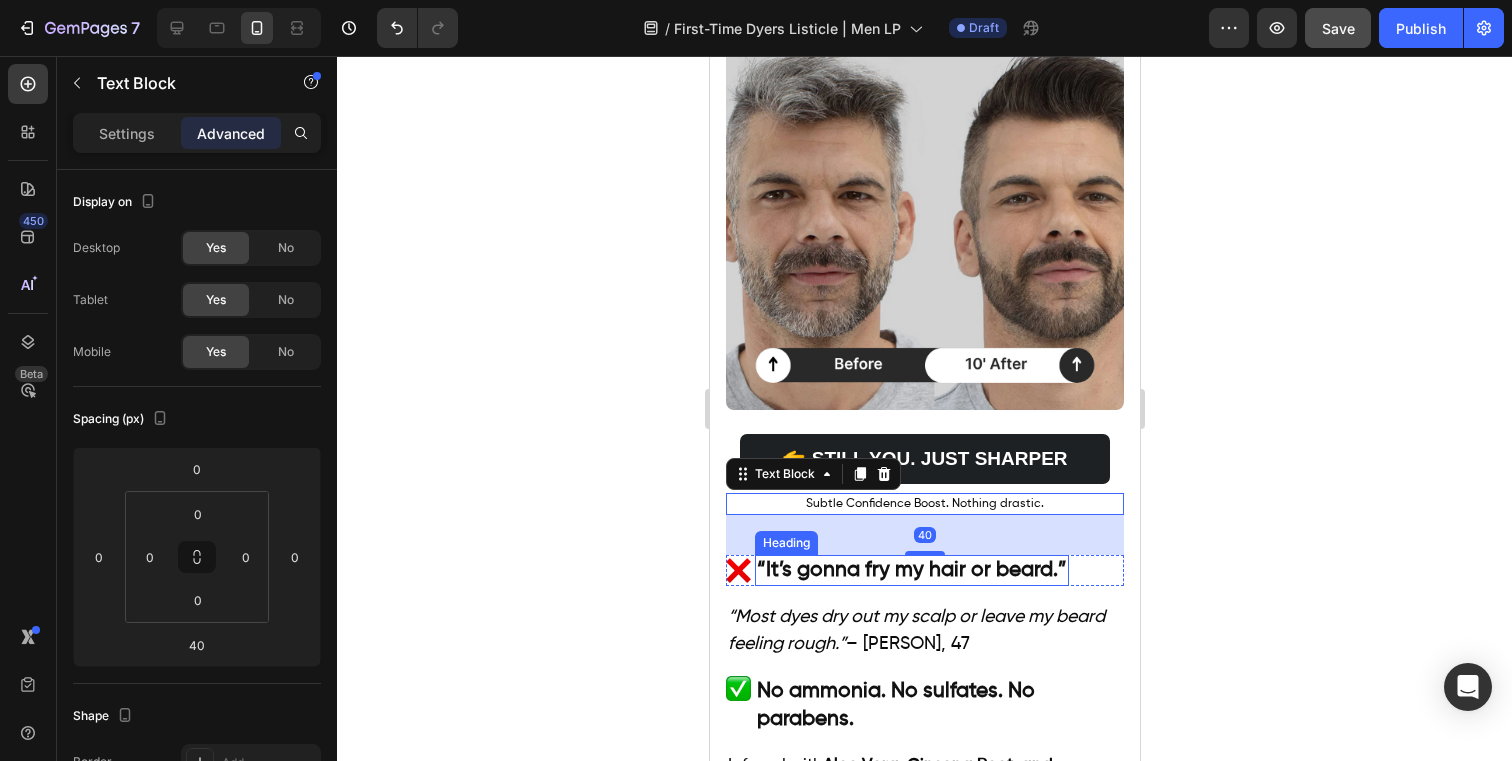 scroll, scrollTop: 4636, scrollLeft: 0, axis: vertical 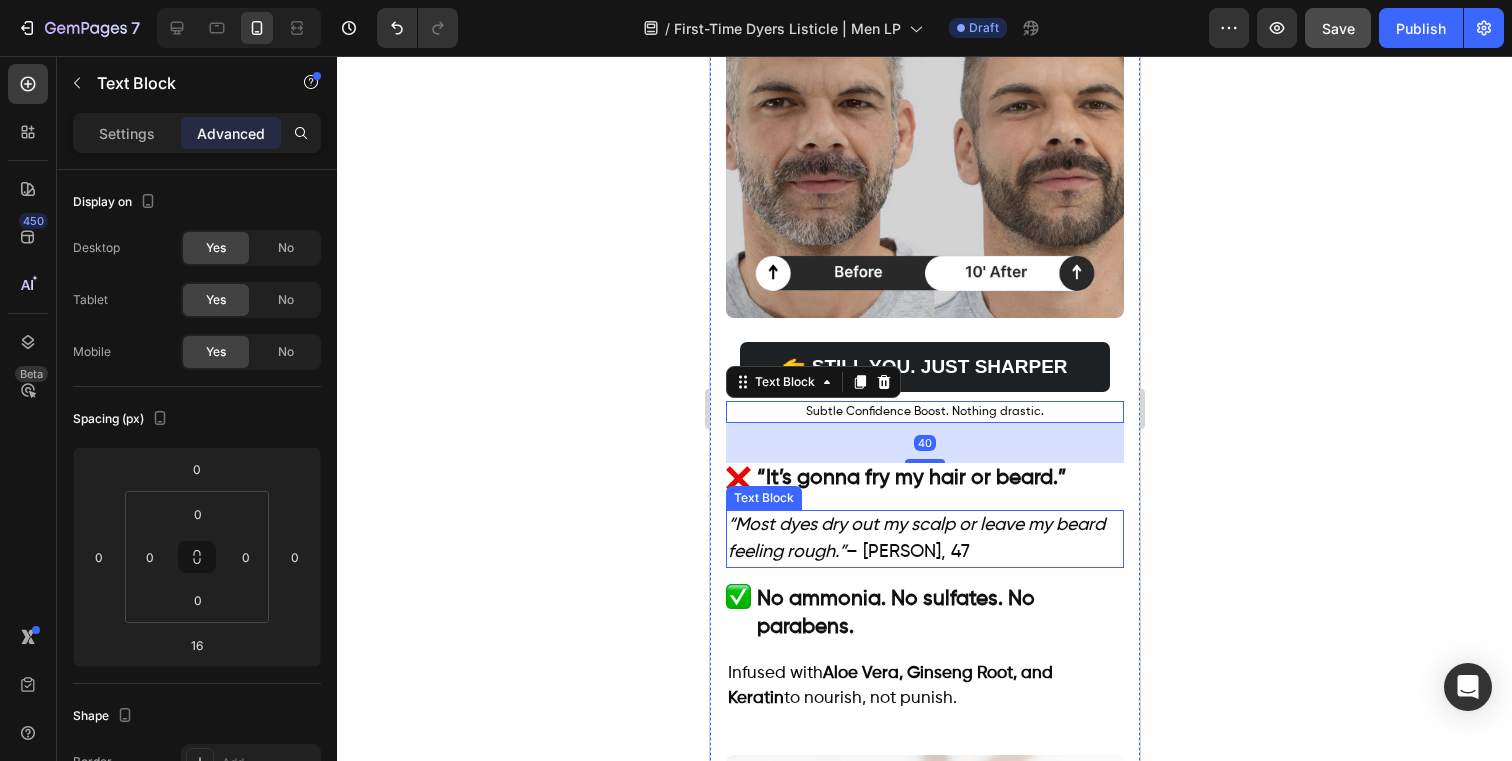 click on "“Most dyes dry out my scalp or leave my beard feeling rough.”" at bounding box center [915, 538] 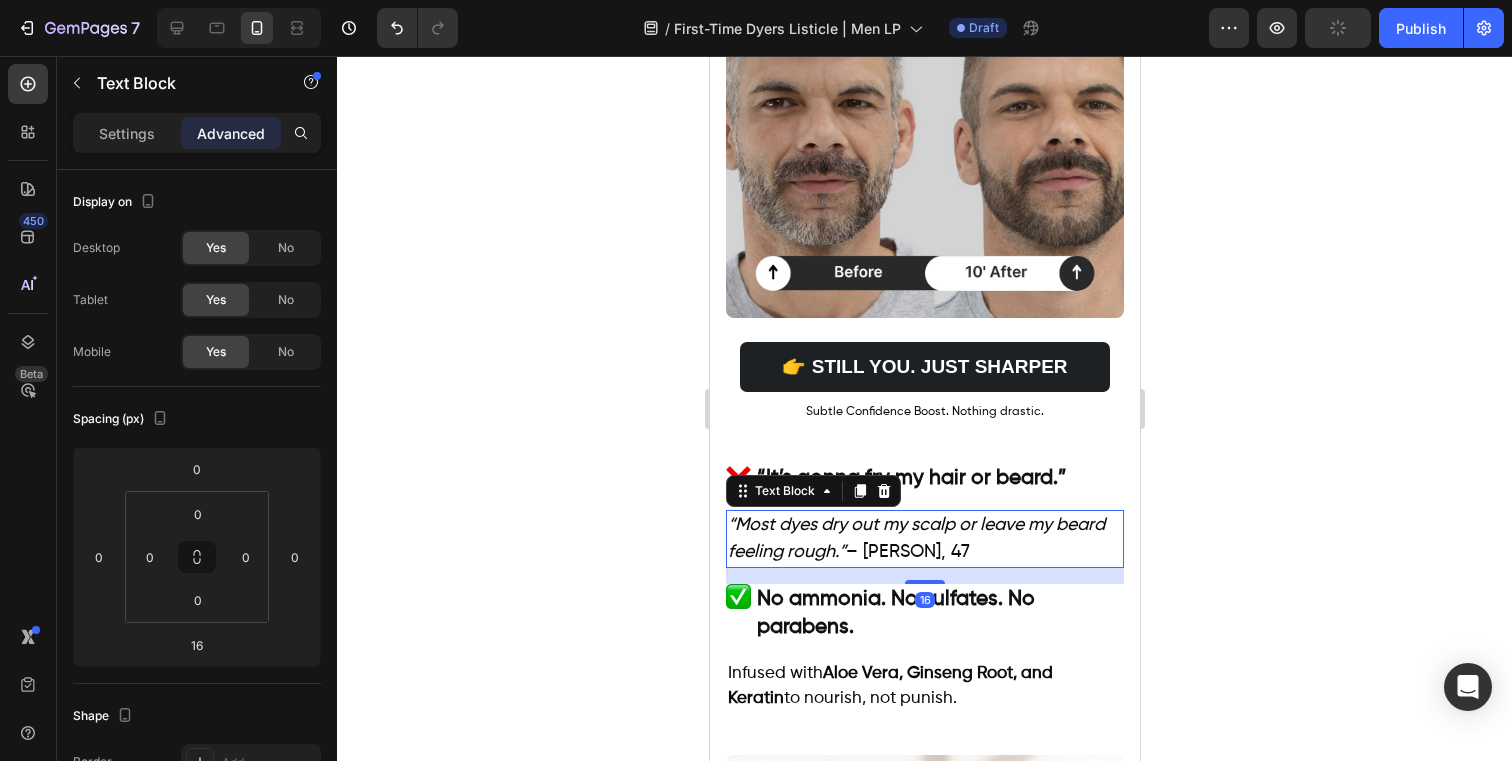 click on "“Most dyes dry out my scalp or leave my beard feeling rough.”" at bounding box center [915, 538] 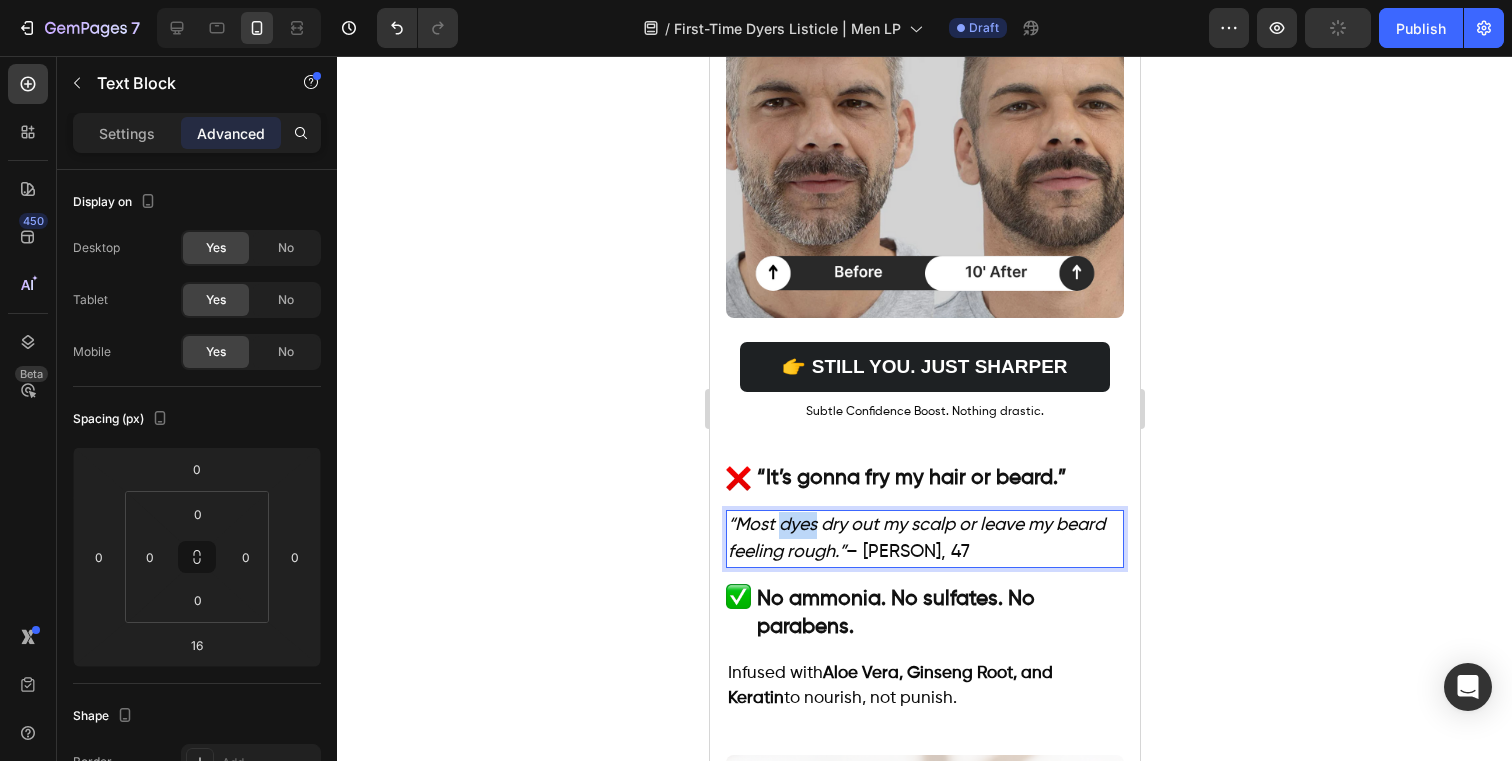 click on "“Most dyes dry out my scalp or leave my beard feeling rough.”" at bounding box center [915, 538] 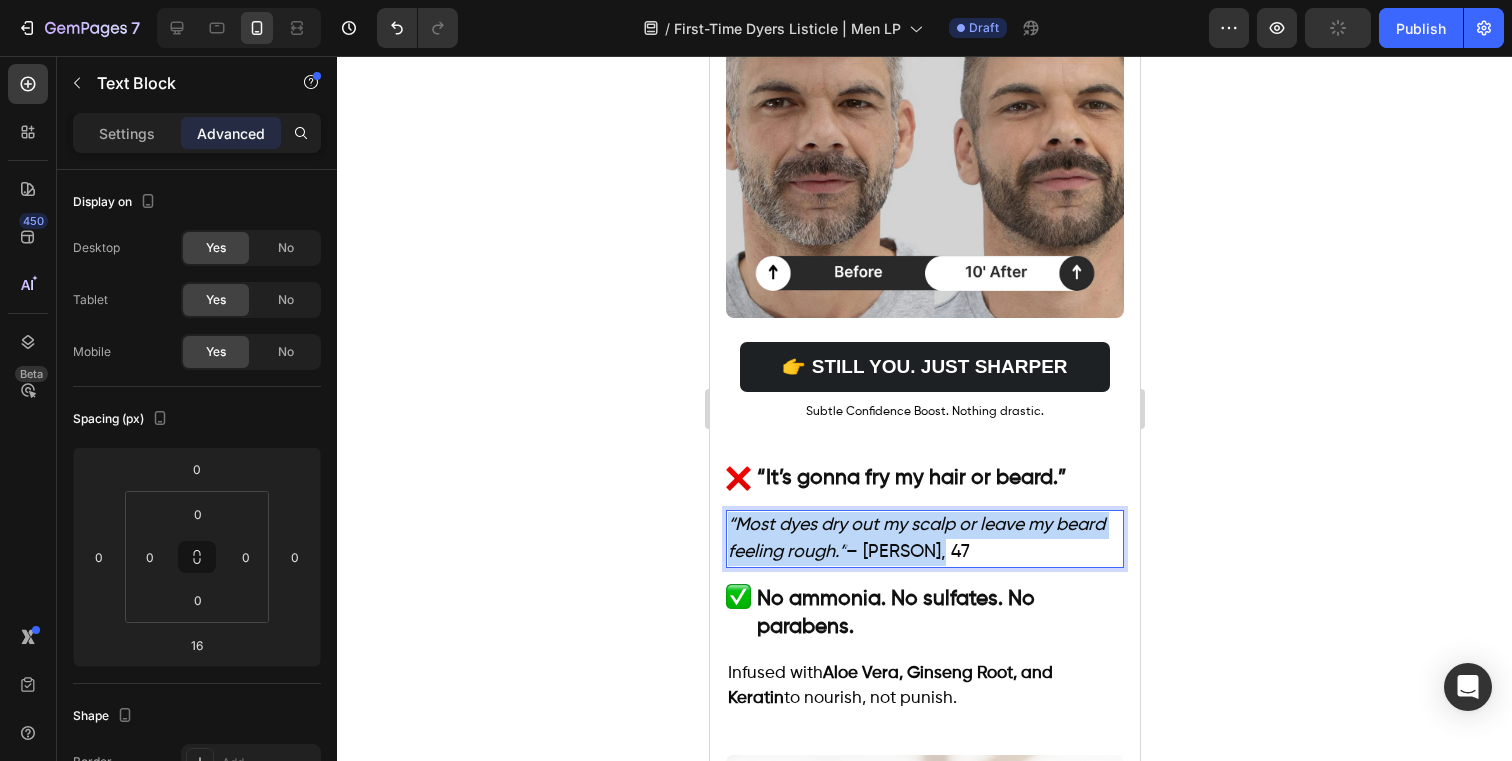 click on "“Most dyes dry out my scalp or leave my beard feeling rough.”" at bounding box center (915, 538) 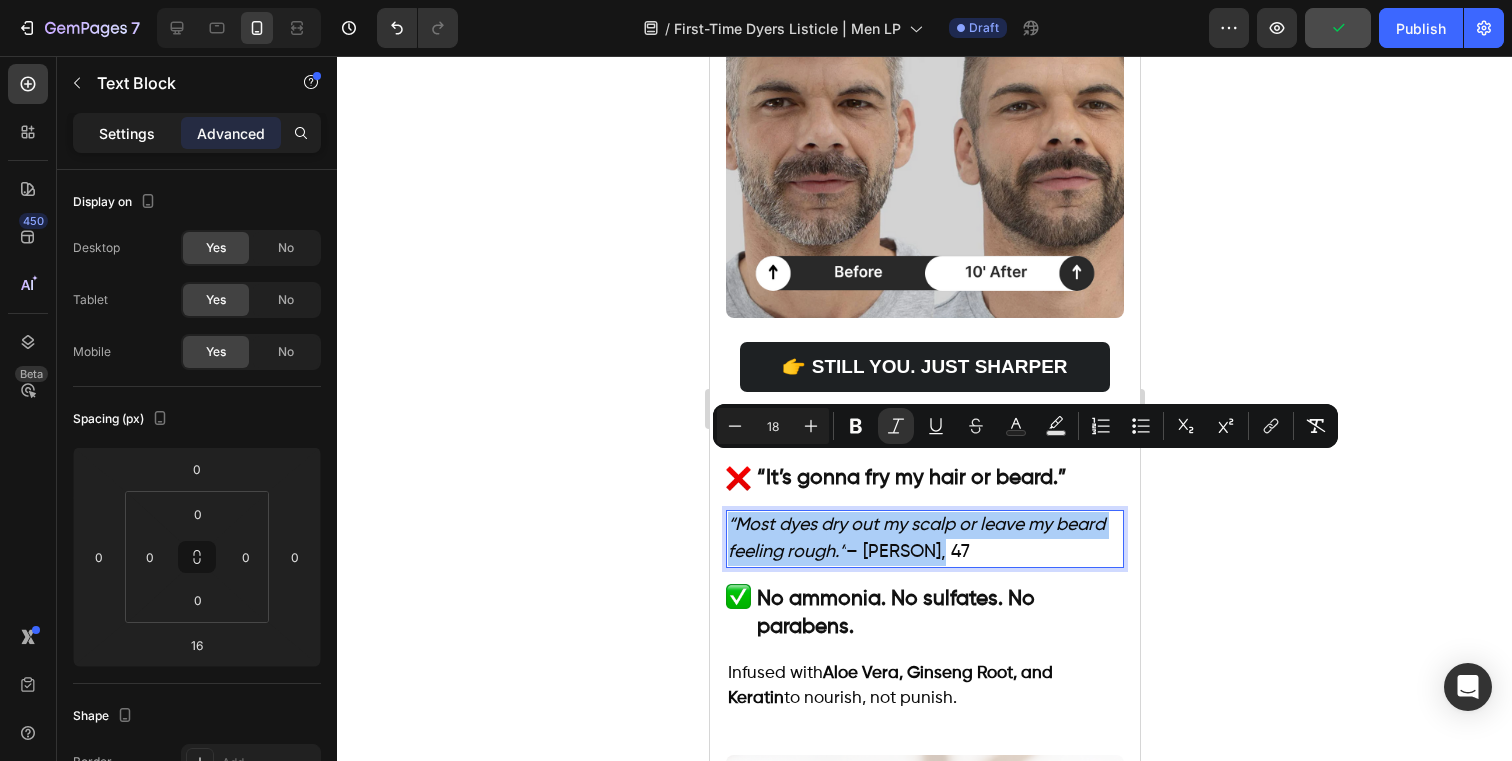 click on "Settings" at bounding box center [127, 133] 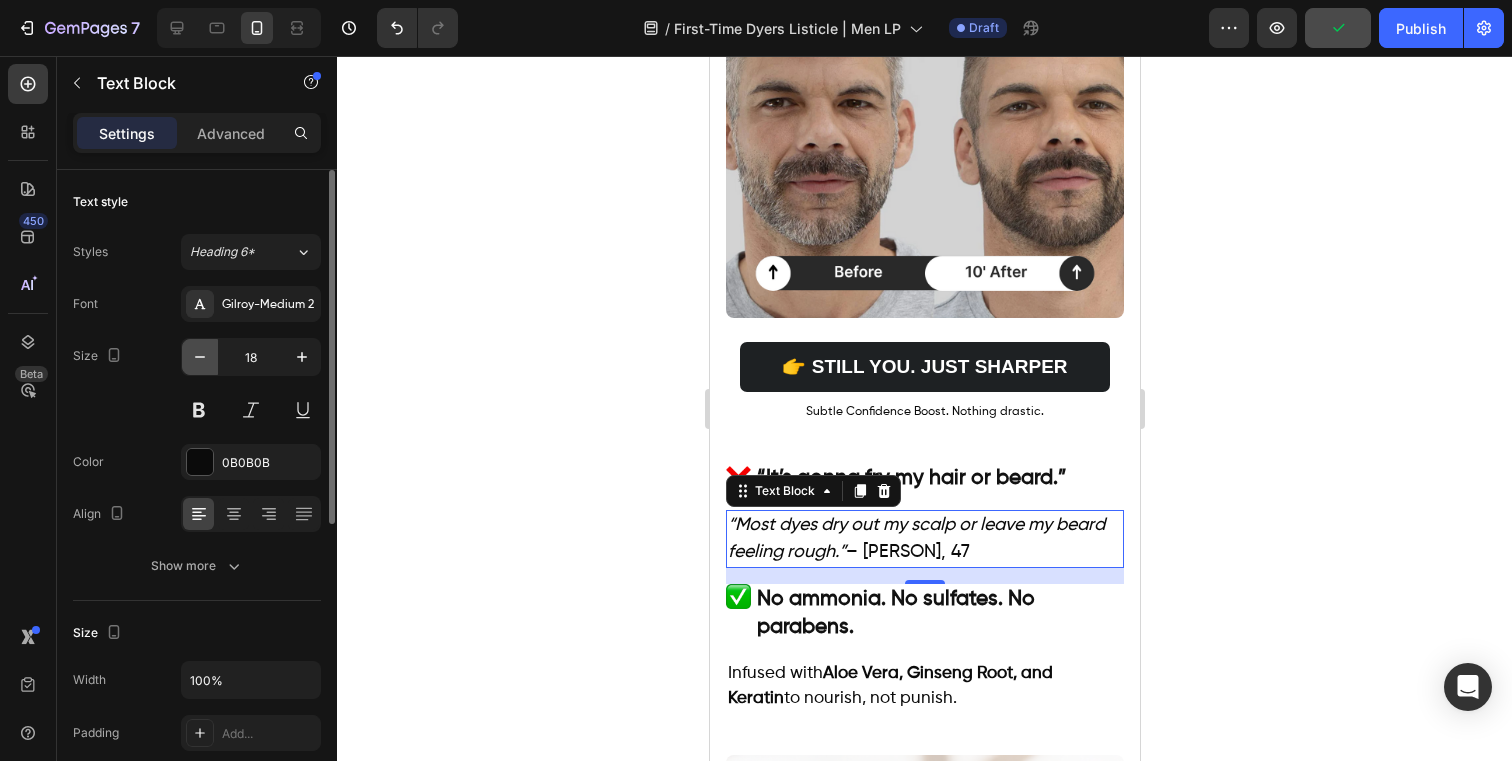 click 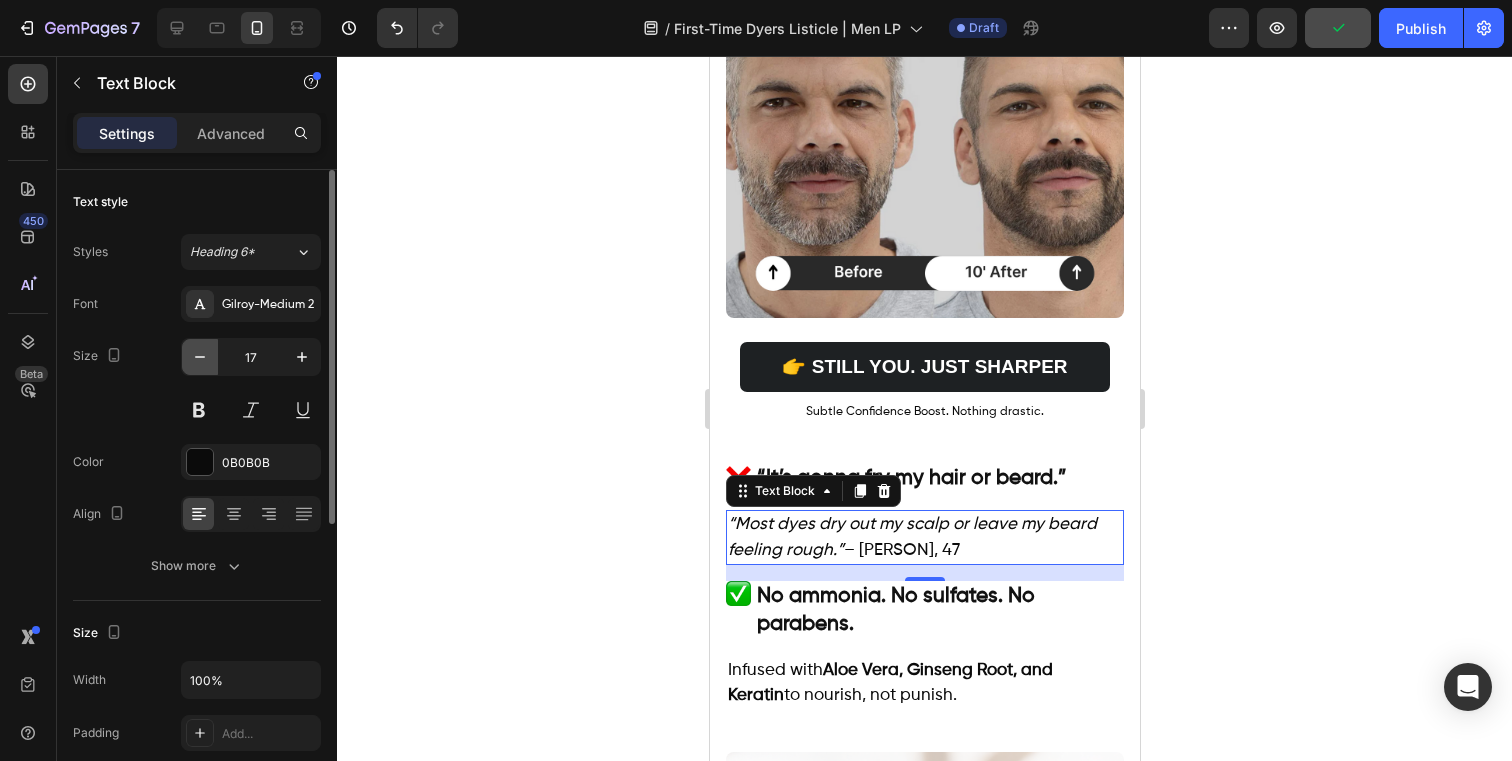 click 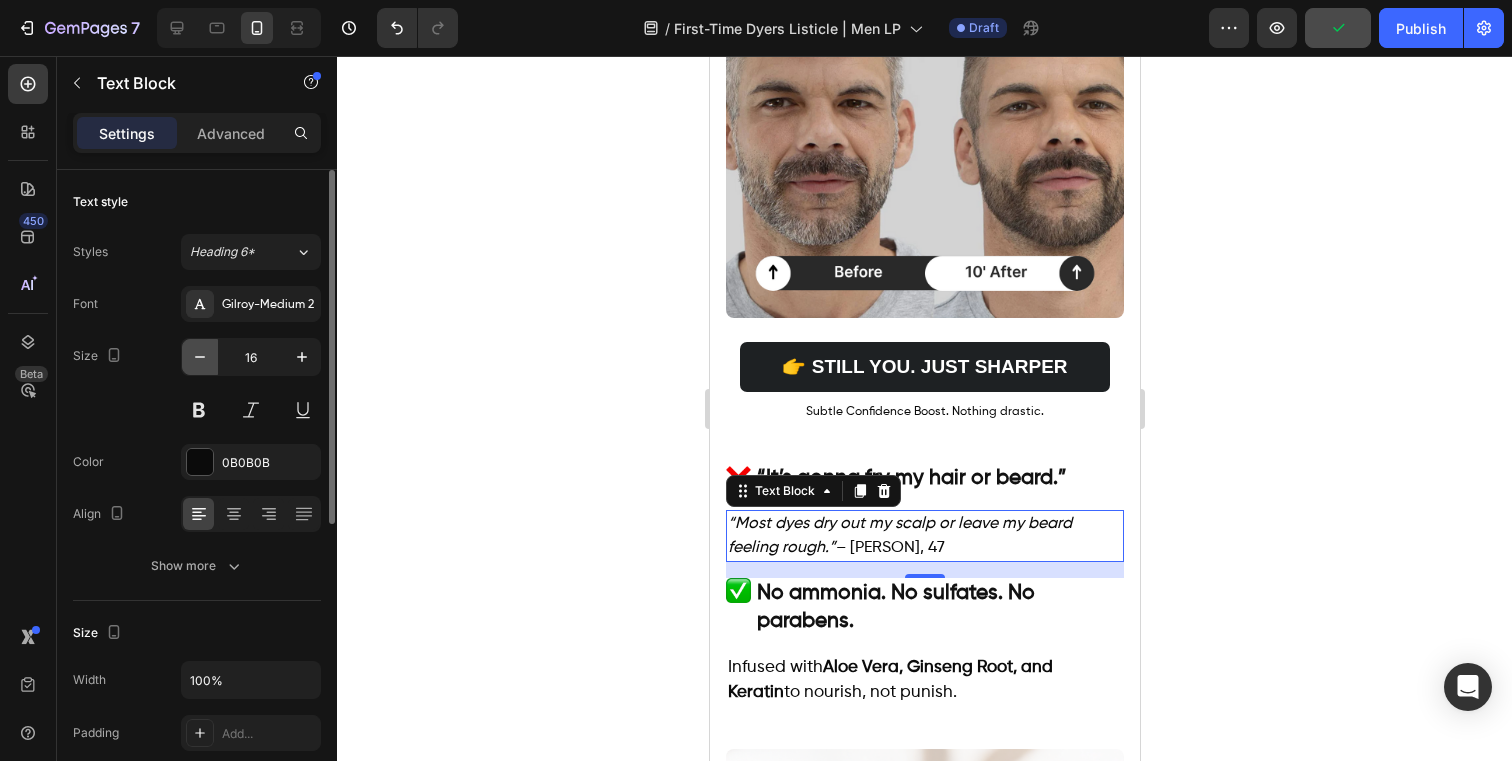 click 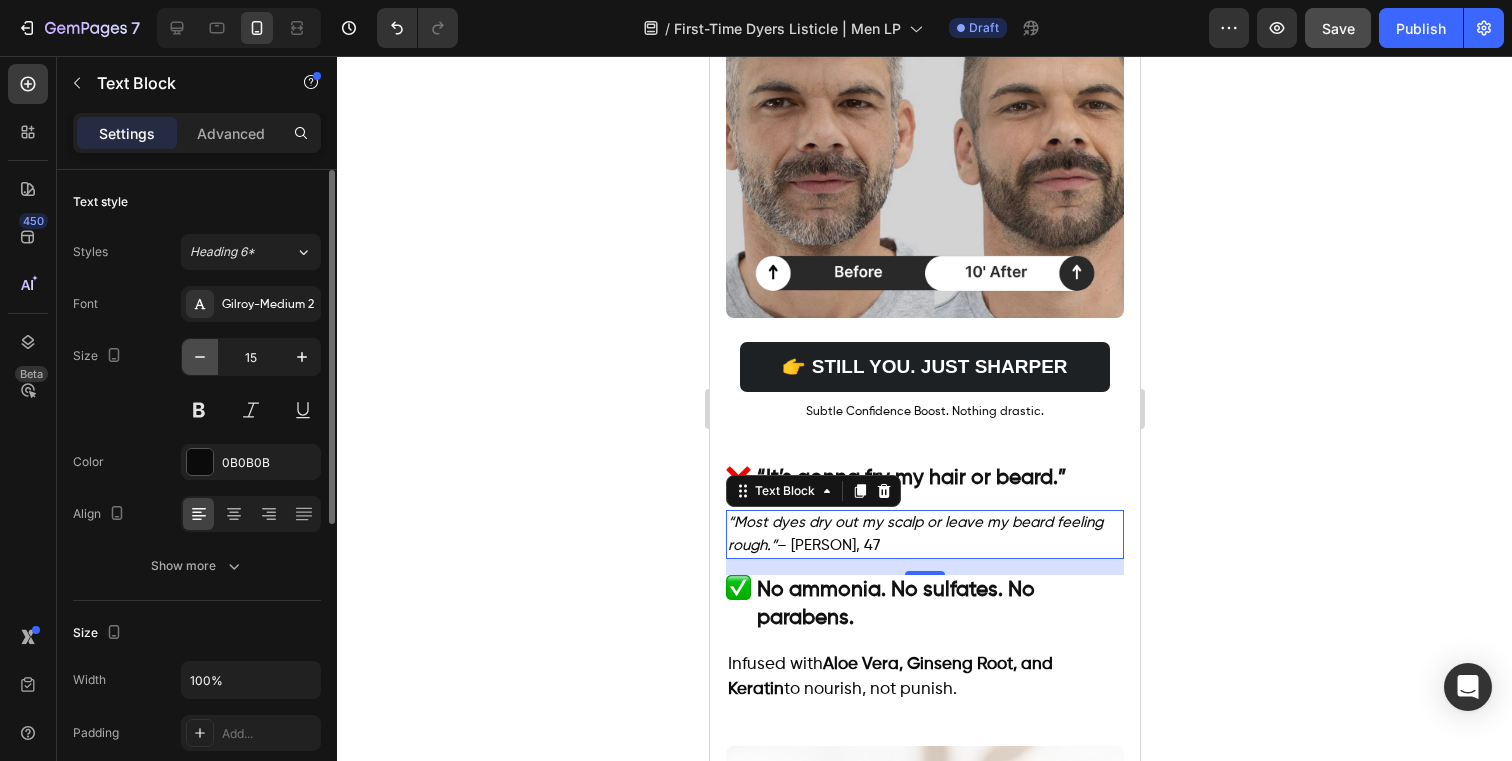 click 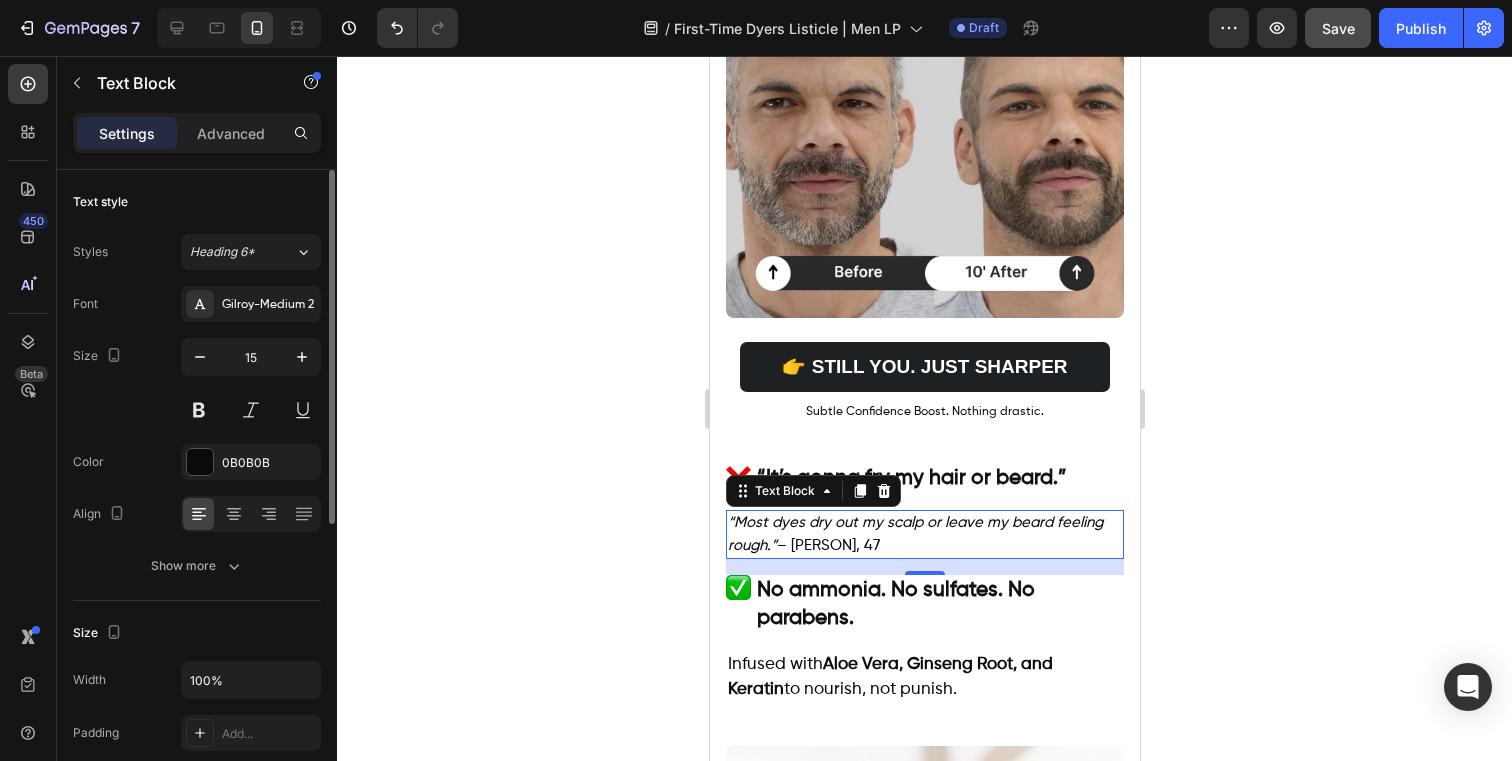 type on "14" 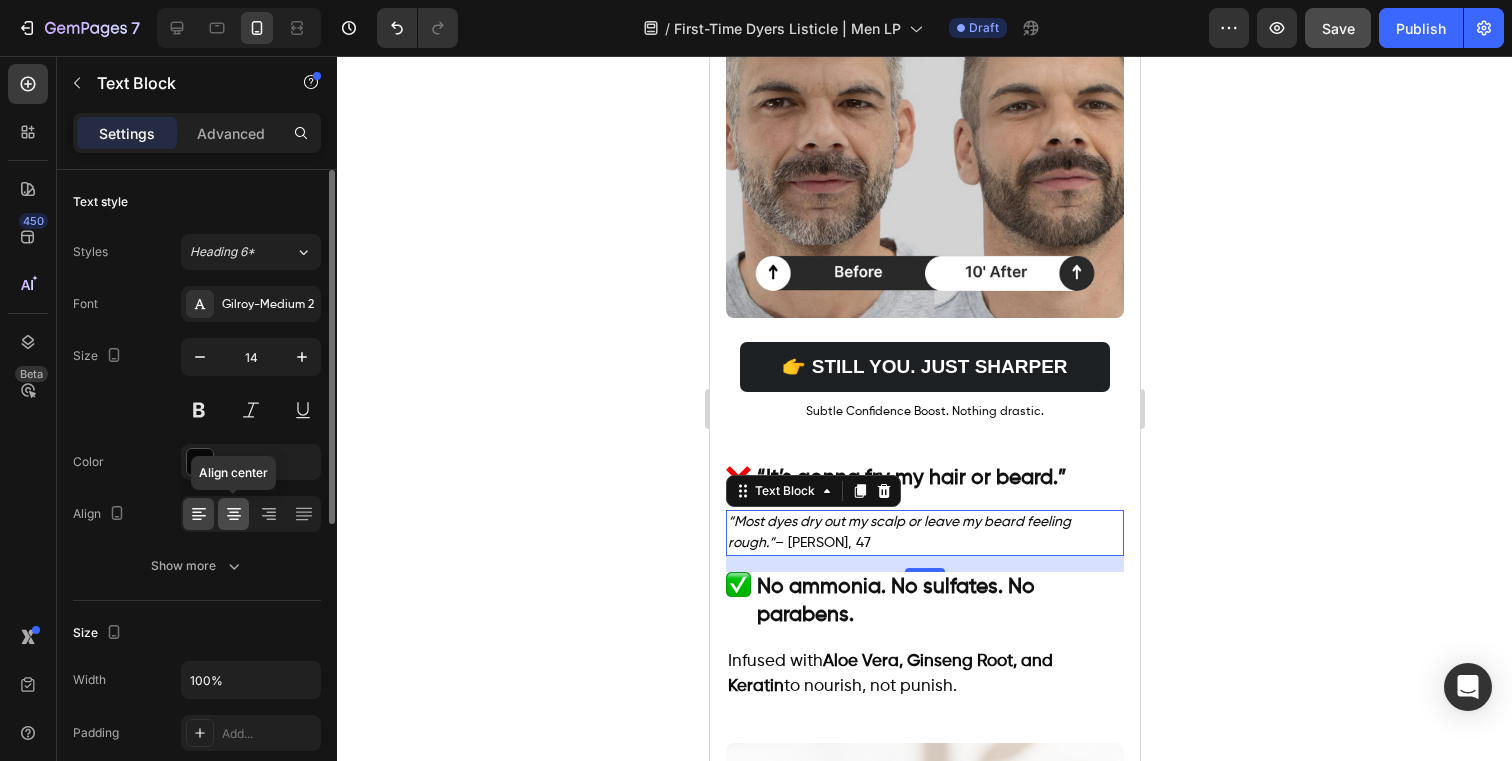 click 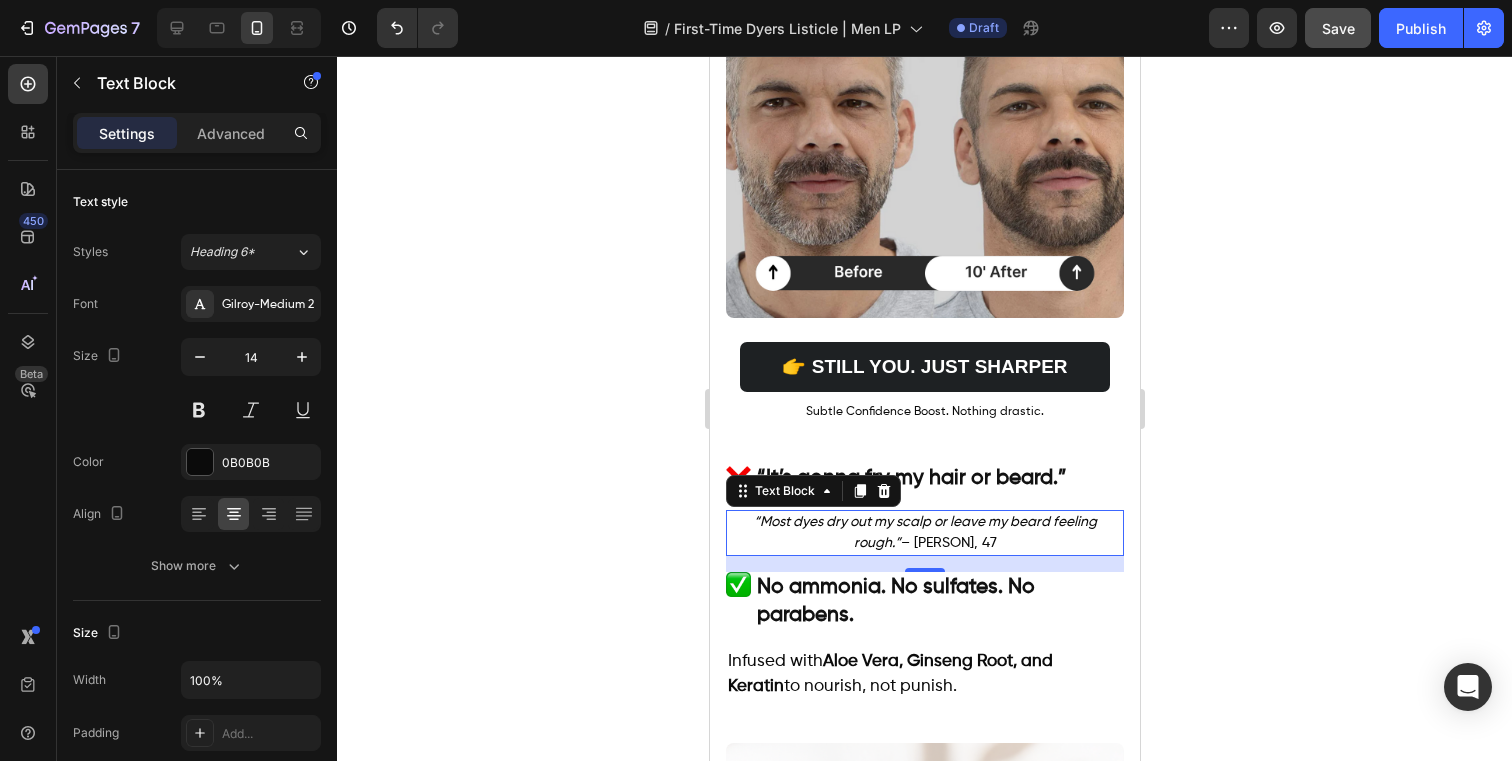 click 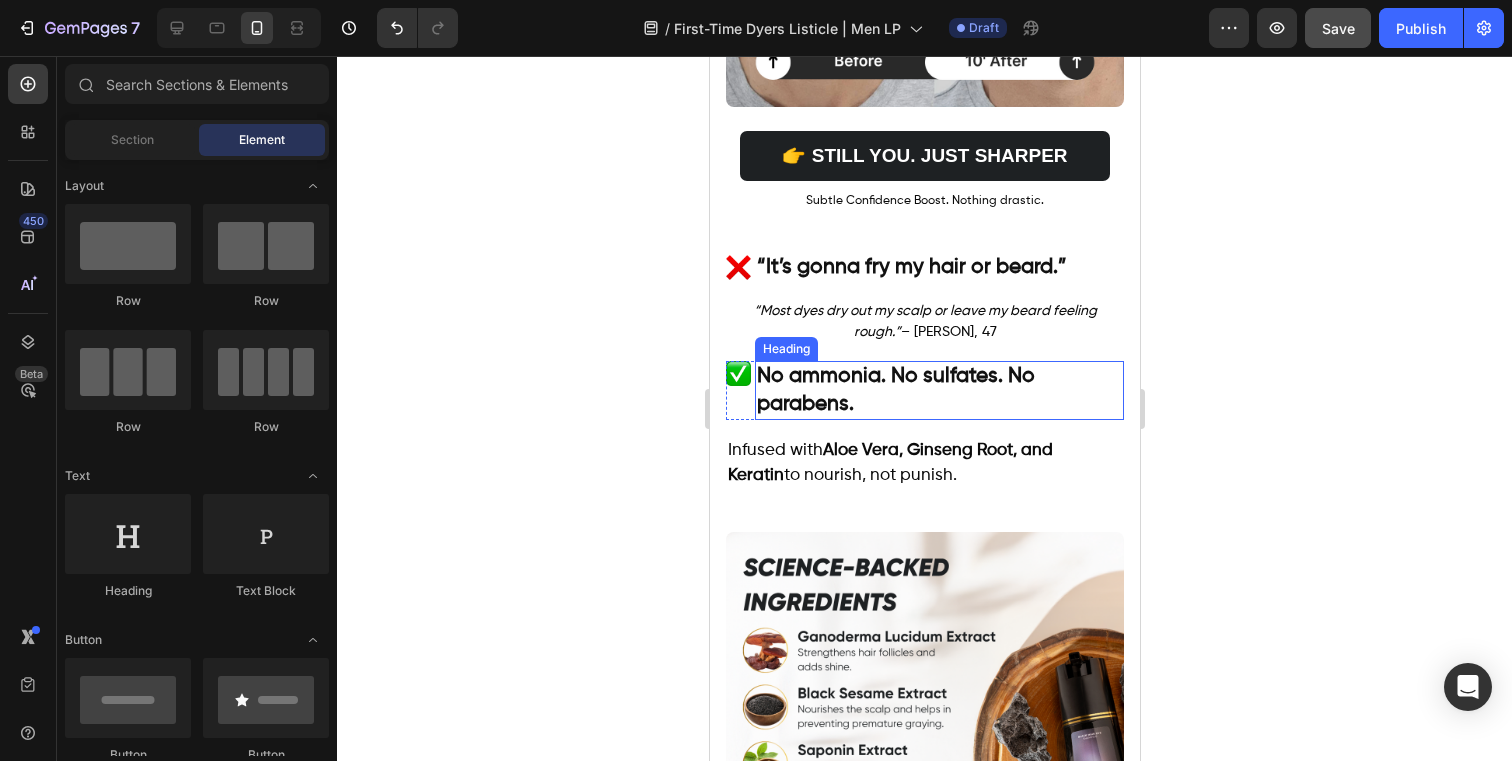 scroll, scrollTop: 4886, scrollLeft: 0, axis: vertical 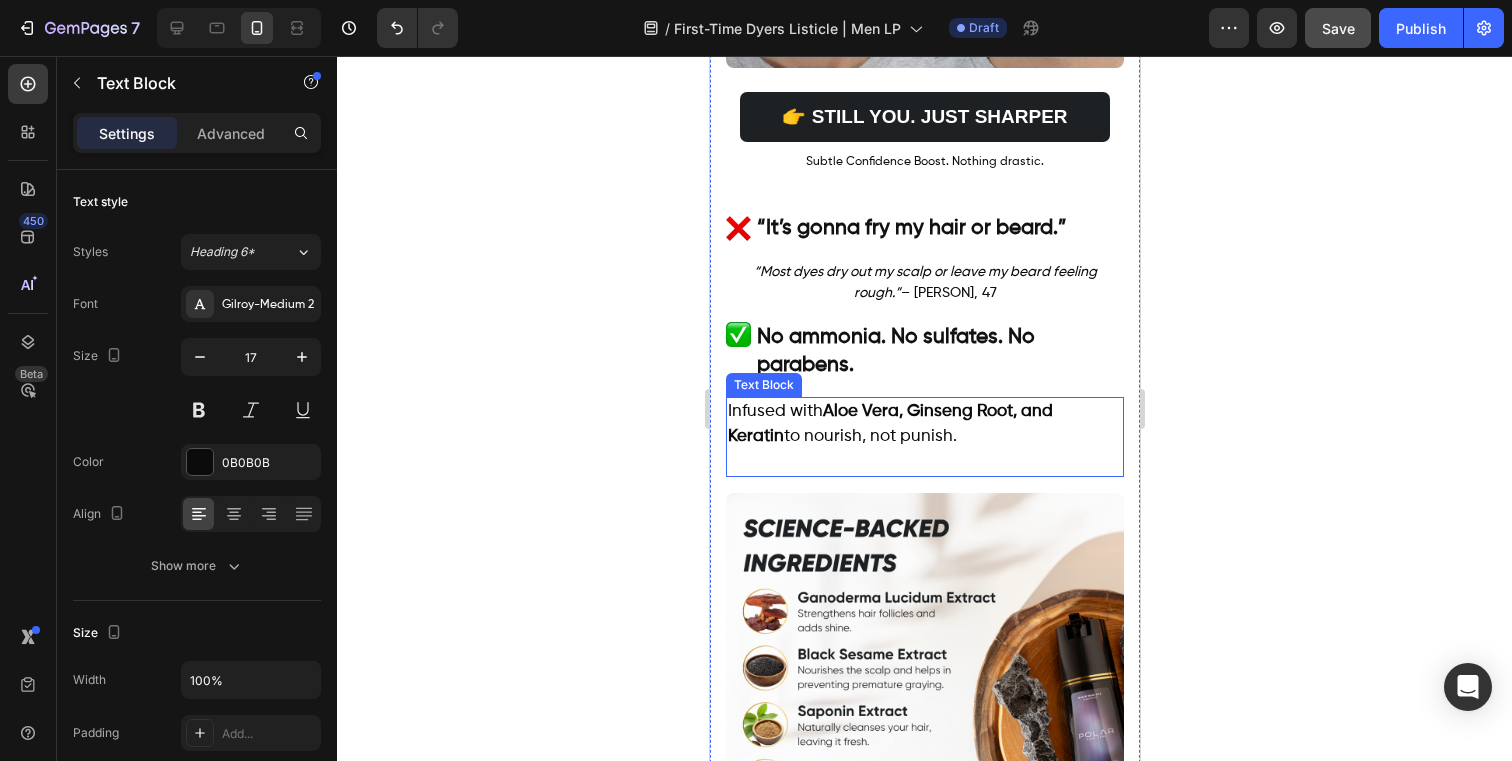 click on "Infused with  Aloe Vera, Ginseng Root, and Keratin  to nourish, not punish." at bounding box center (924, 424) 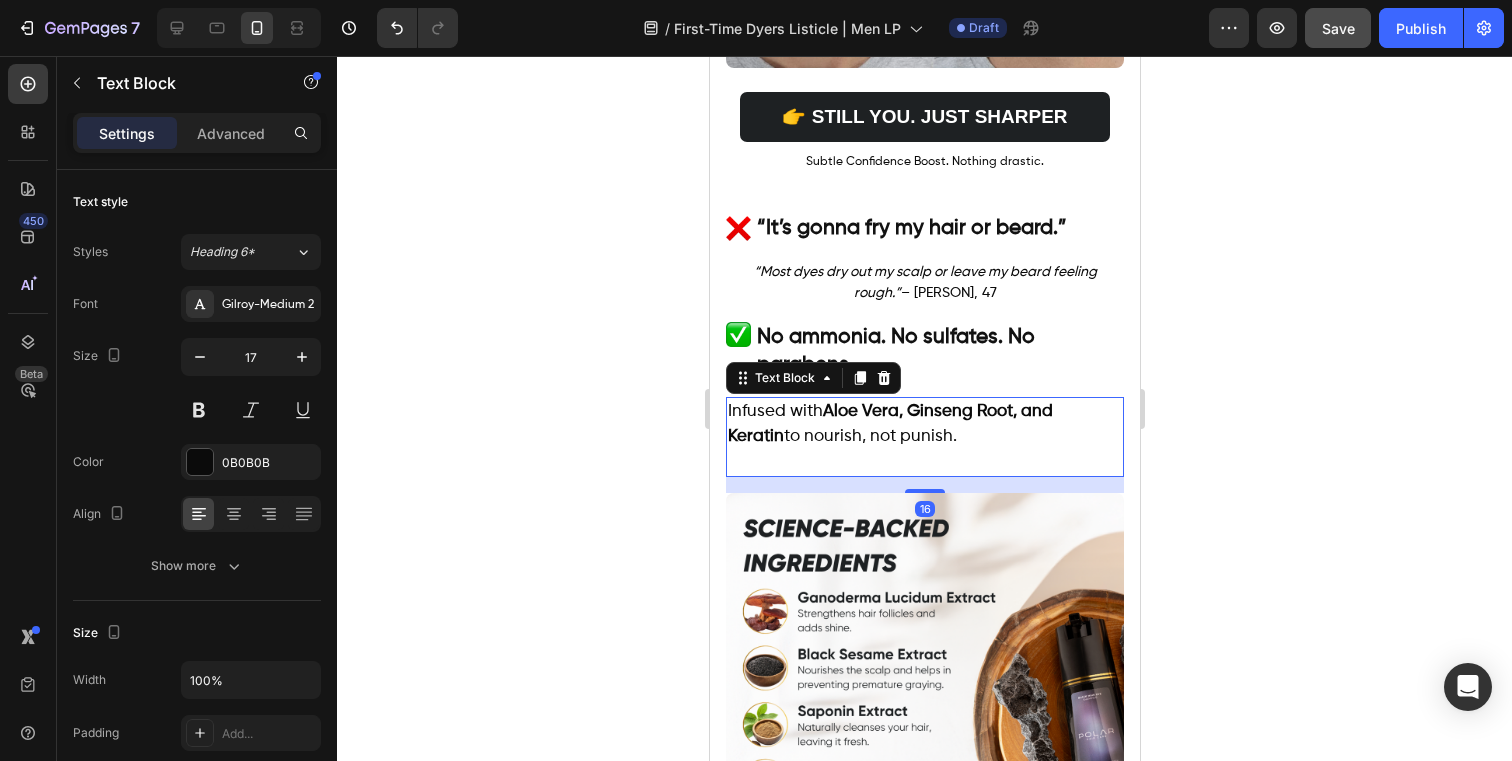 click on "Infused with  Aloe Vera, Ginseng Root, and Keratin  to nourish, not punish." at bounding box center (924, 424) 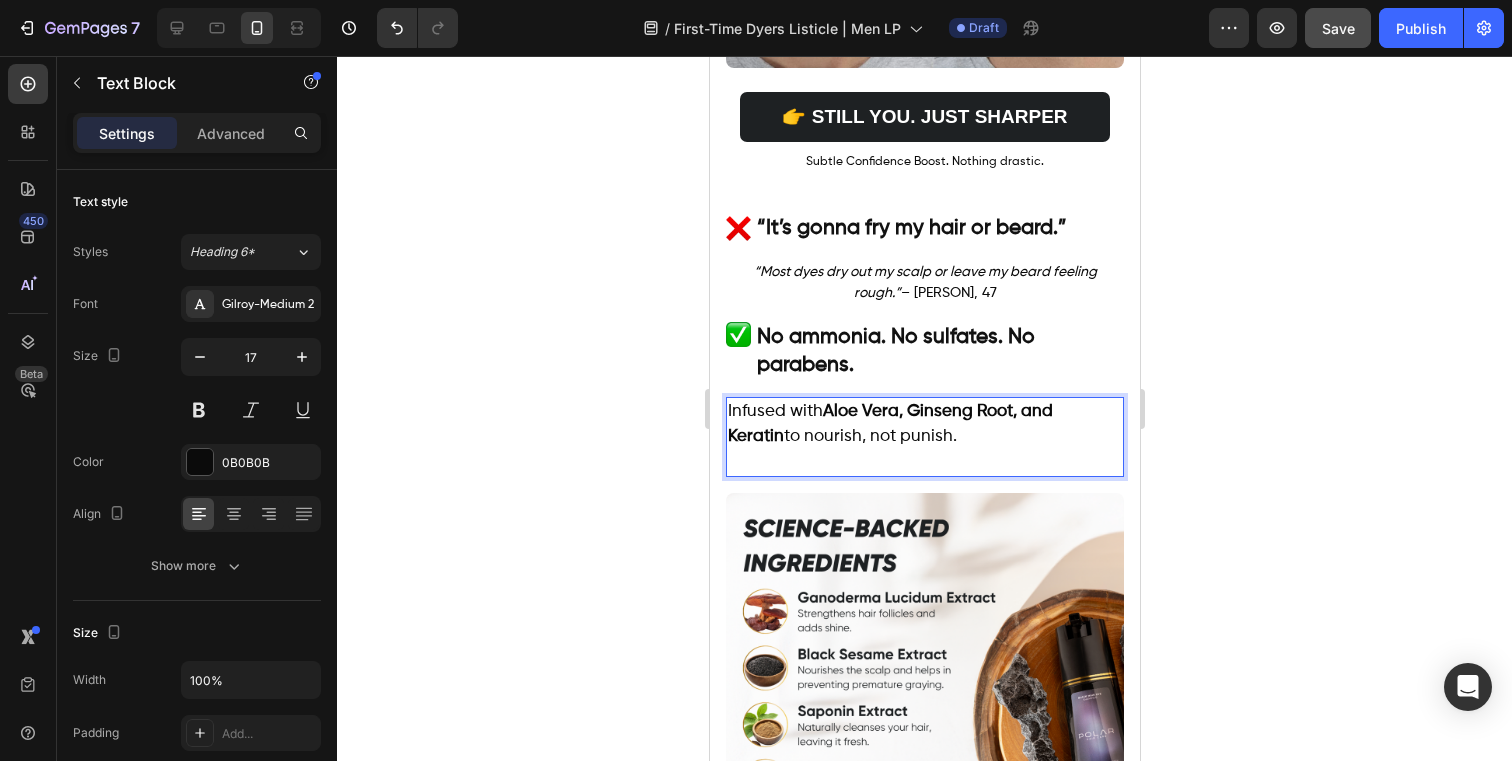 click at bounding box center [924, 463] 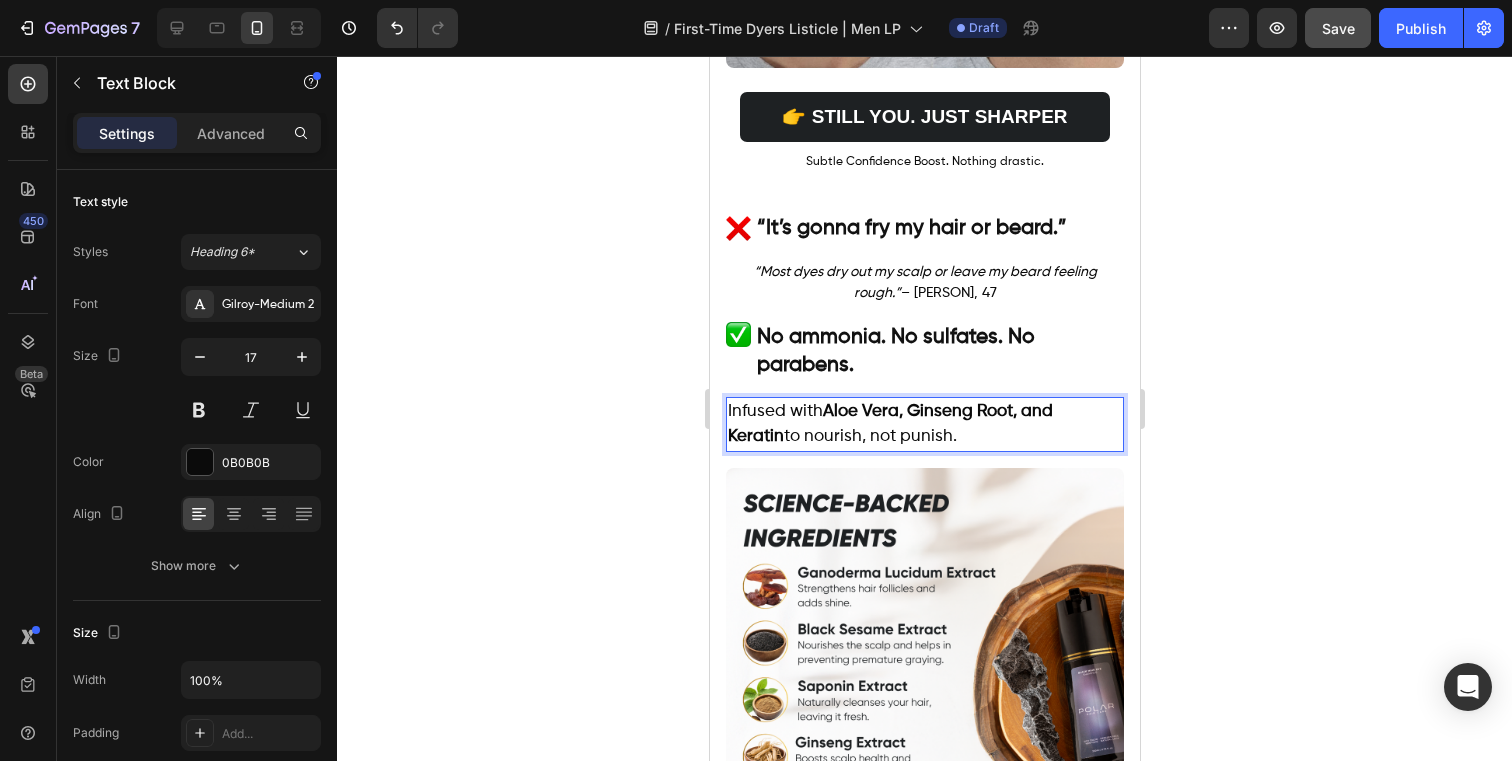 click 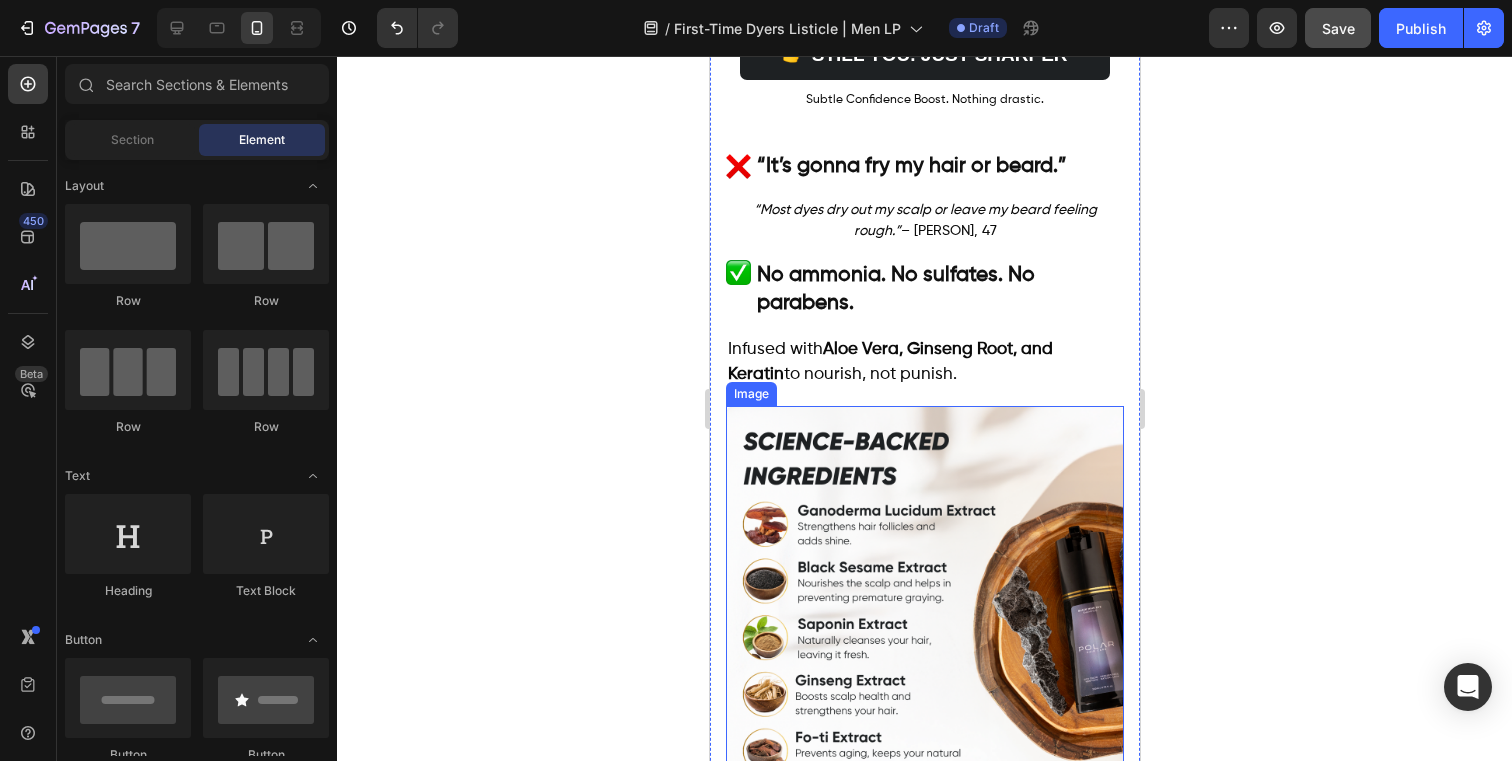 scroll, scrollTop: 5253, scrollLeft: 0, axis: vertical 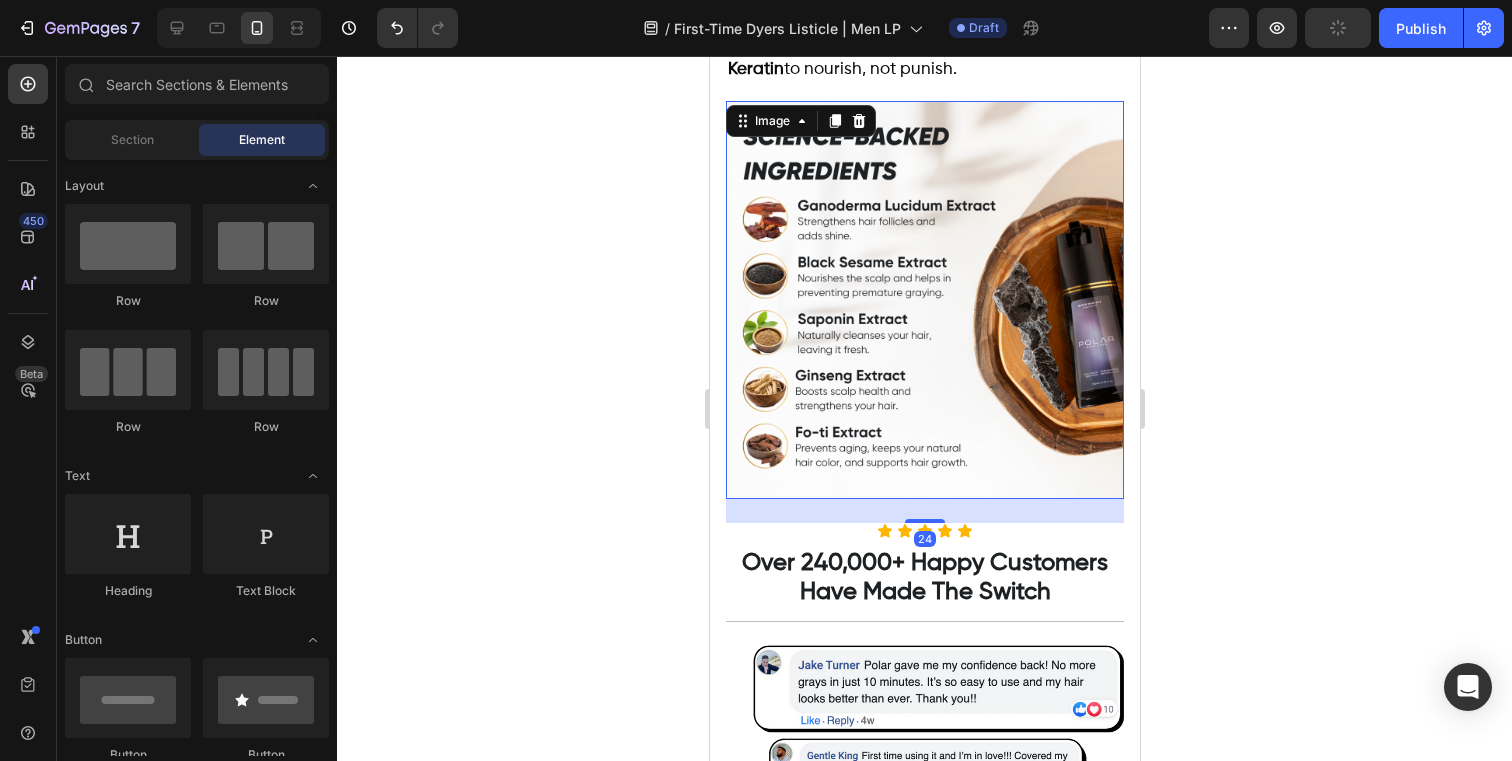 click at bounding box center [924, 300] 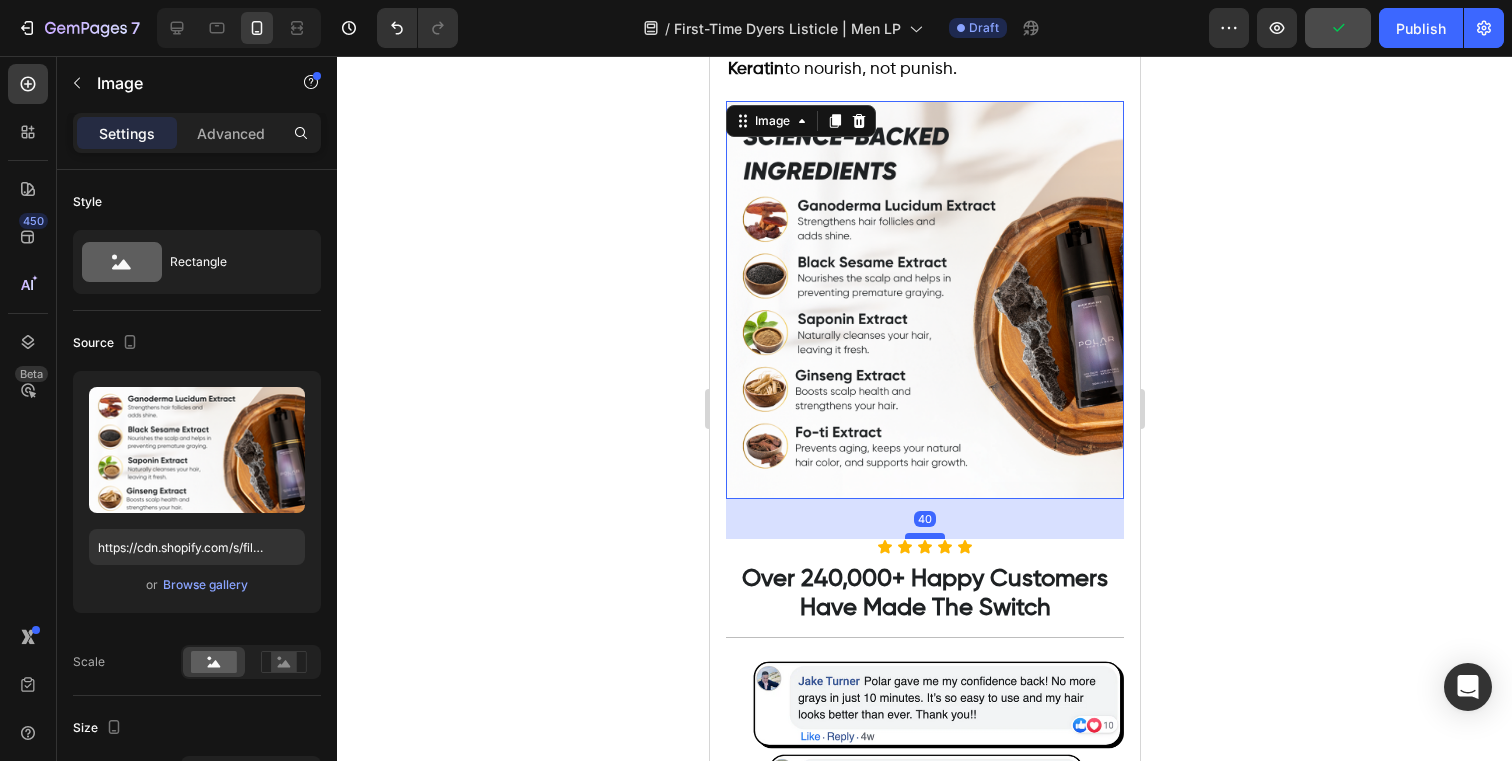drag, startPoint x: 914, startPoint y: 446, endPoint x: 911, endPoint y: 461, distance: 15.297058 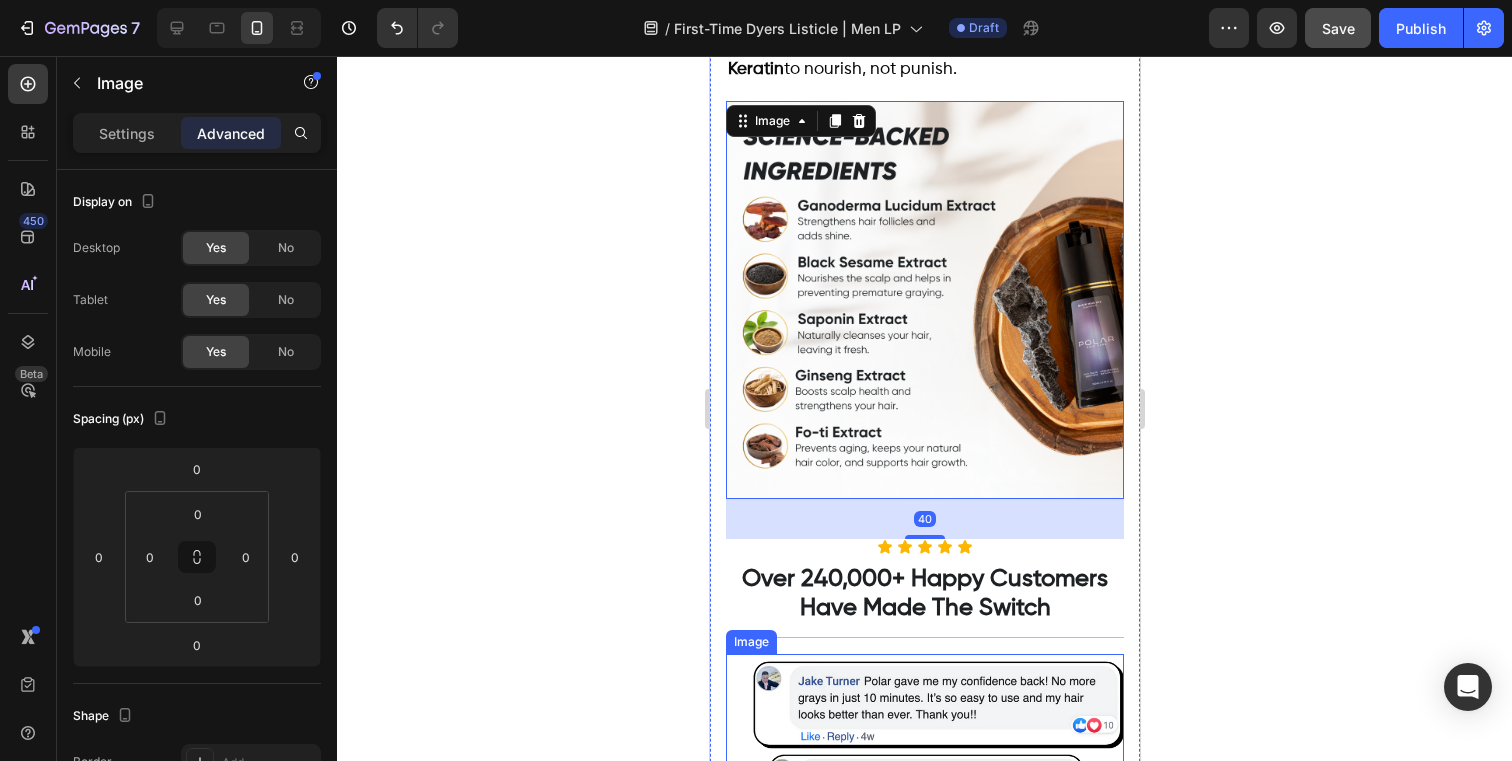 click at bounding box center (924, 938) 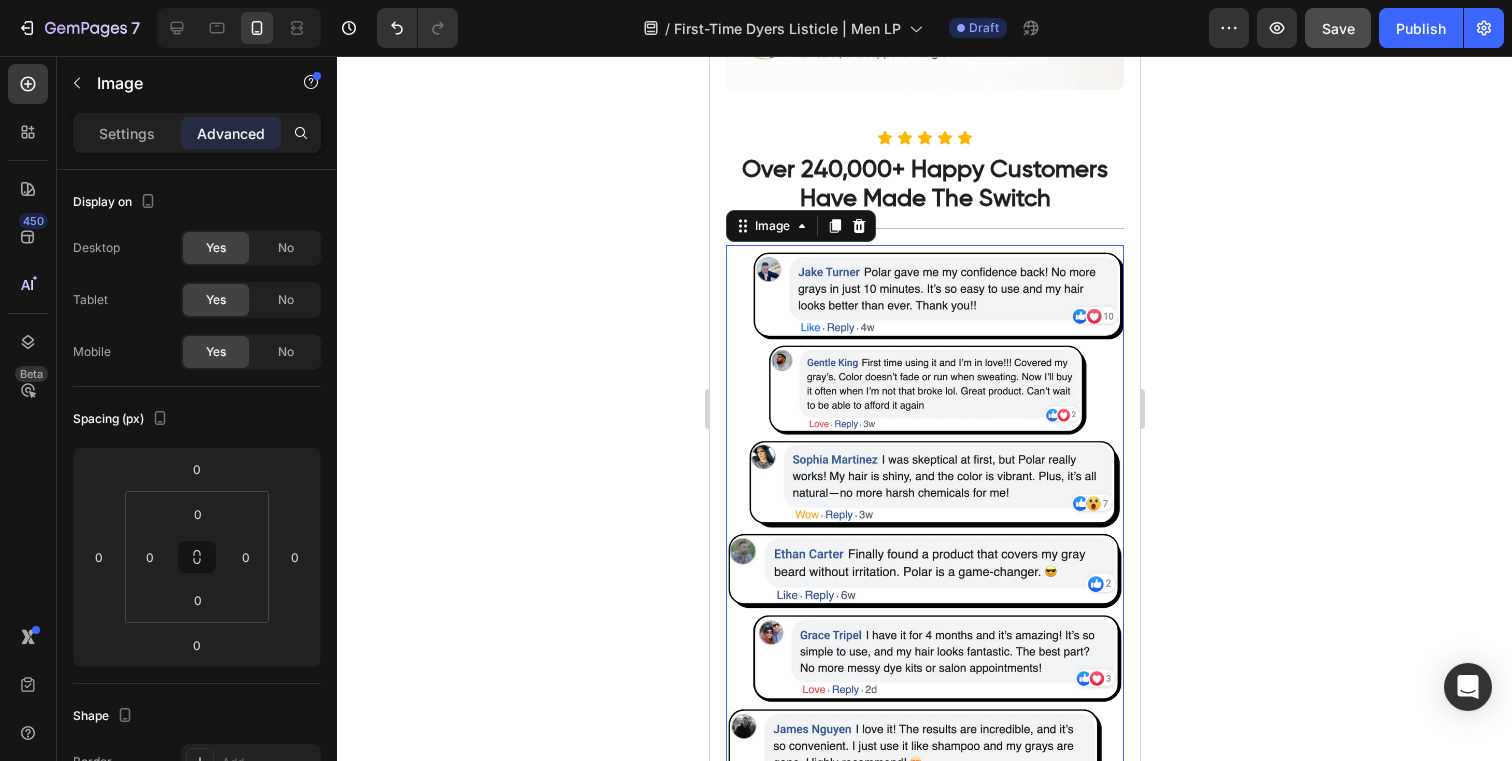 scroll, scrollTop: 5665, scrollLeft: 0, axis: vertical 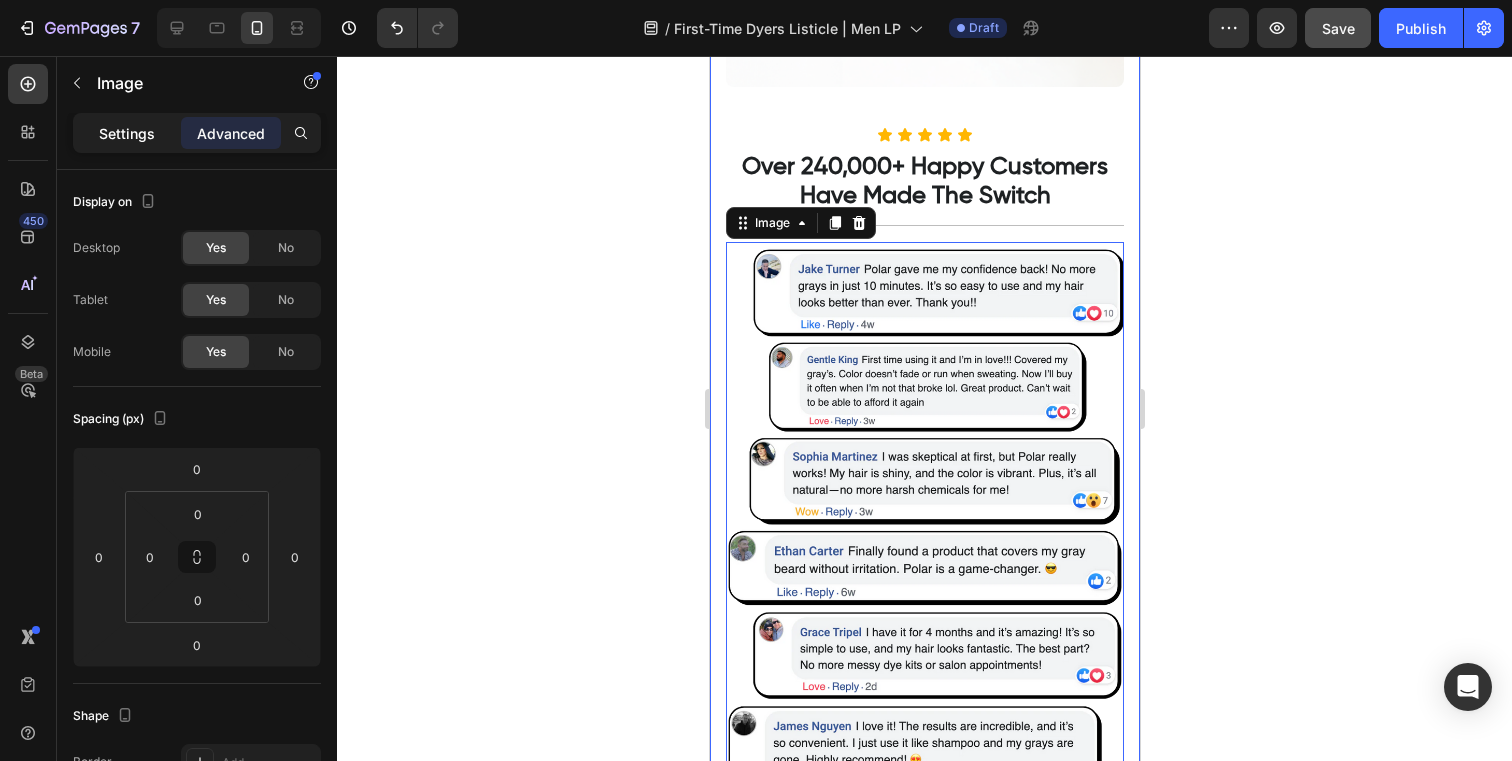 click on "Settings" 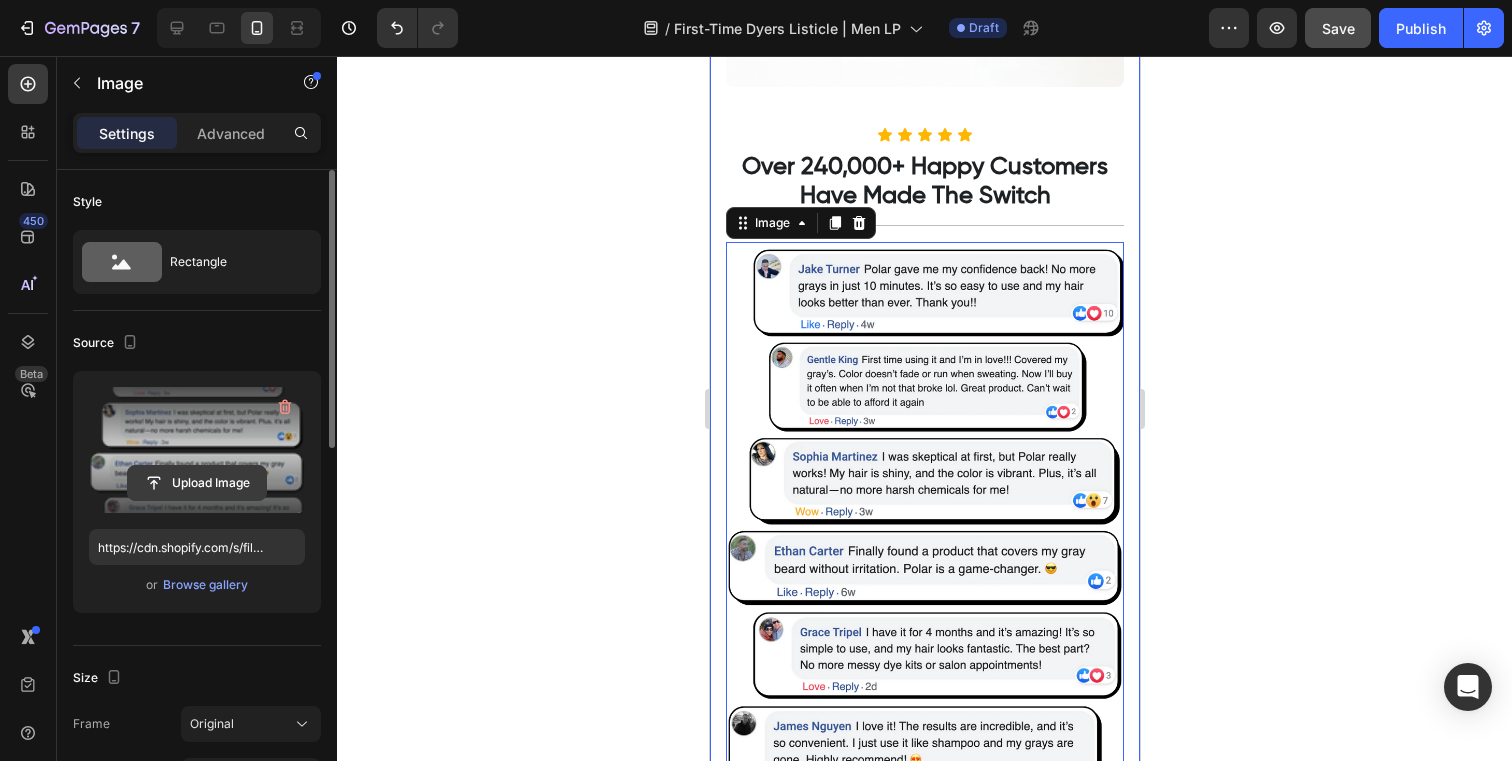 click 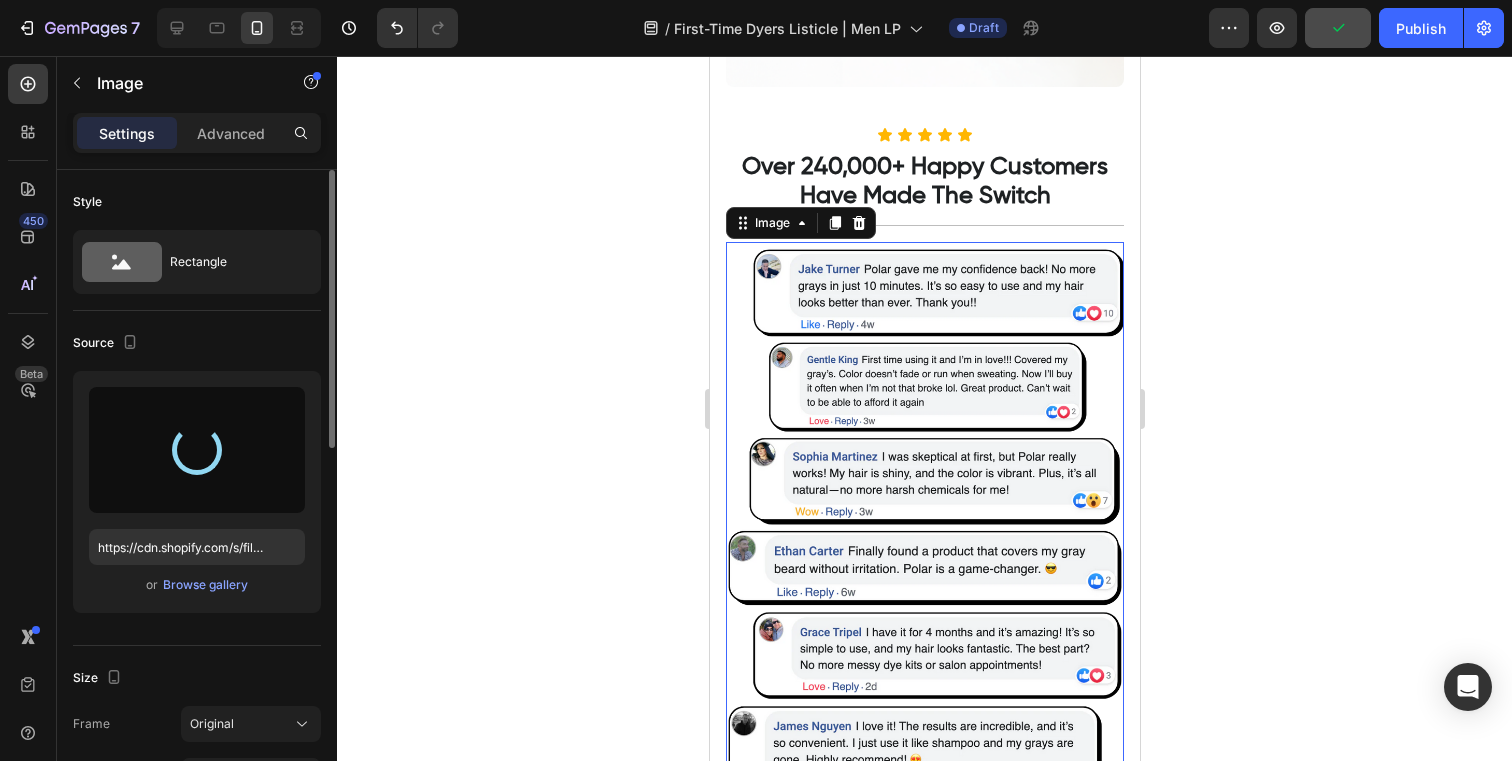 type on "https://cdn.shopify.com/s/files/1/0831/3195/7593/files/gempages_521614231259317420-8376ab83-8680-4dc4-ba8a-afe6f2395cc8.png" 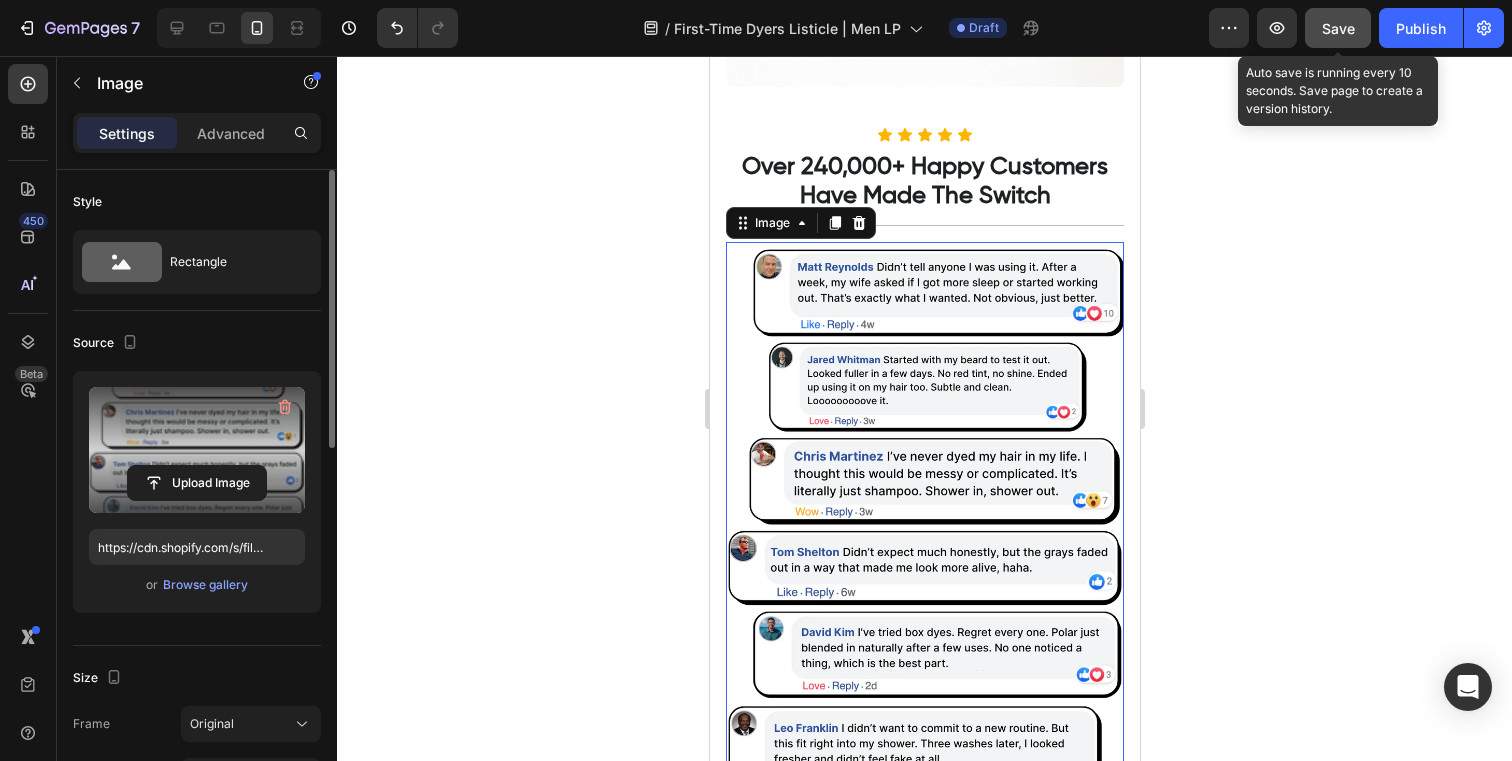 click on "Save" at bounding box center [1338, 28] 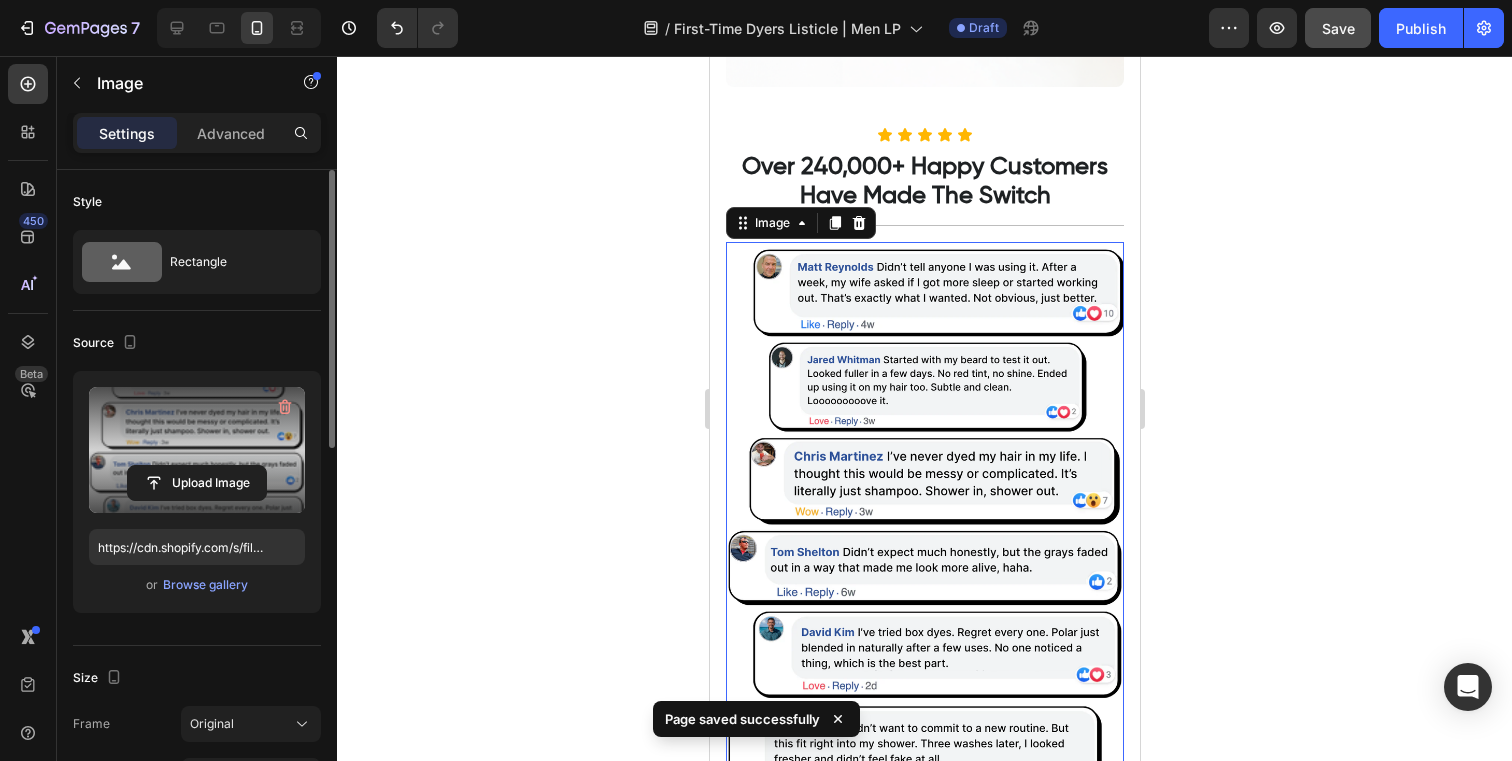 click 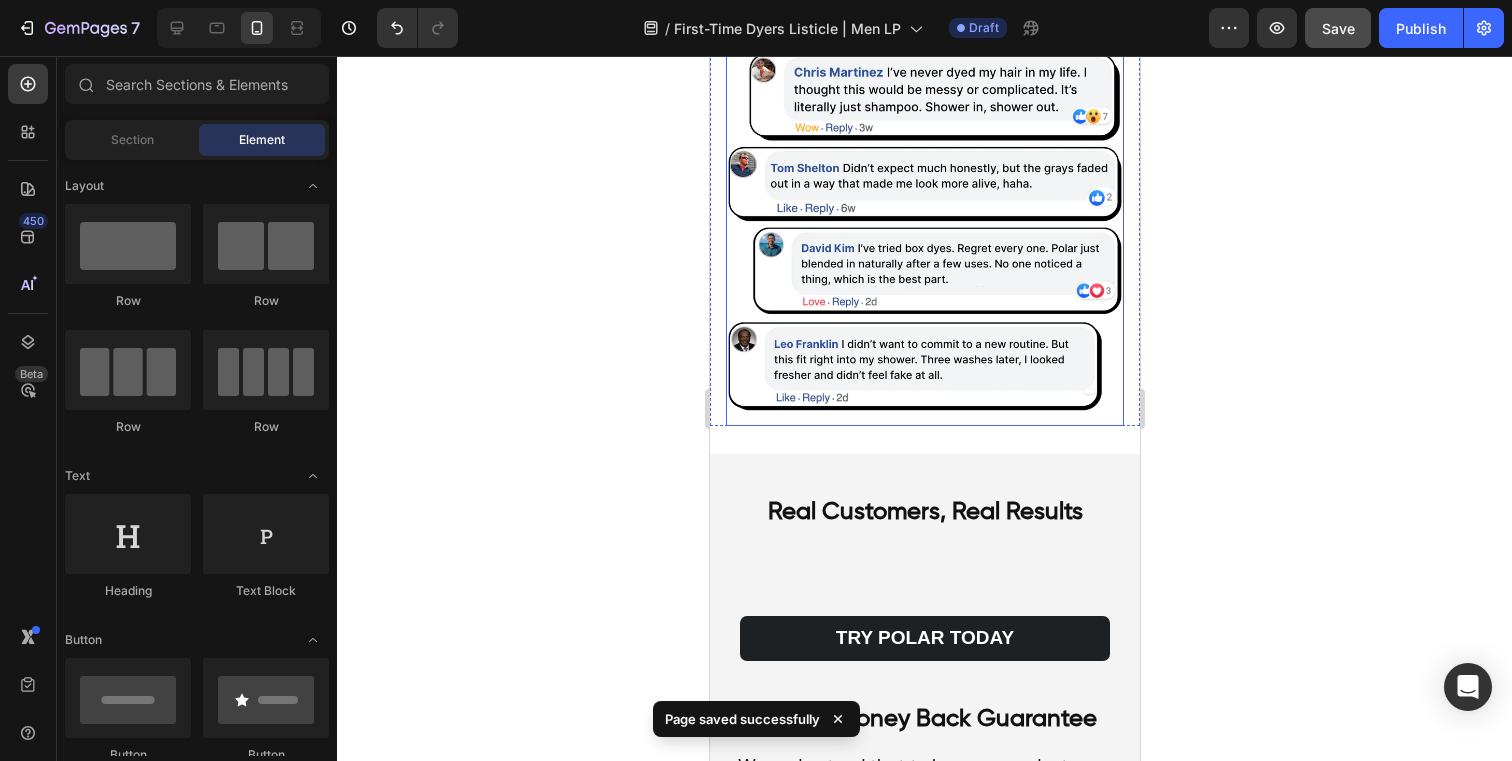 scroll, scrollTop: 6196, scrollLeft: 0, axis: vertical 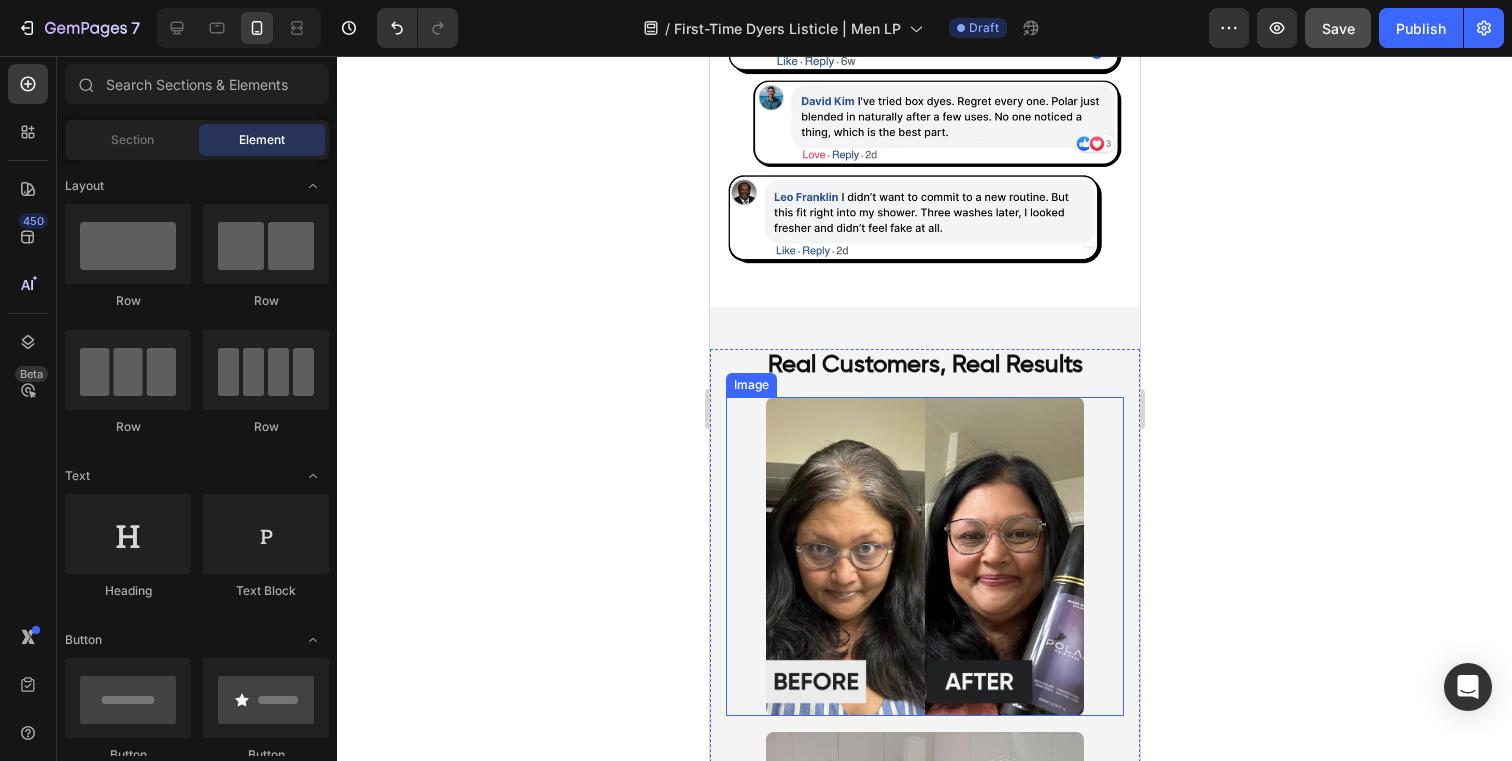 click 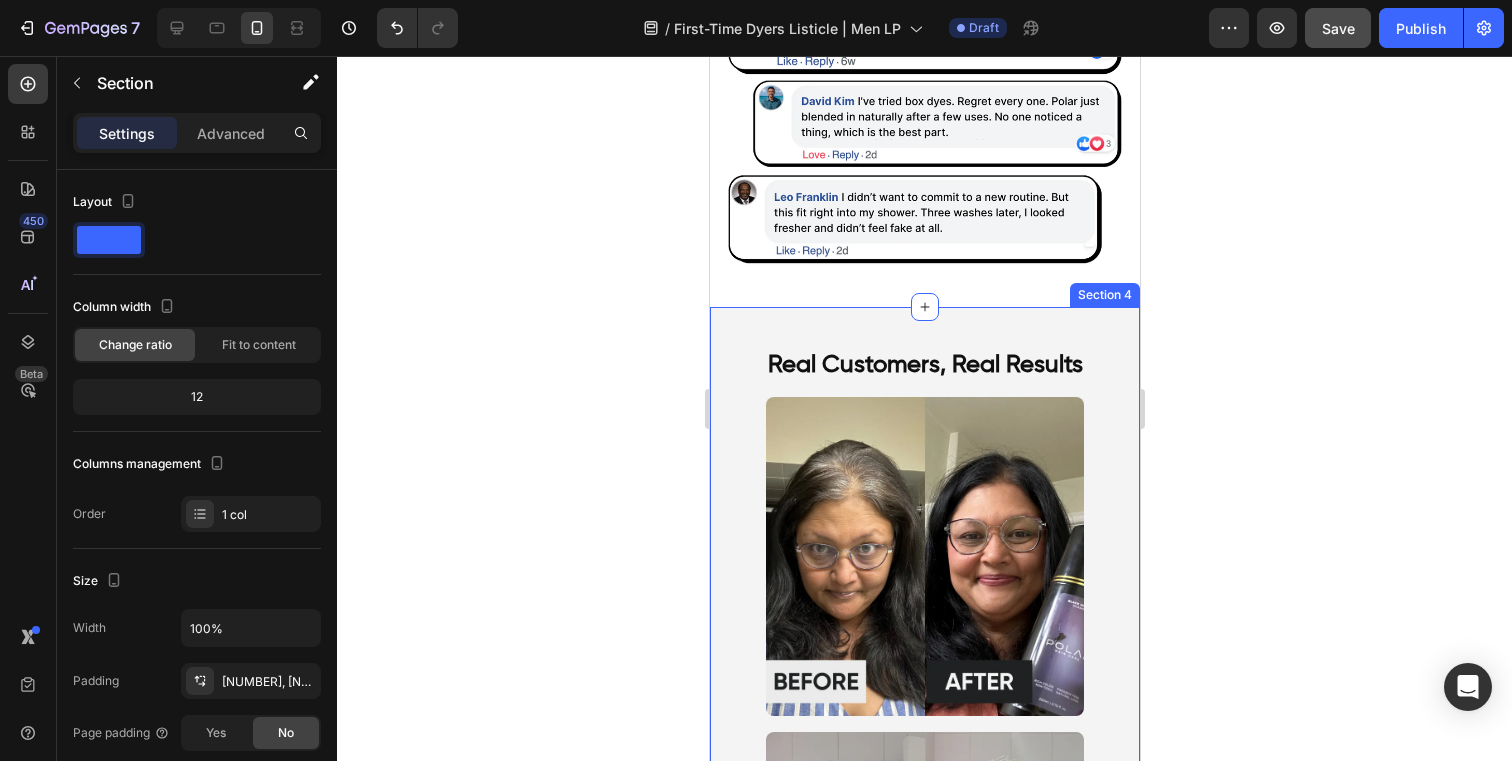 click on "Real Customers, Real Results Heading Image Image Image Image TRY POLAR TODAY Button 30 Day Money Back Guarantee Heading We understand that trying new products can feel risky, which is why Polar offers you a  completely Risk-Free experience.   With our  30-Day Money Back Guarantee,  you can try our natural hair dye solution with confidence.  Achieving vibrant, healthy hair has never been safer or easier! Text Block Row Section 4" at bounding box center (924, 1219) 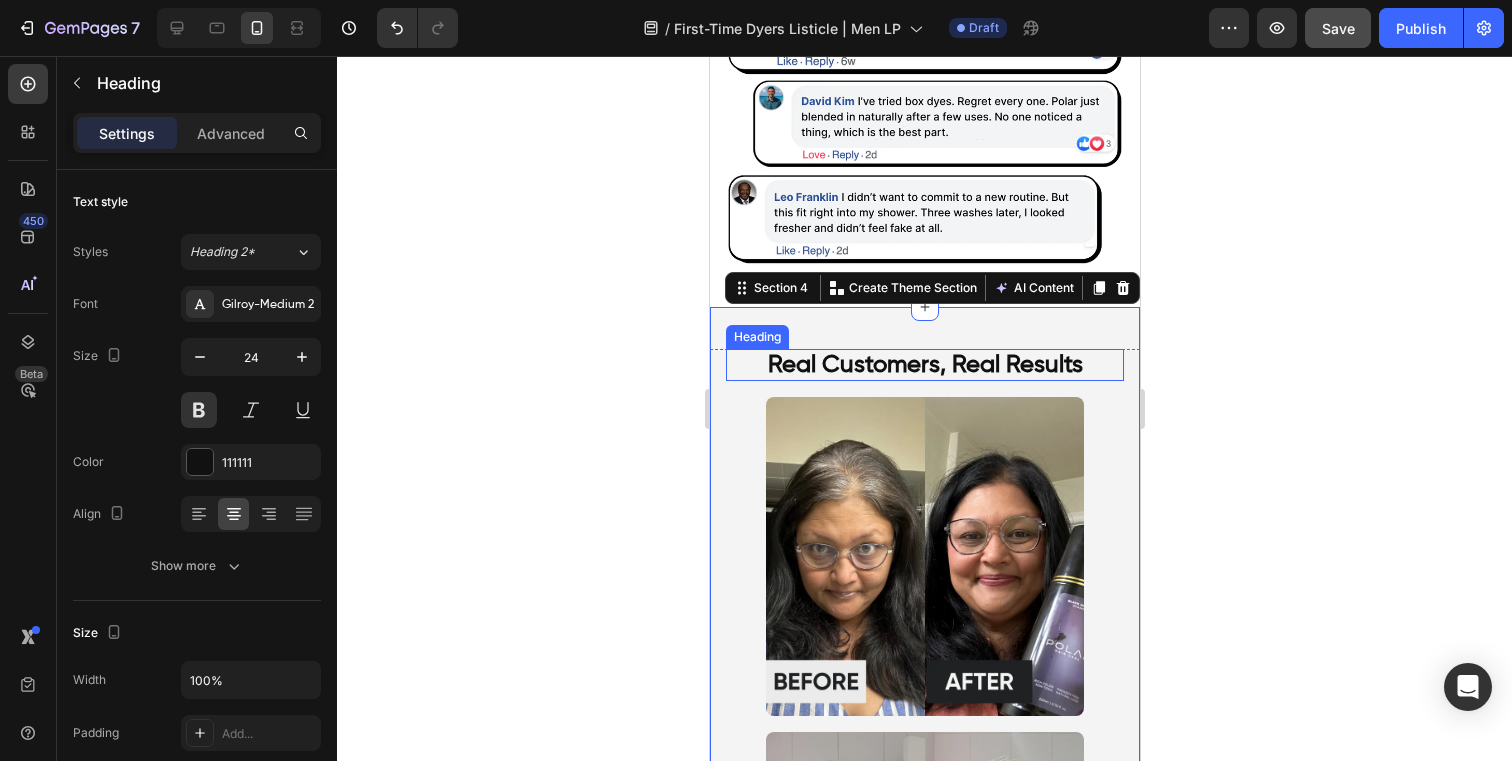 click on "Real Customers, Real Results" at bounding box center [924, 365] 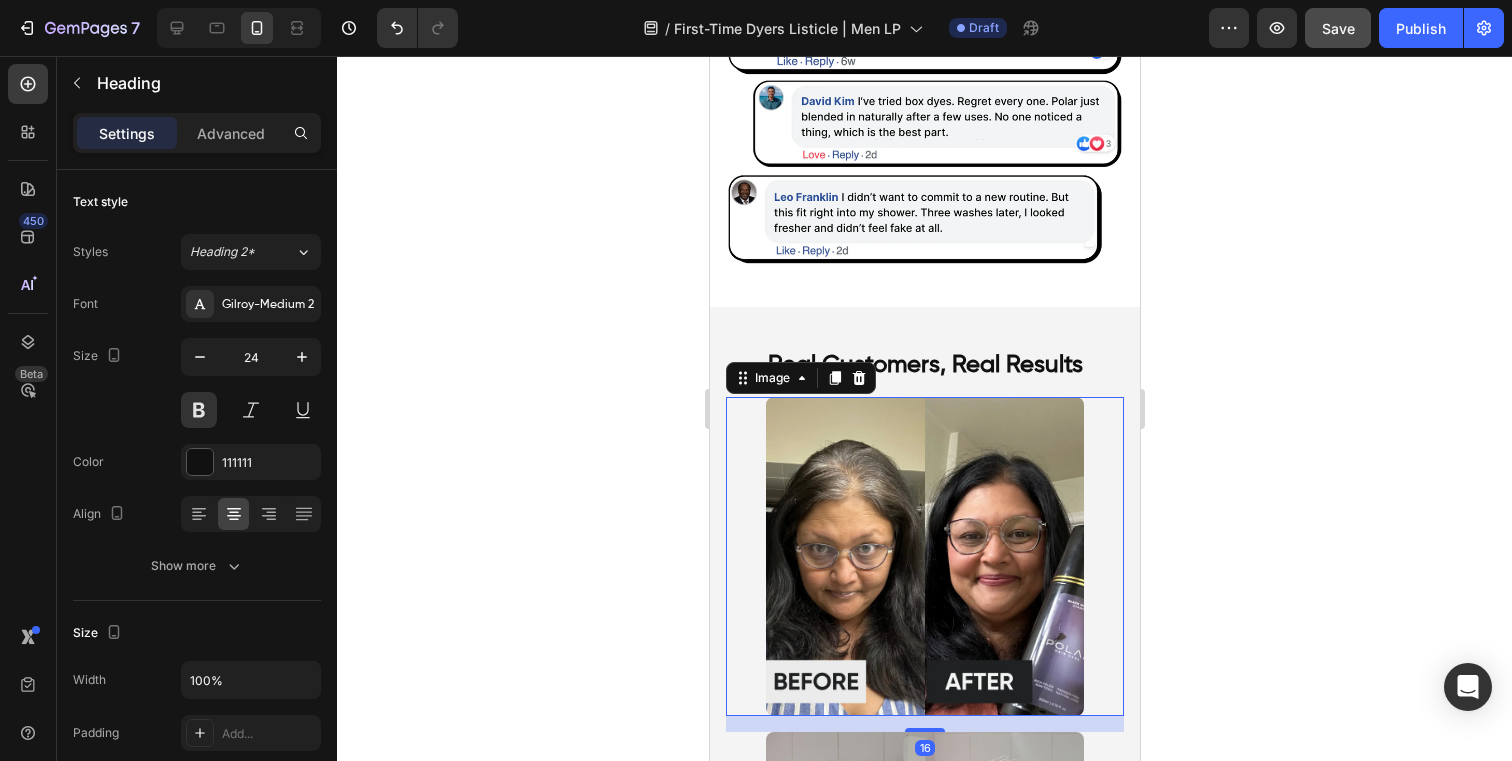 click at bounding box center (924, 556) 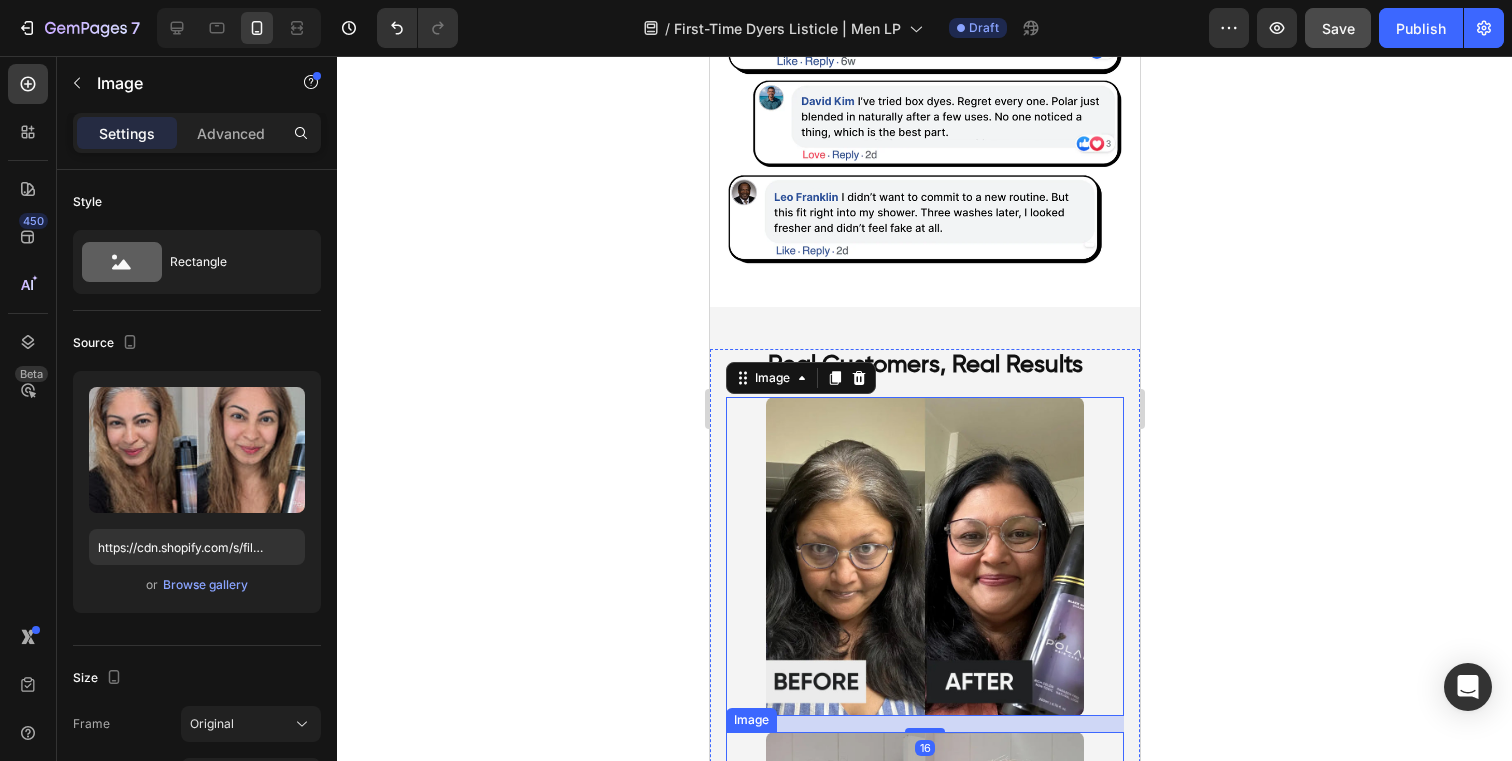 click at bounding box center (924, 891) 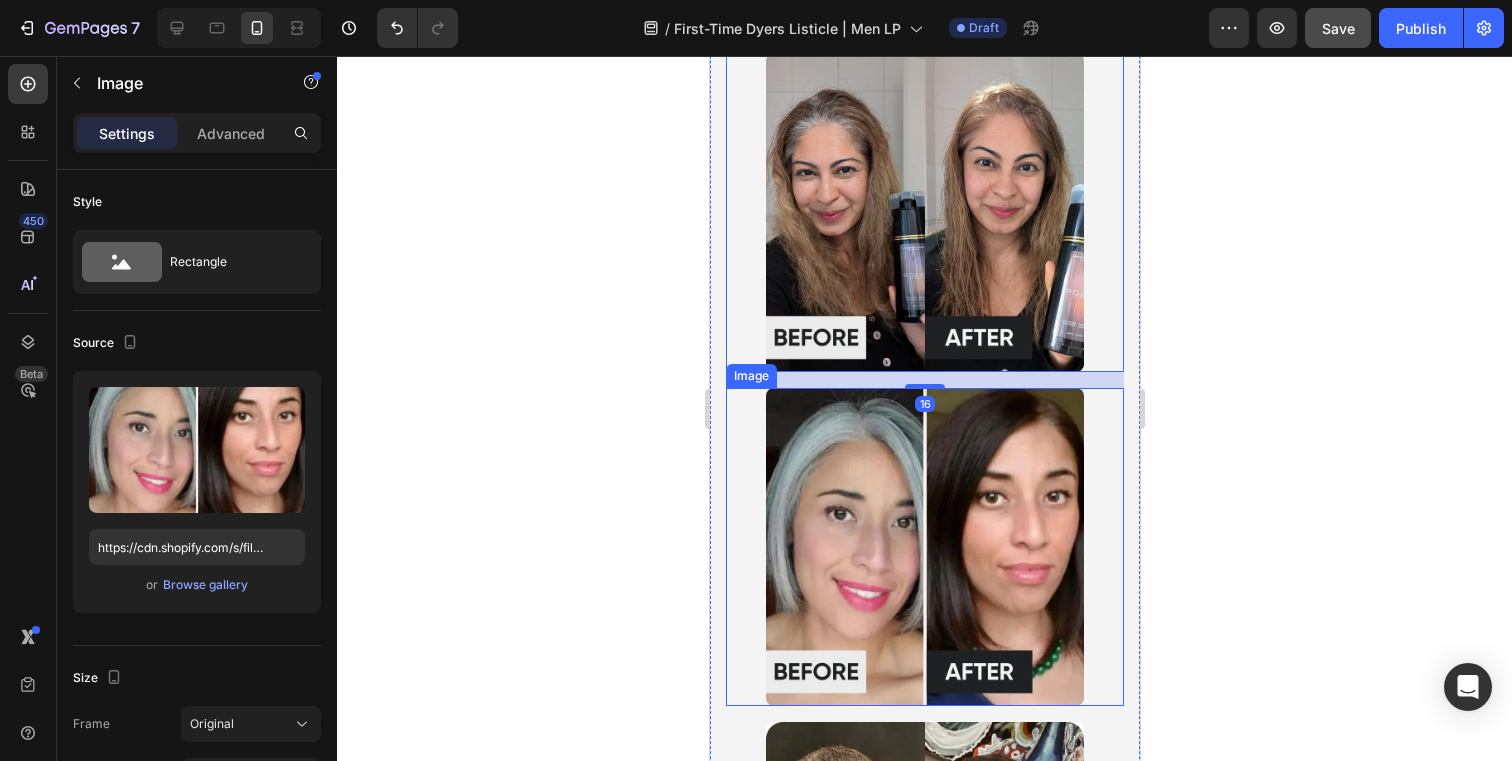 click at bounding box center [924, 547] 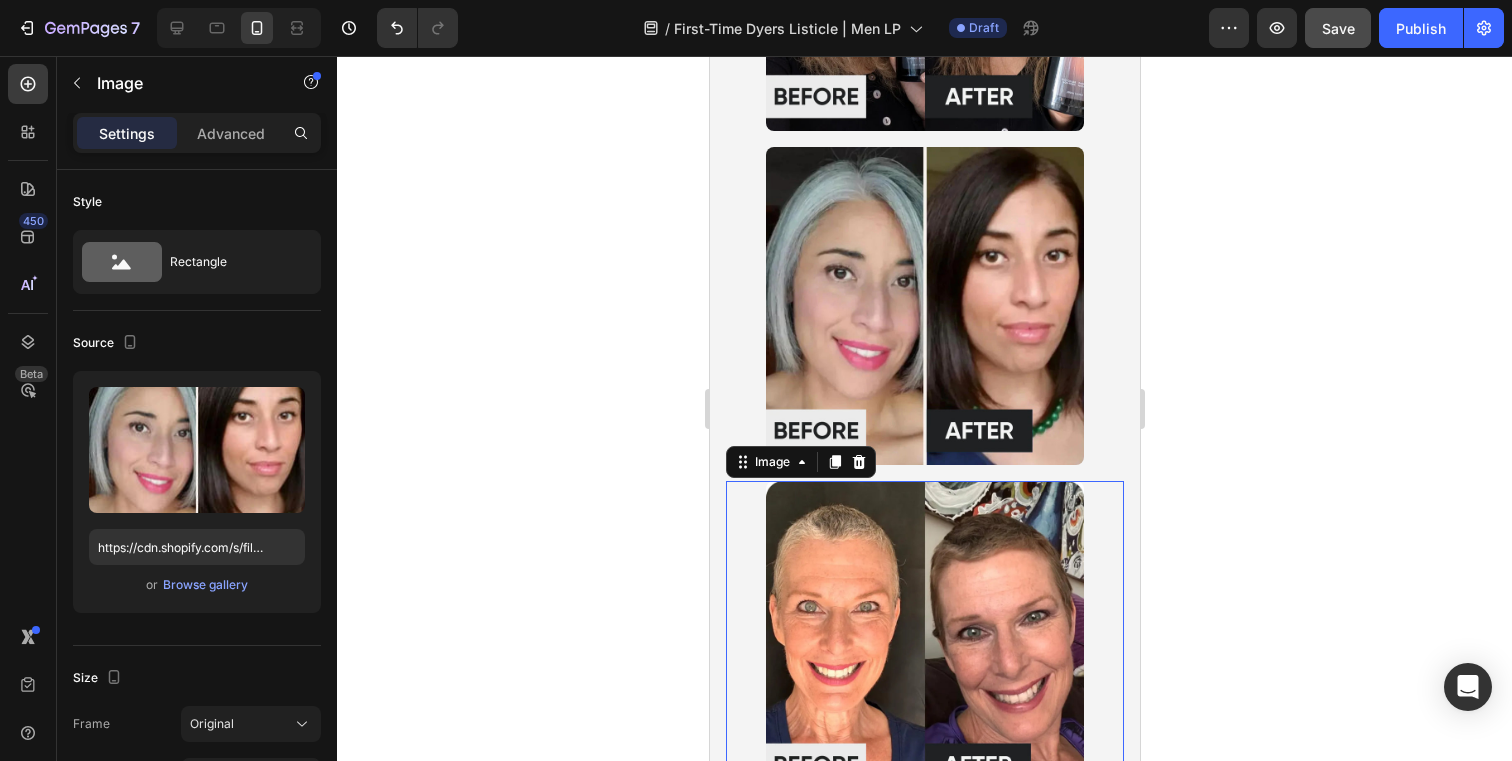 click at bounding box center (924, 640) 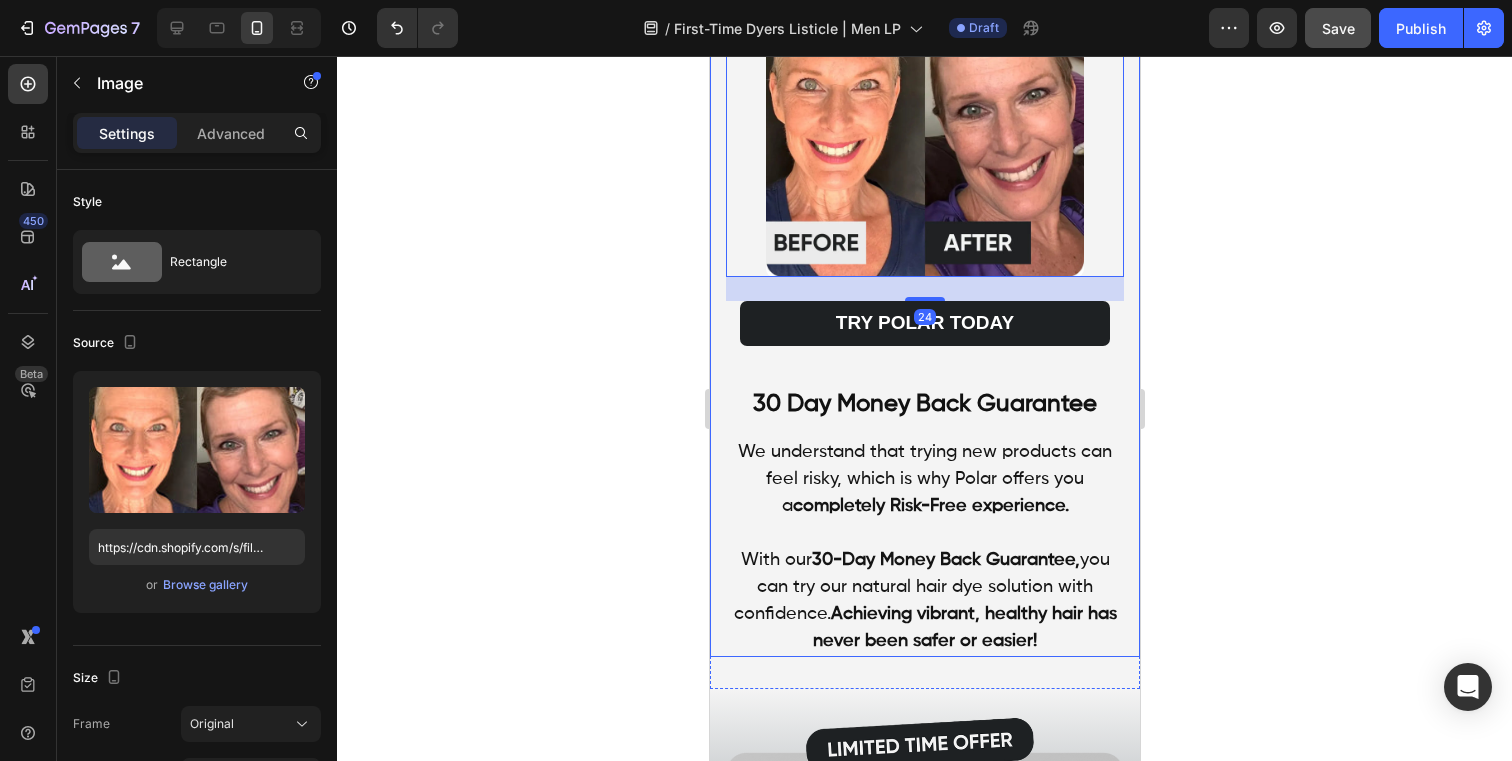 scroll, scrollTop: 7542, scrollLeft: 0, axis: vertical 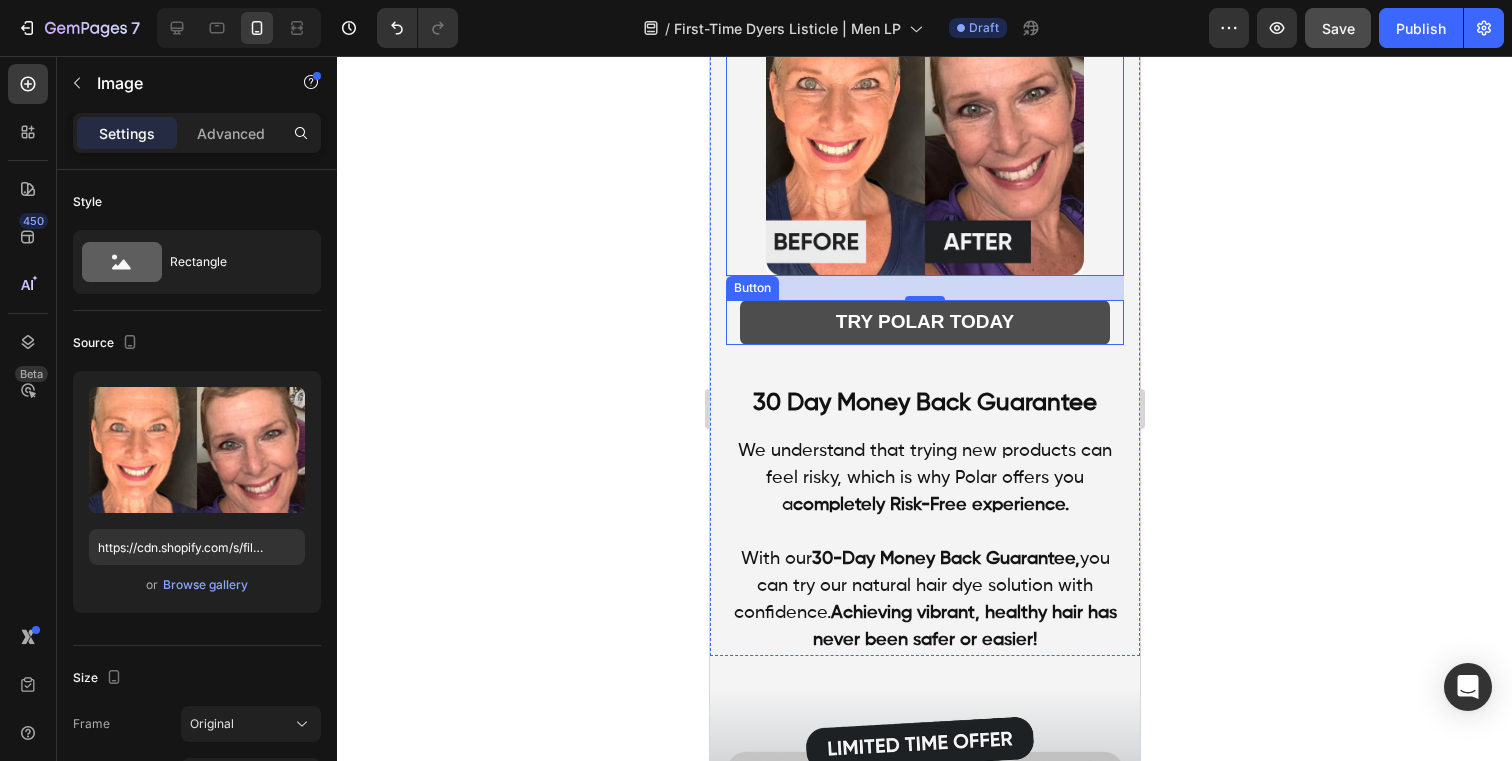 click on "TRY POLAR TODAY" at bounding box center (924, 322) 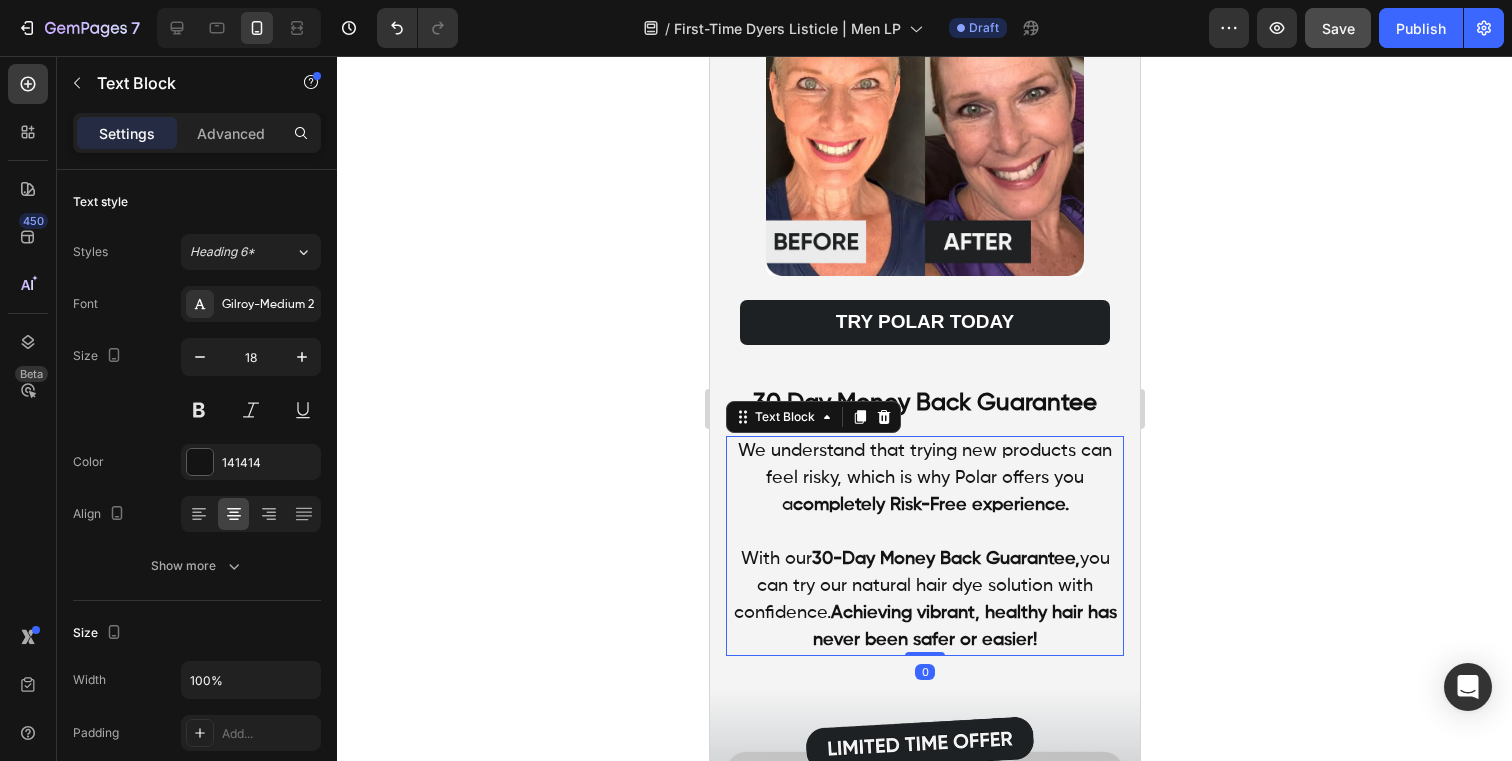 click on "We understand that trying new products can feel risky, which is why Polar offers you a  completely Risk-Free experience." at bounding box center [924, 478] 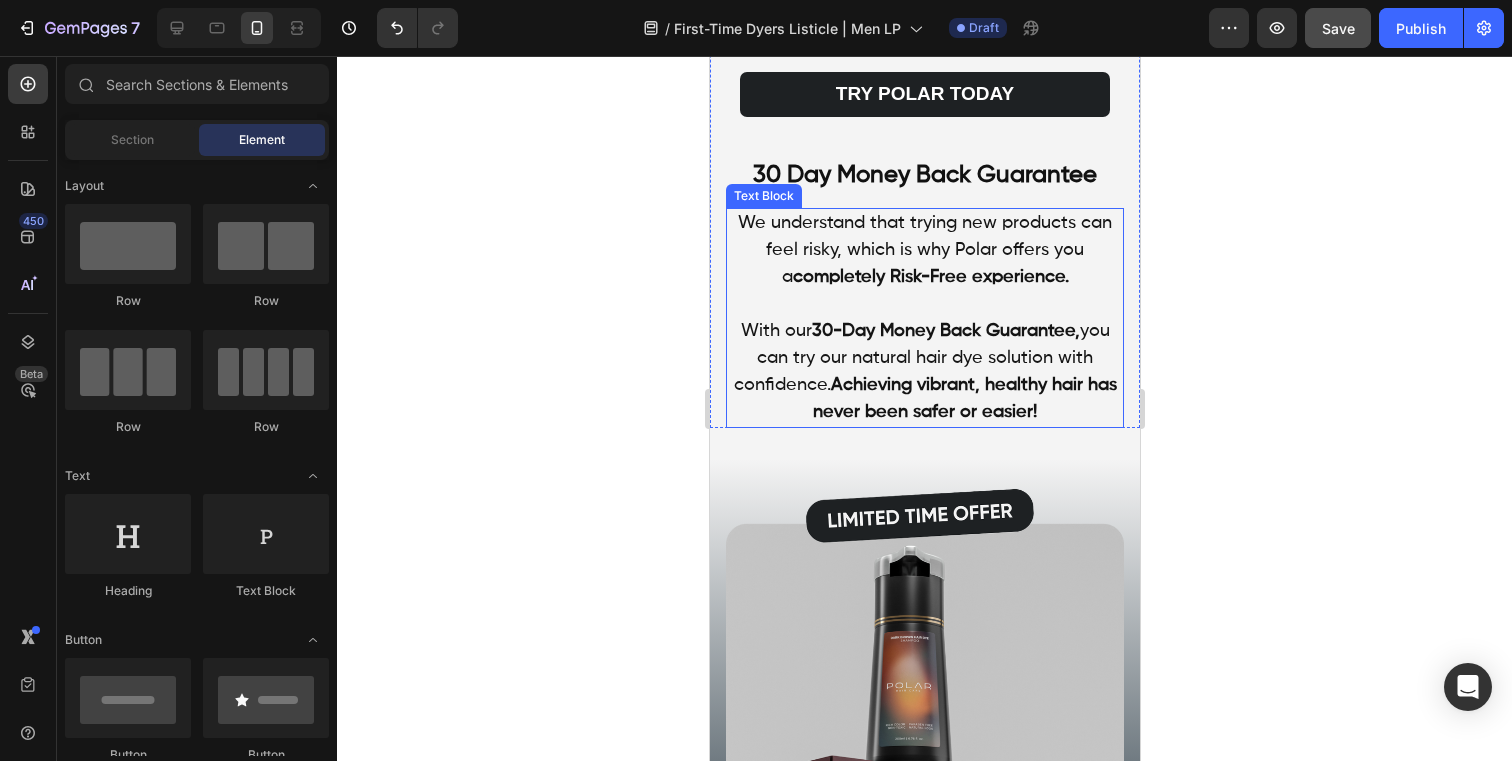 scroll, scrollTop: 7804, scrollLeft: 0, axis: vertical 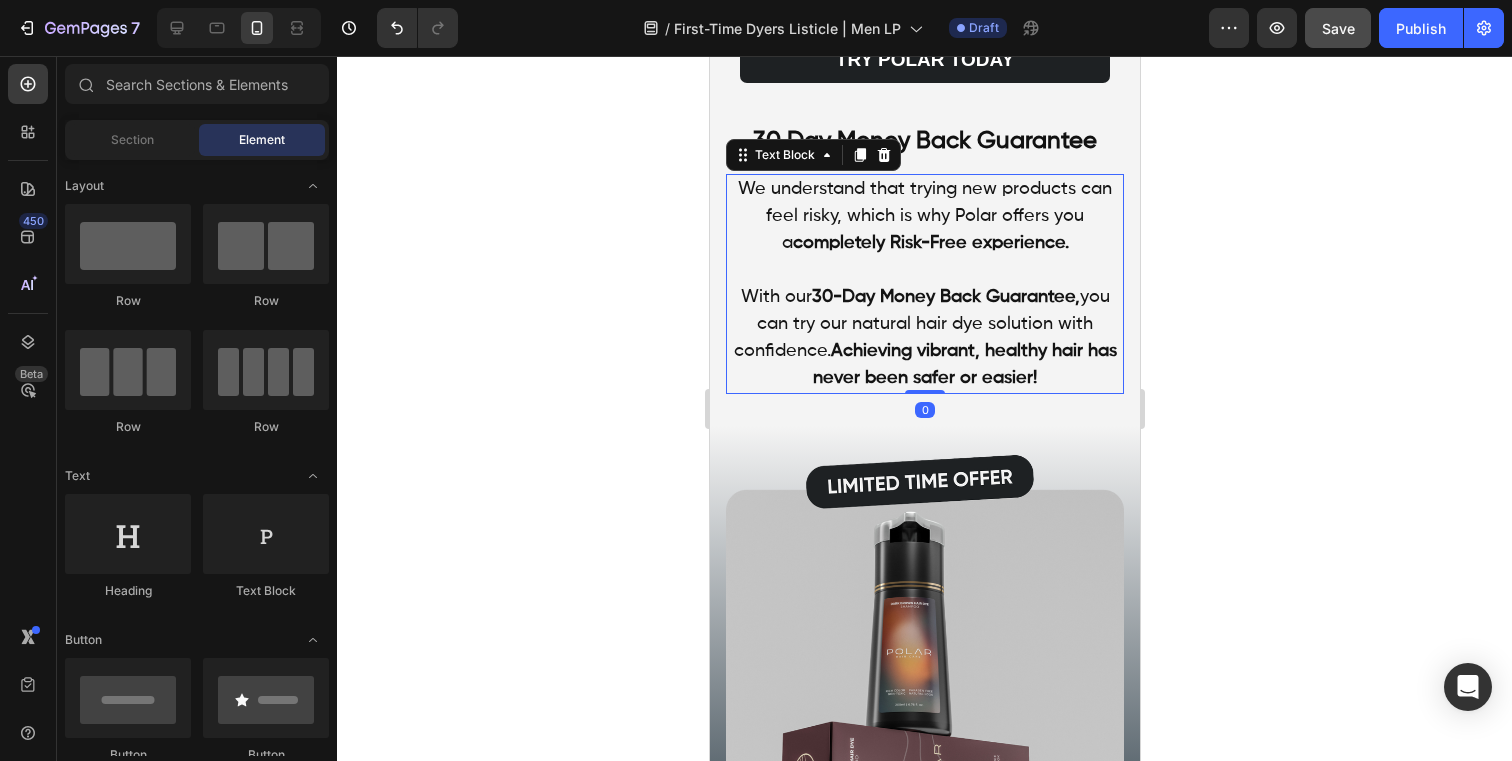 click on "Achieving vibrant, healthy hair has never been safer or easier!" at bounding box center (964, 364) 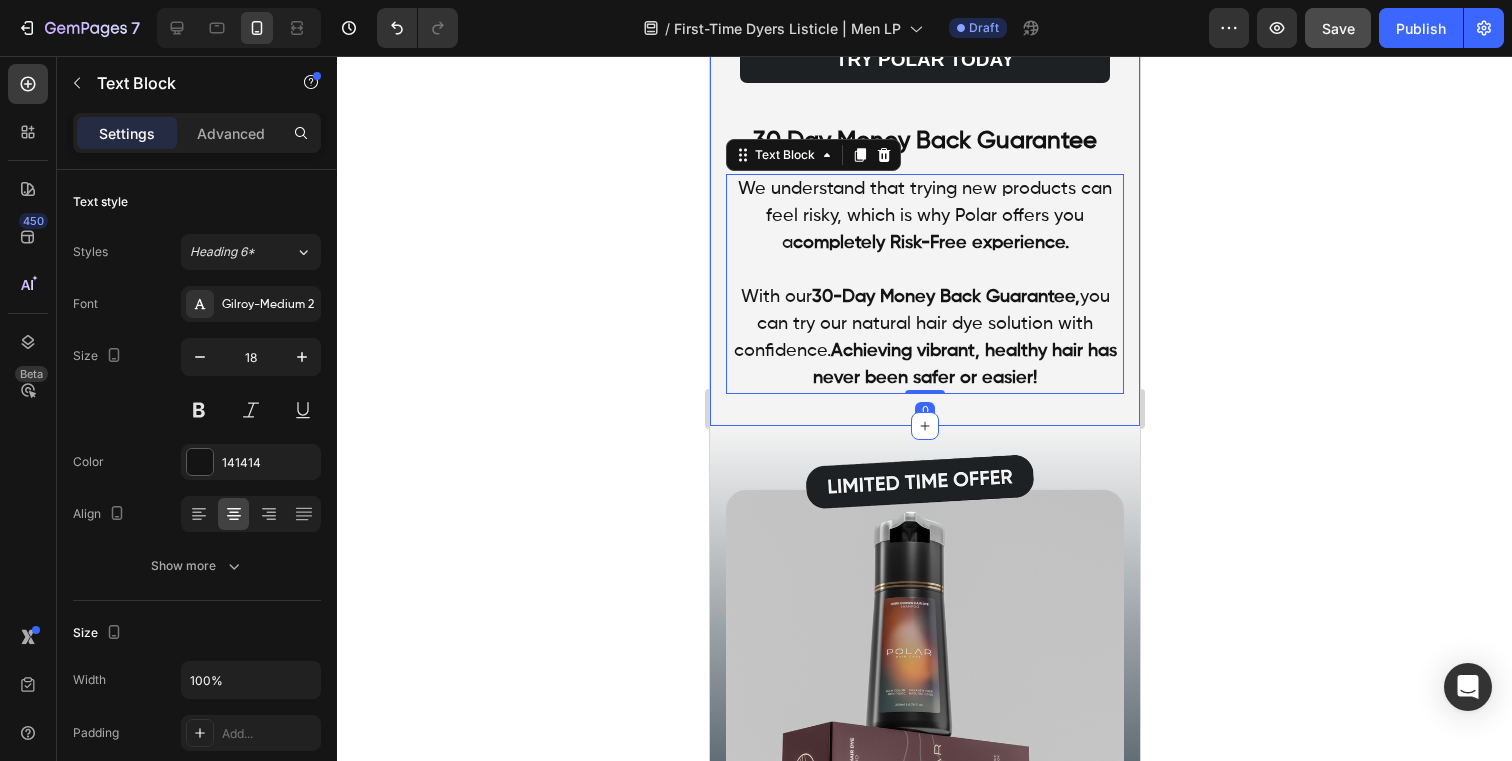 click on "Real Customers, Real Results Heading Image Image Image Image TRY POLAR TODAY Button 30 Day Money Back Guarantee Heading We understand that trying new products can feel risky, which is why Polar offers you a  completely Risk-Free experience.   With our  30-Day Money Back Guarantee,  you can try our natural hair dye solution with confidence.  Achieving vibrant, healthy hair has never been safer or easier! Text Block   0 Row Section 4" at bounding box center (924, -486) 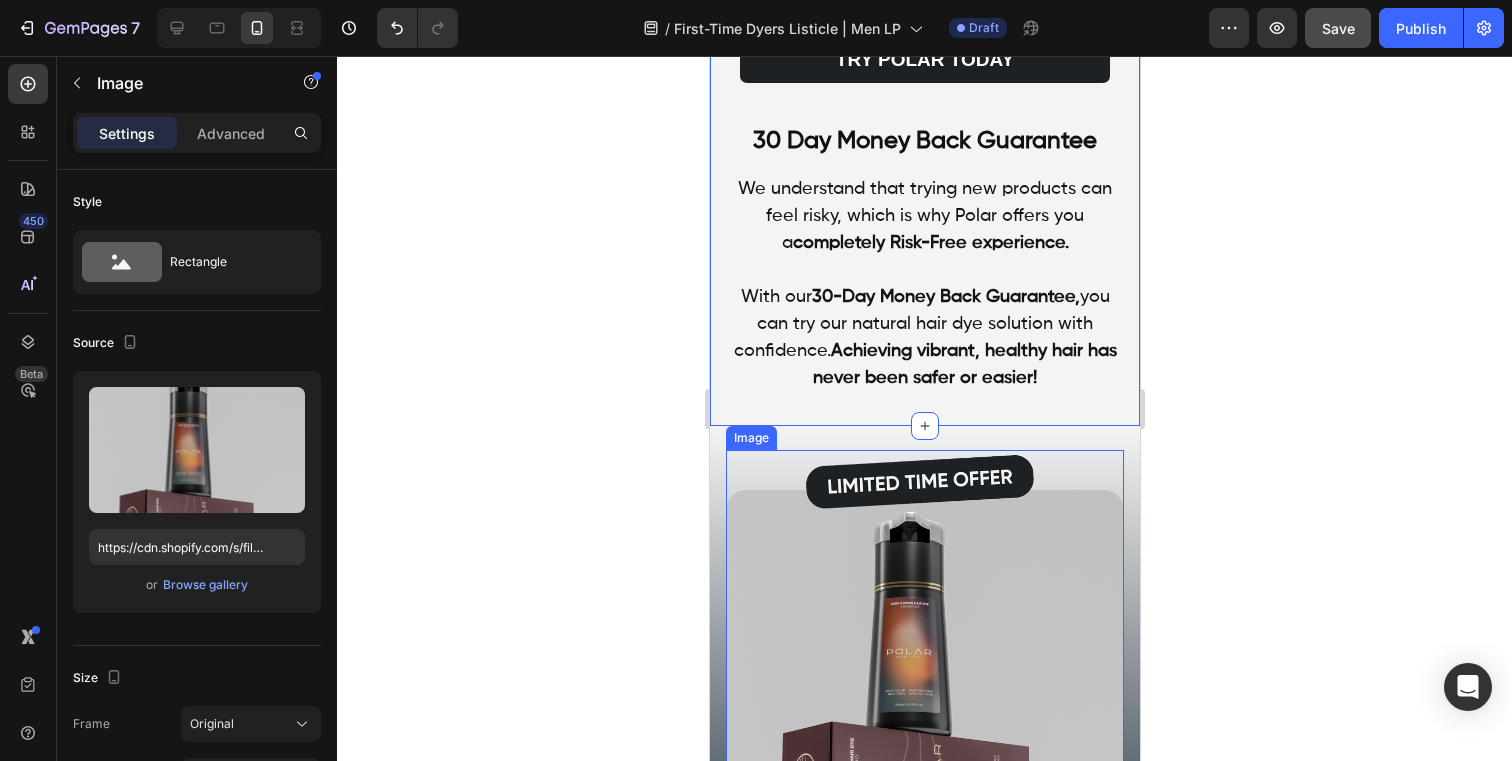 click at bounding box center [924, 649] 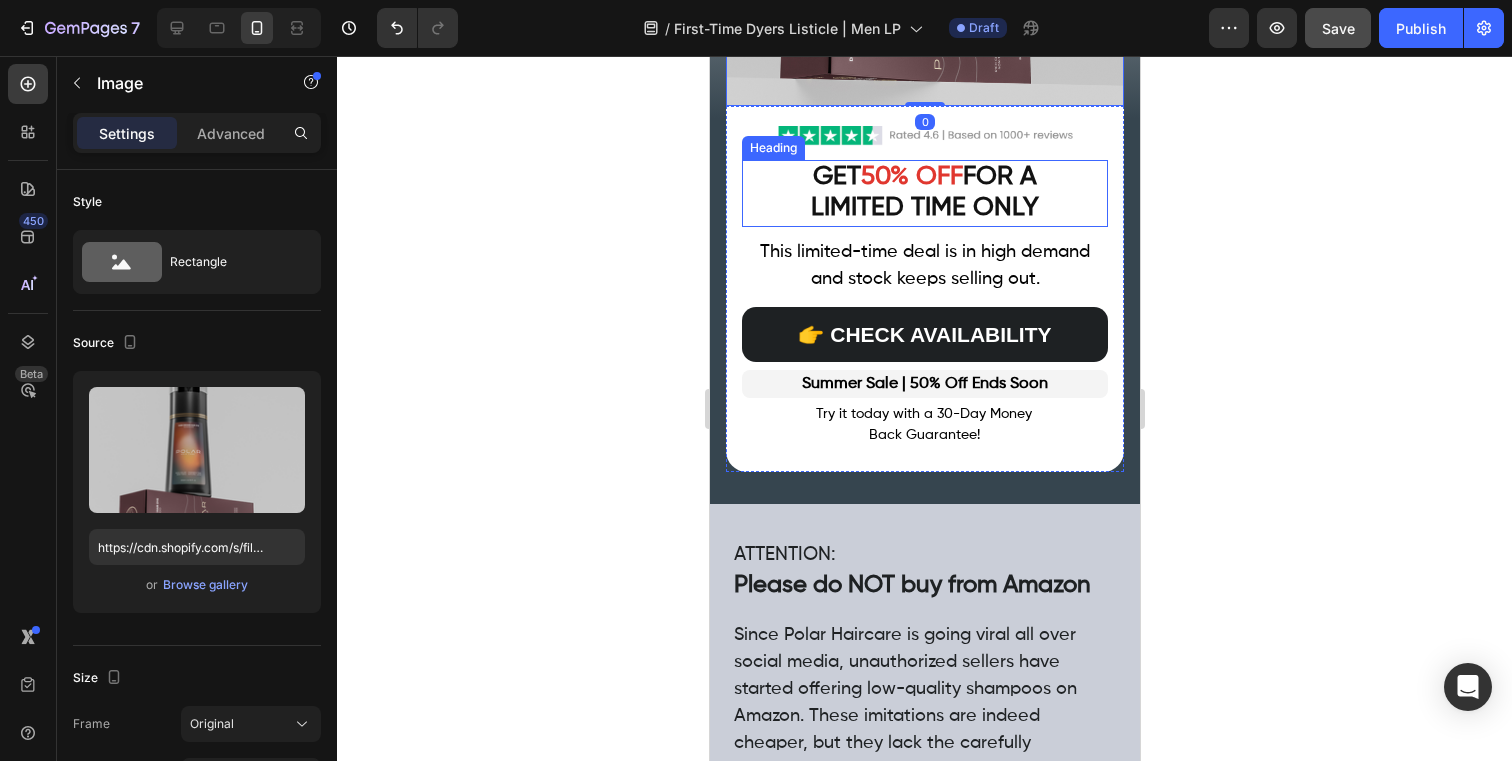 scroll, scrollTop: 8547, scrollLeft: 0, axis: vertical 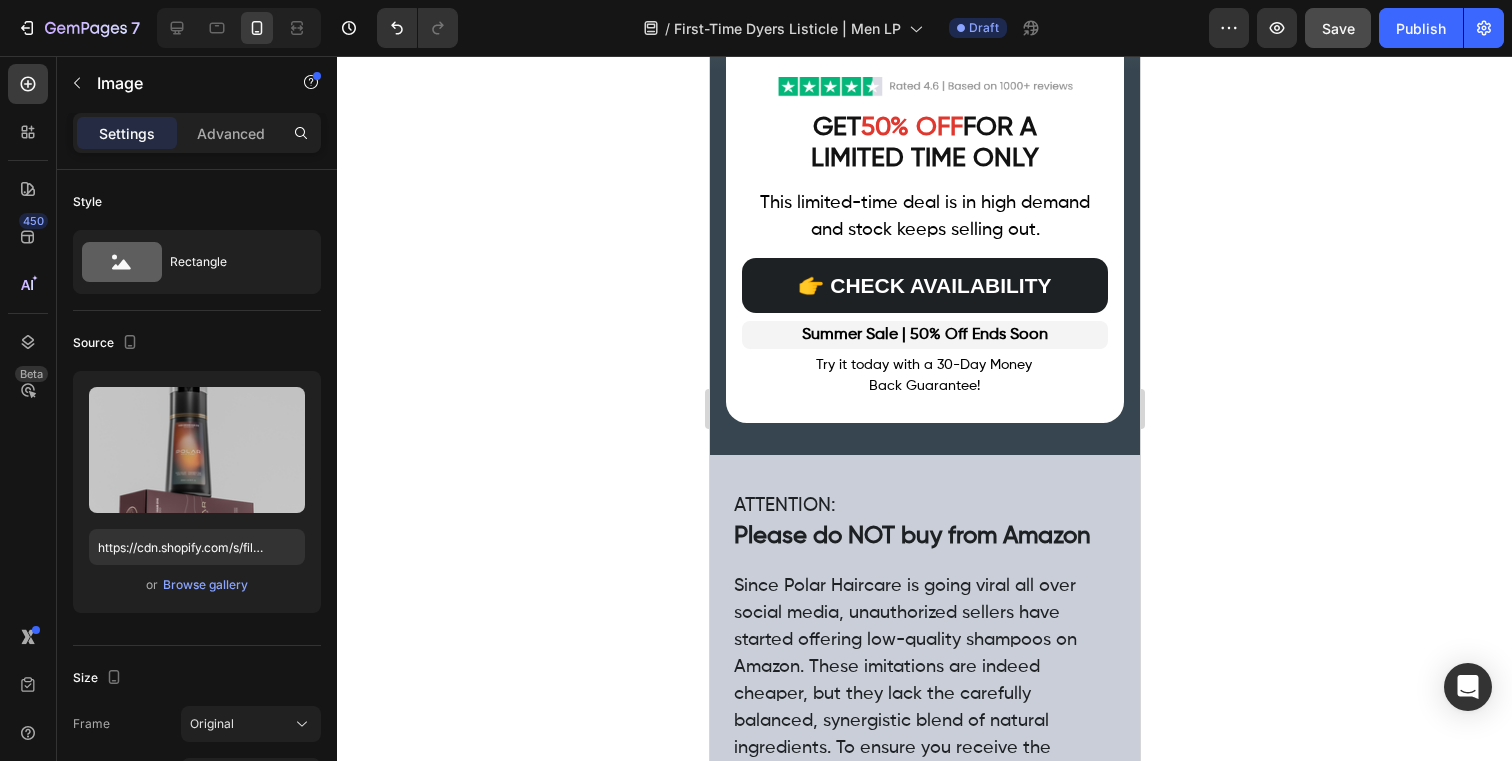 click 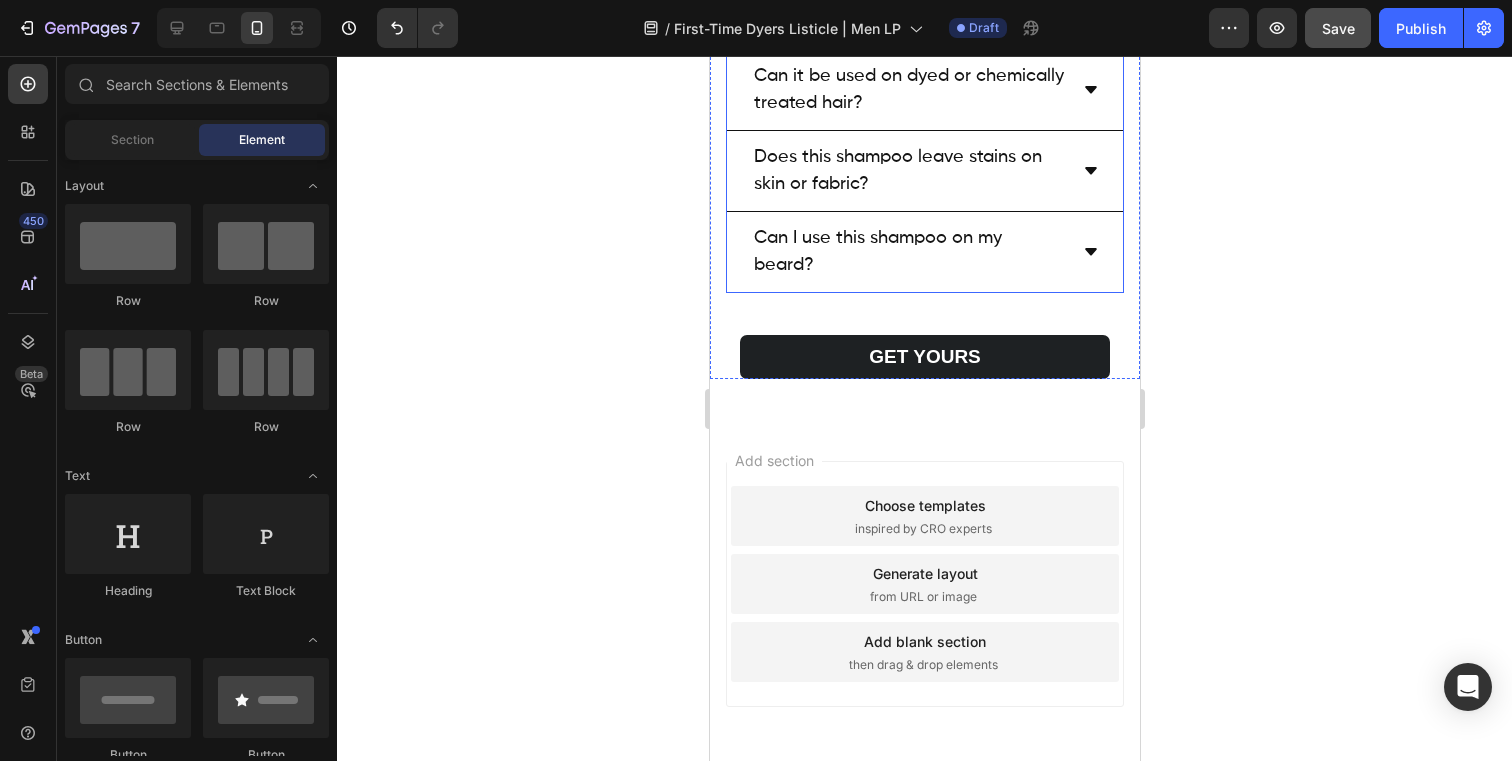 scroll, scrollTop: 10009, scrollLeft: 0, axis: vertical 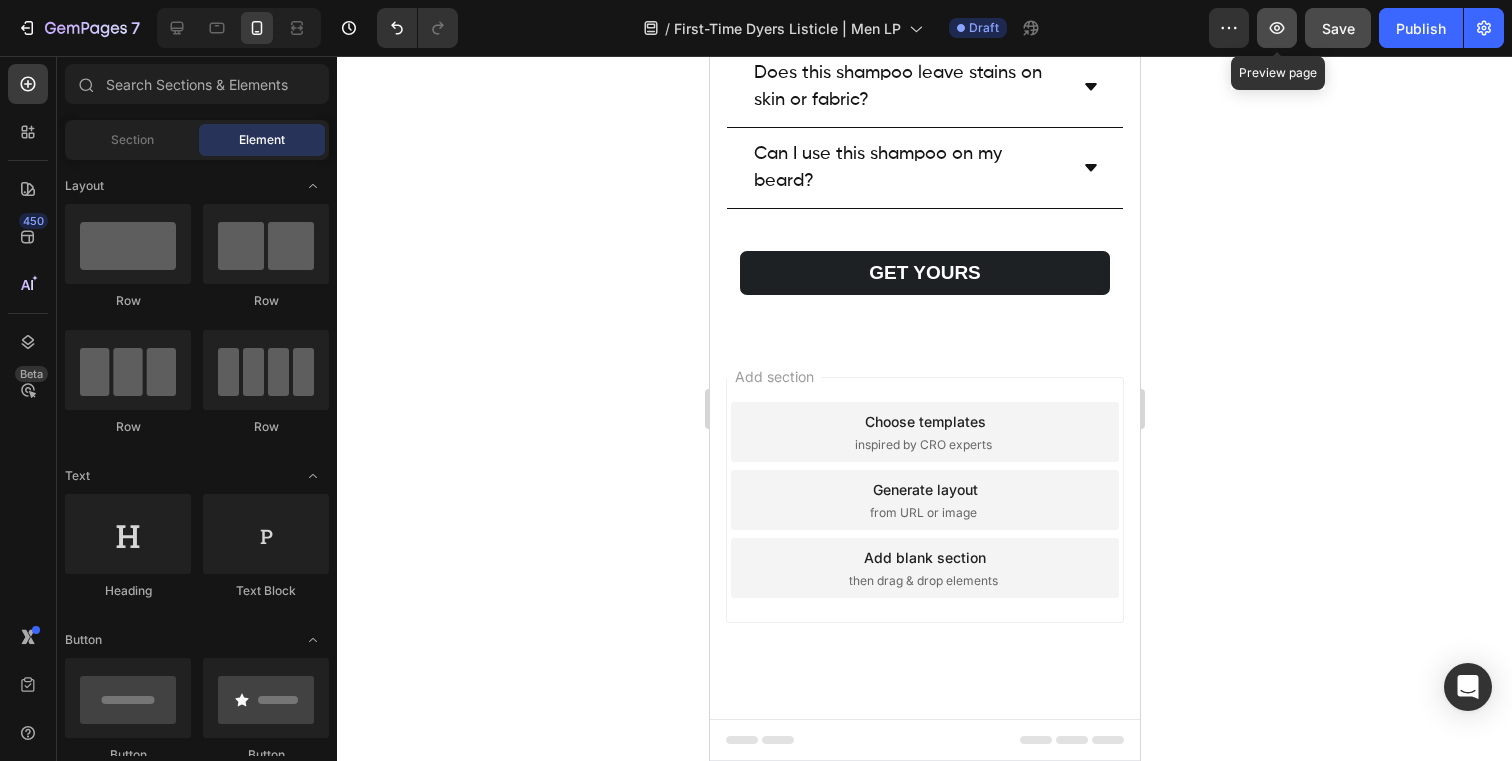 click 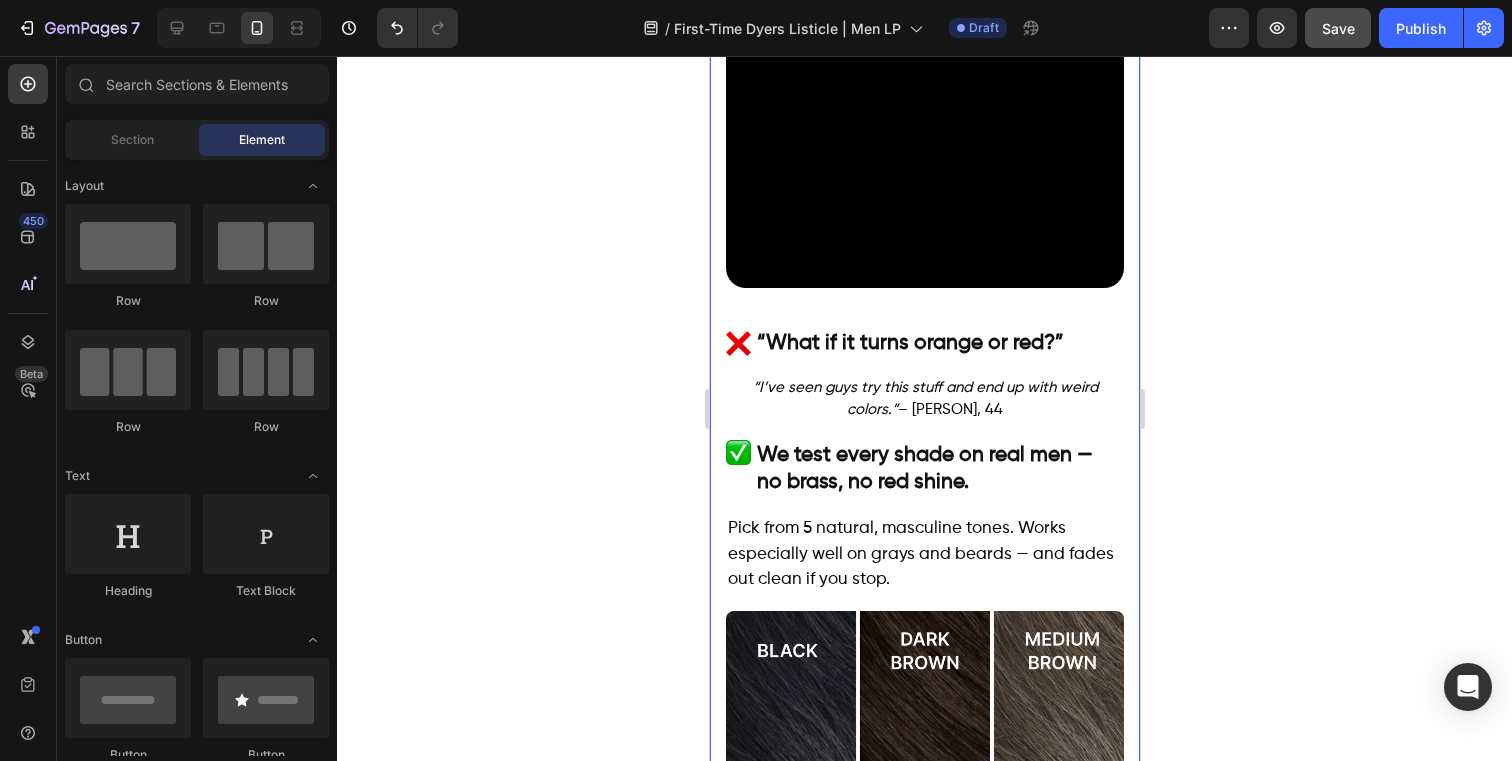 scroll, scrollTop: 2402, scrollLeft: 0, axis: vertical 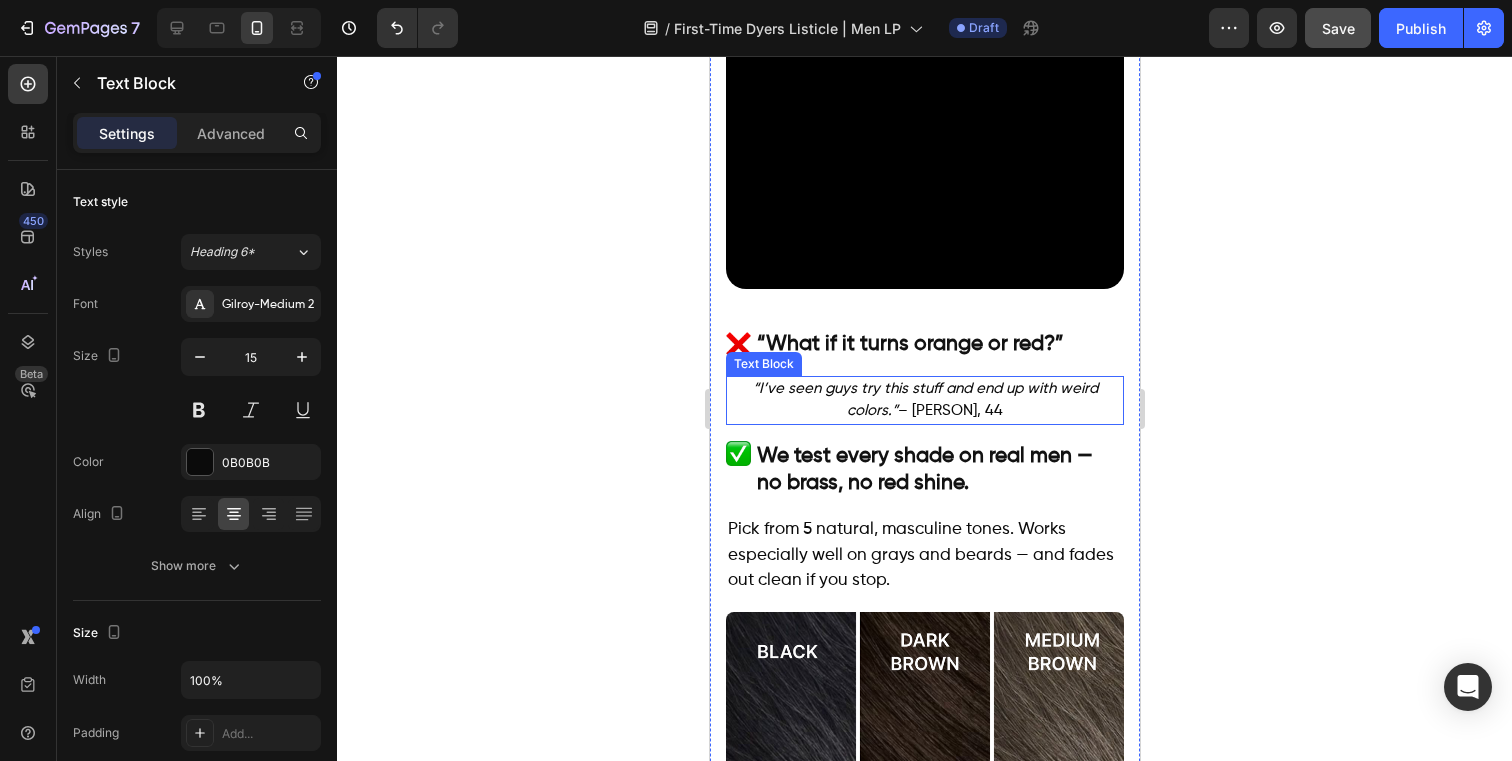click on "“I’ve seen guys try this stuff and end up with weird colors.”  – [PERSON], 44" at bounding box center (924, 400) 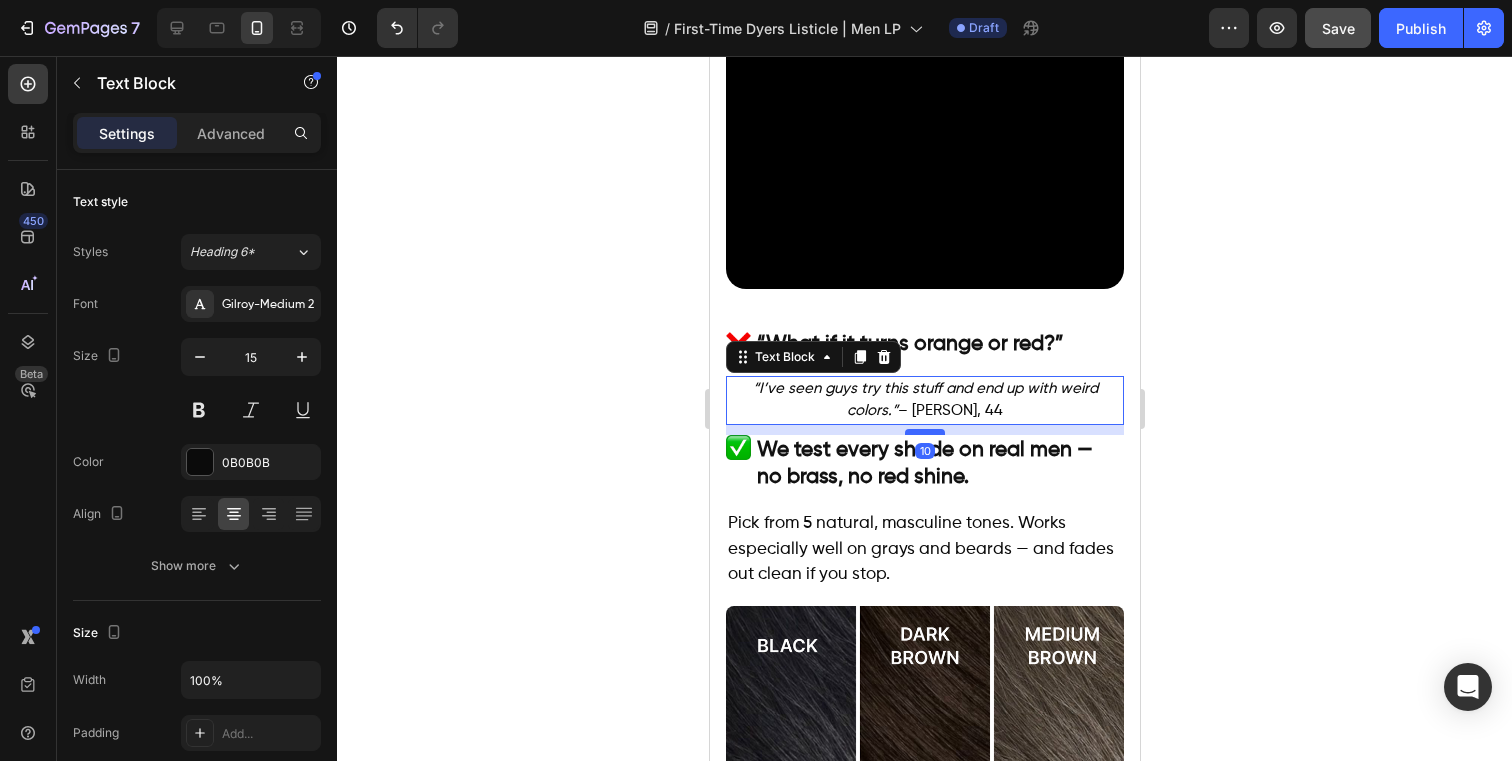 click at bounding box center (924, 432) 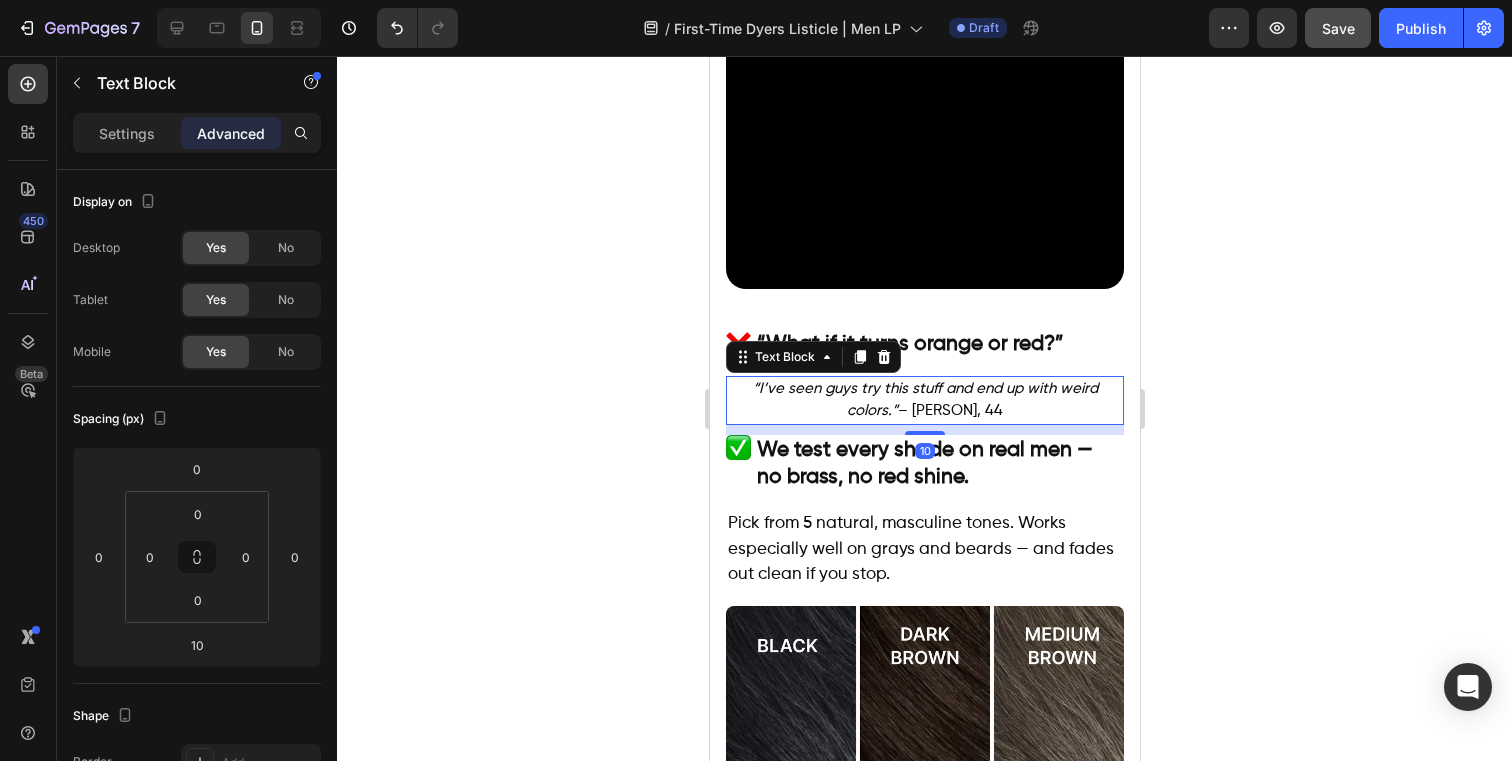 click 